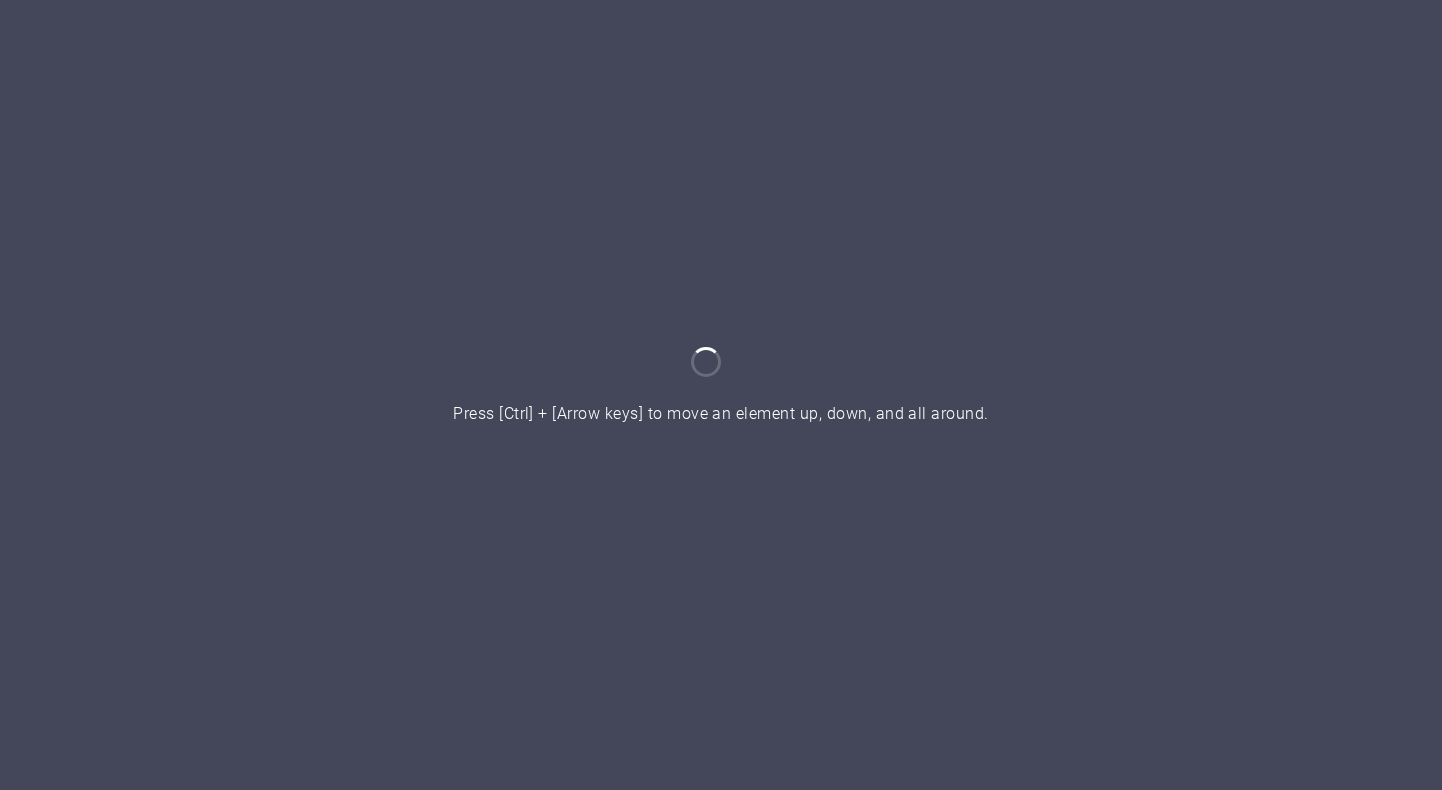 scroll, scrollTop: 0, scrollLeft: 0, axis: both 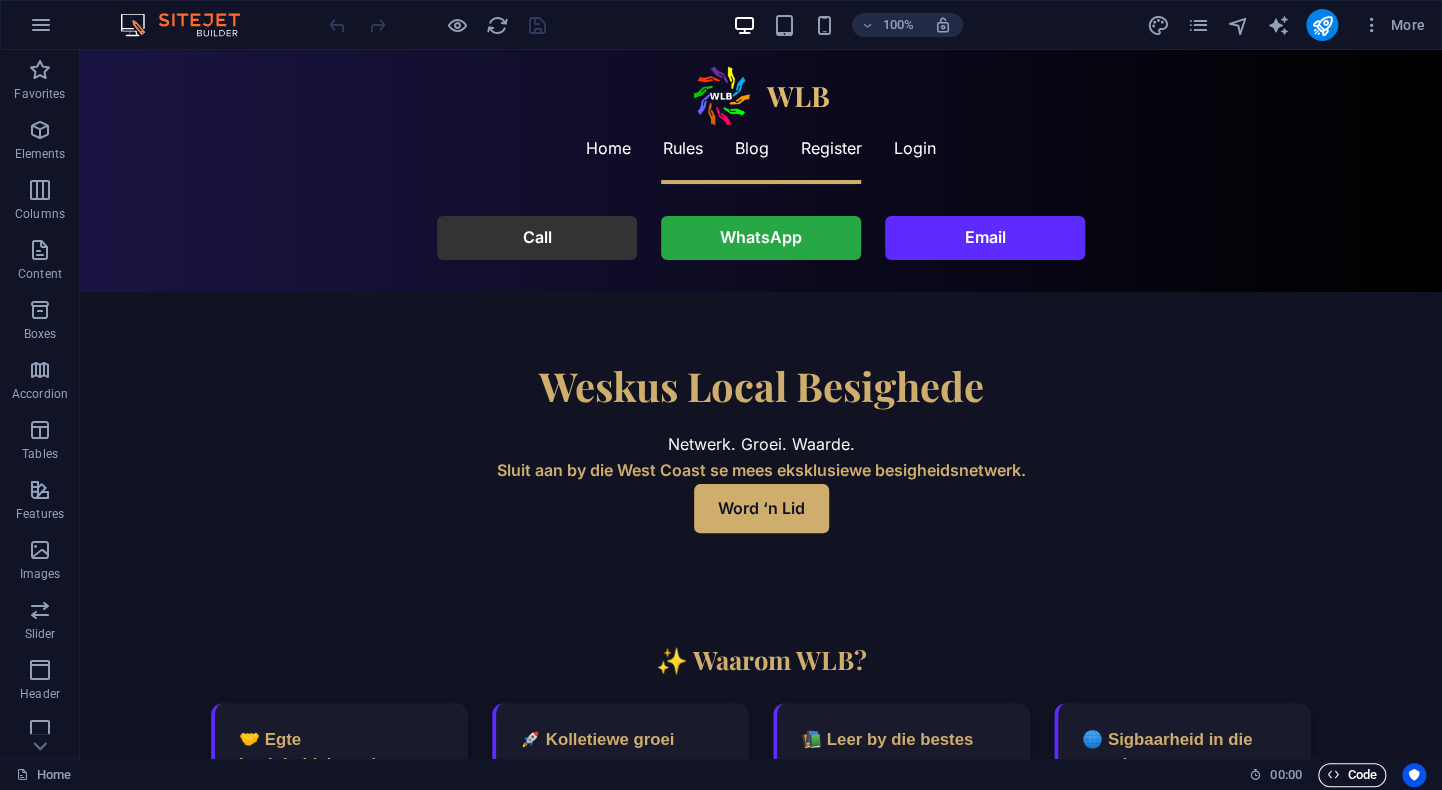 click on "Code" at bounding box center [1352, 775] 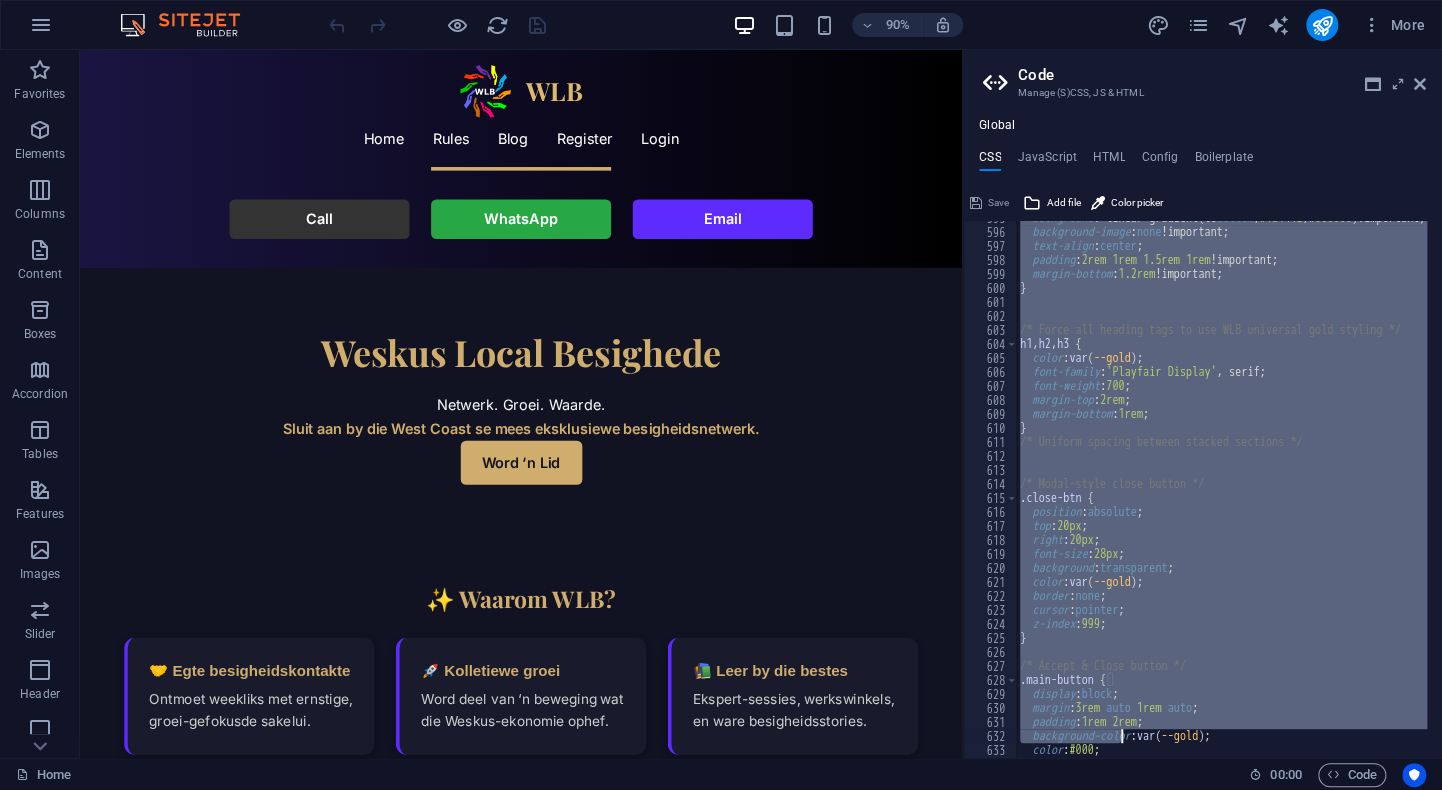 scroll, scrollTop: 7934, scrollLeft: 0, axis: vertical 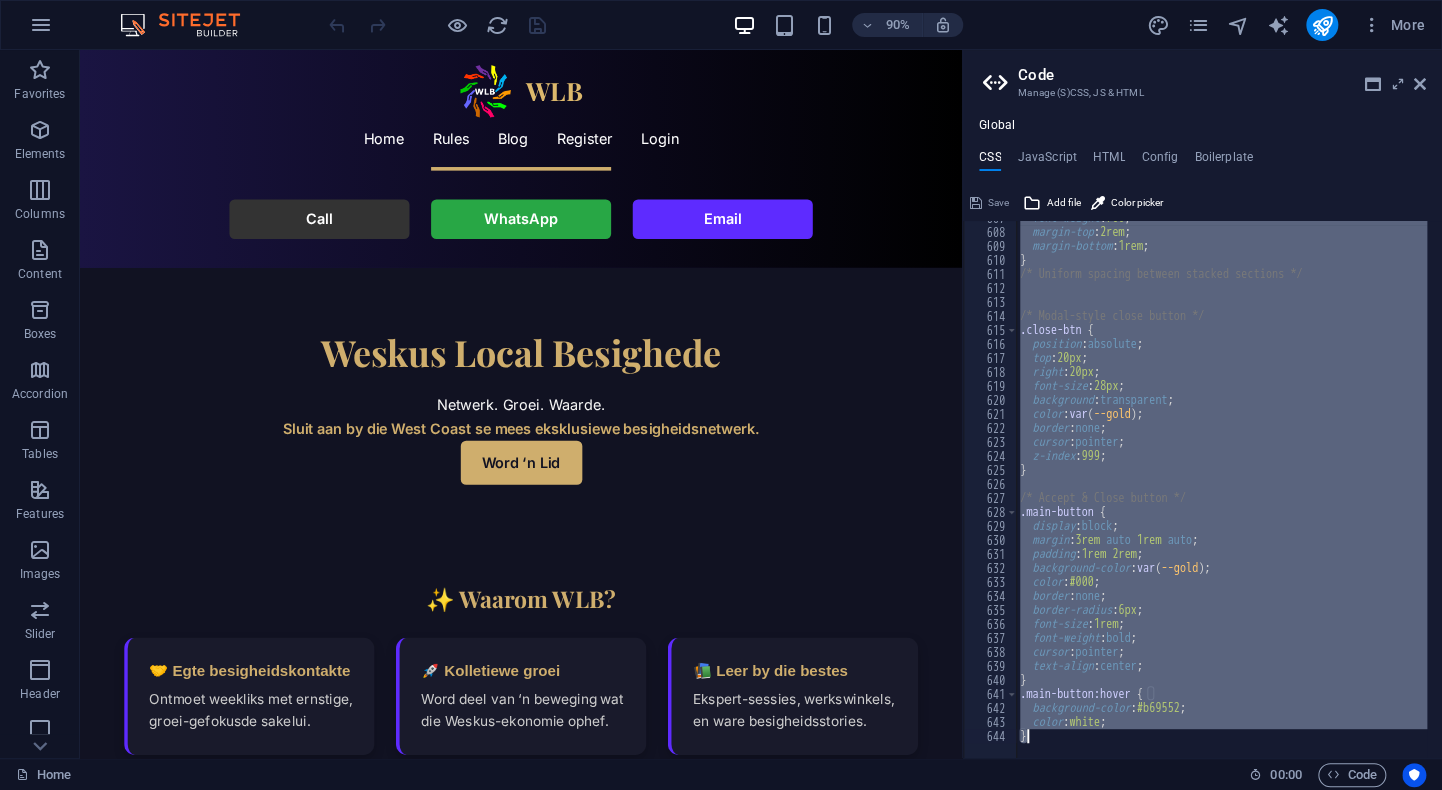 drag, startPoint x: 1011, startPoint y: 226, endPoint x: 1121, endPoint y: 793, distance: 577.57166 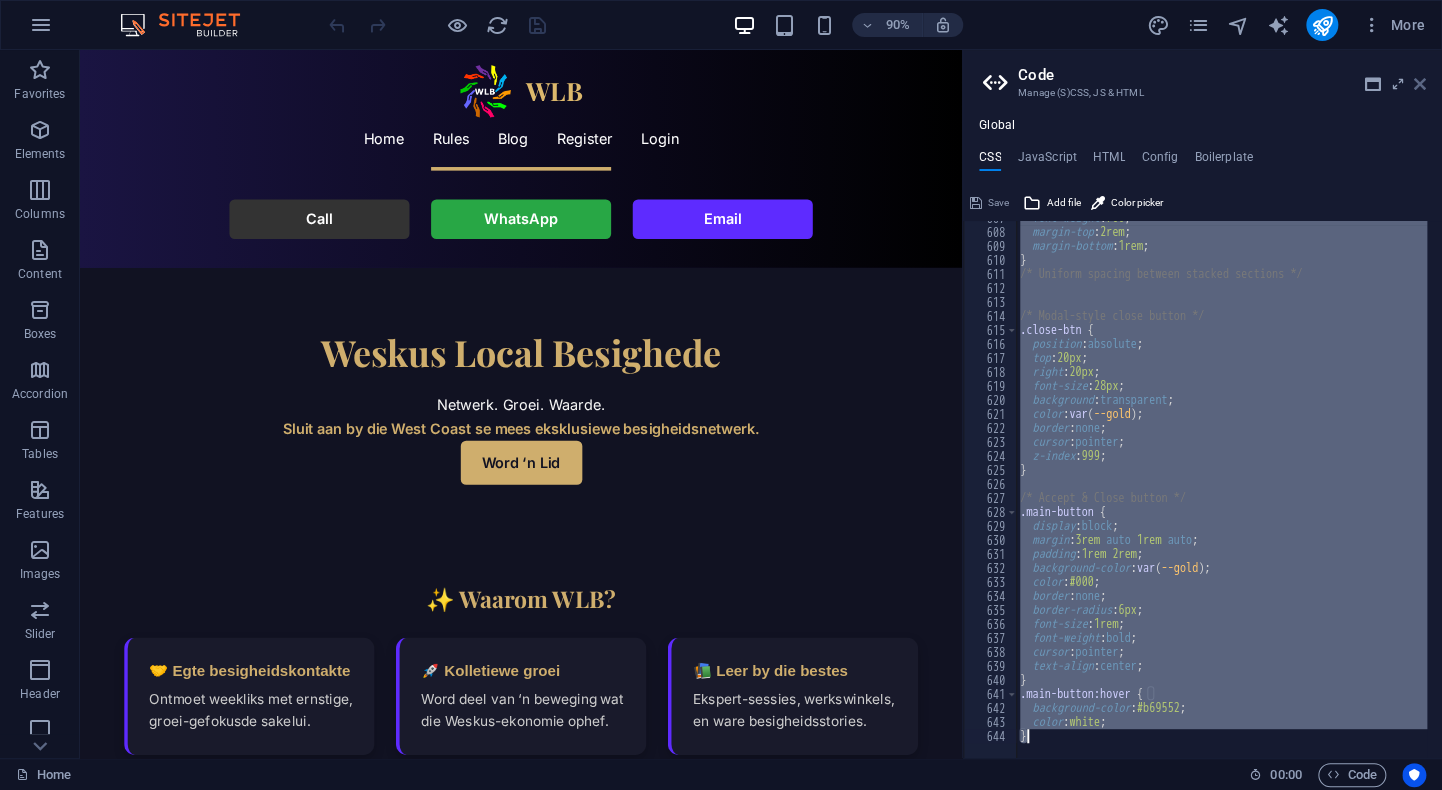 click at bounding box center [1420, 84] 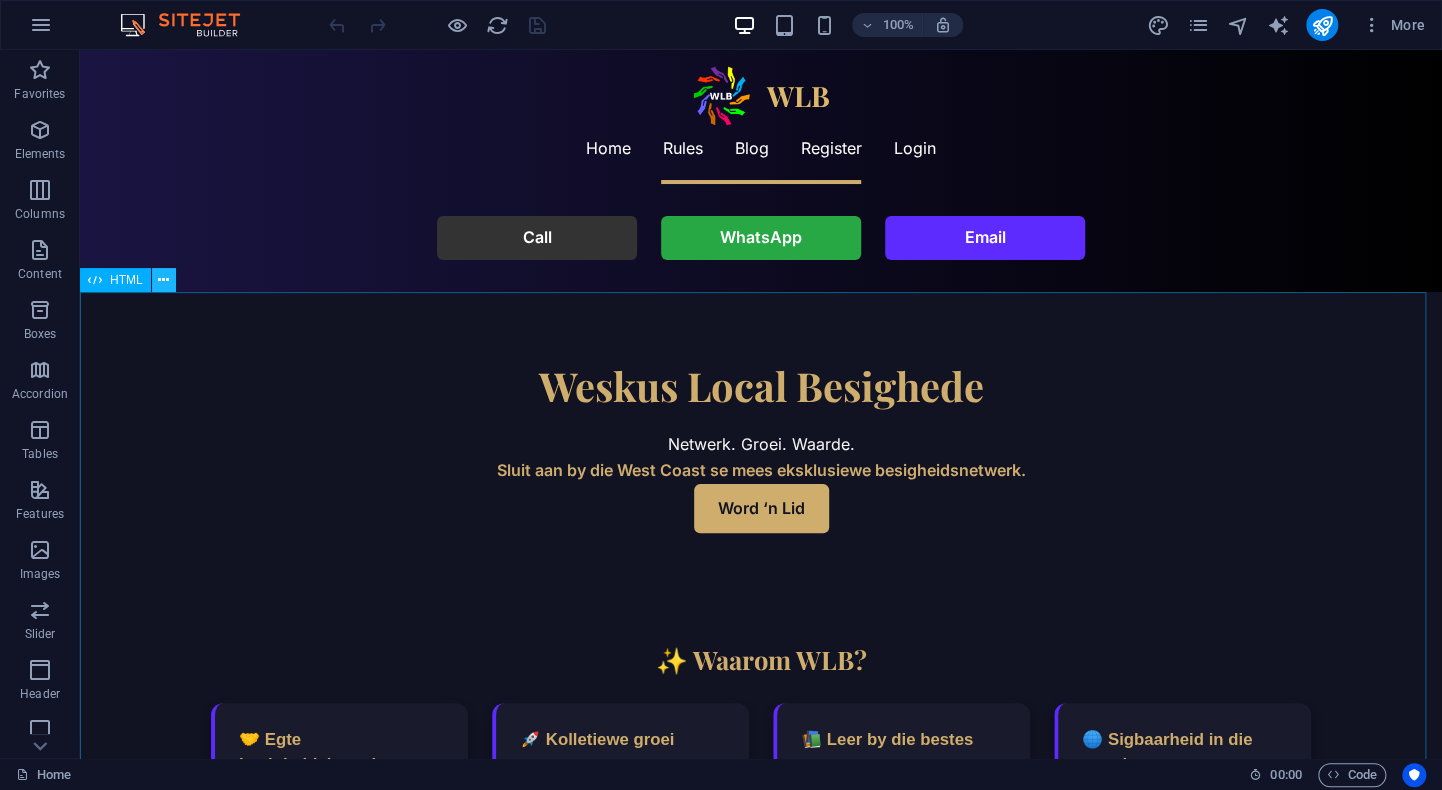 click at bounding box center [163, 280] 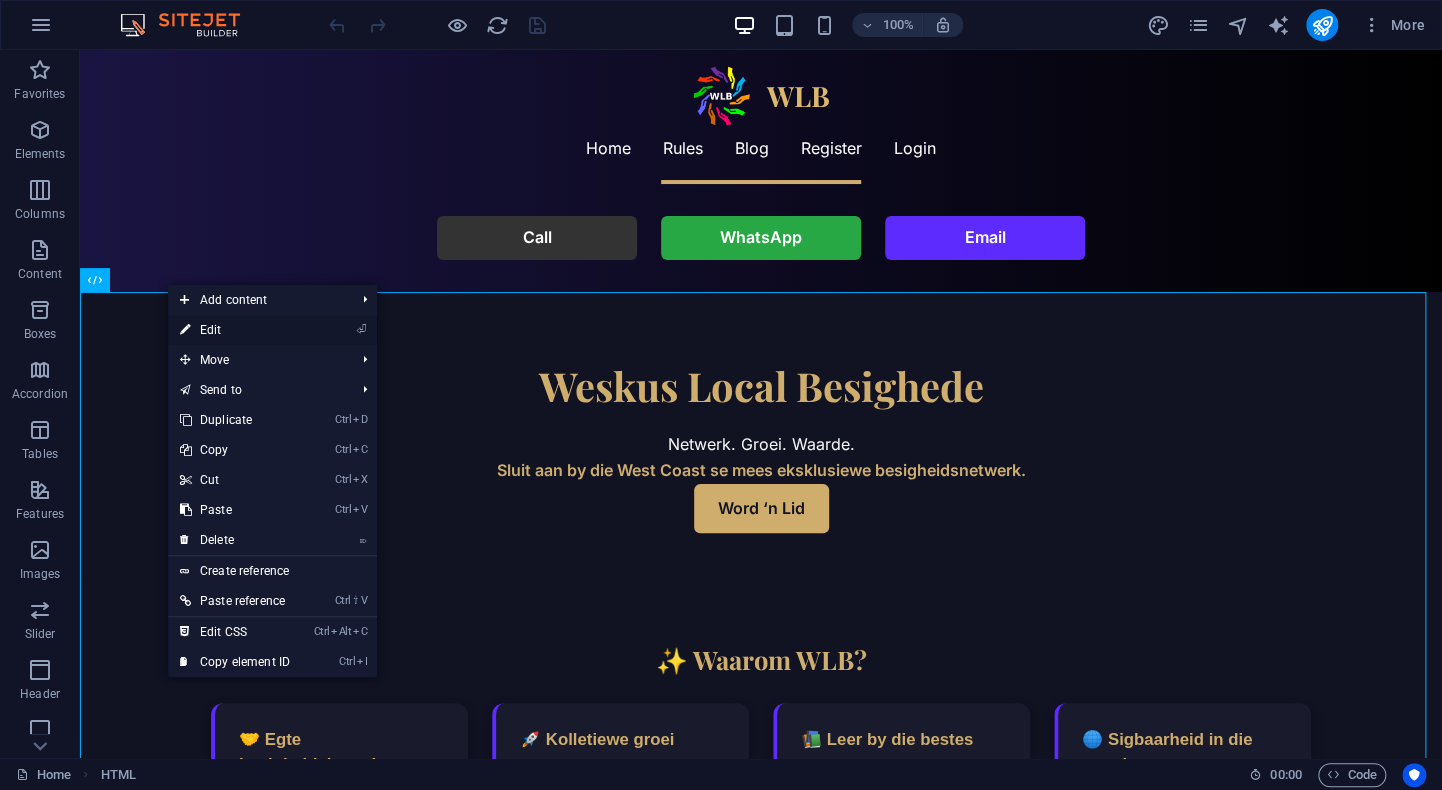 click on "⏎  Edit" at bounding box center (235, 330) 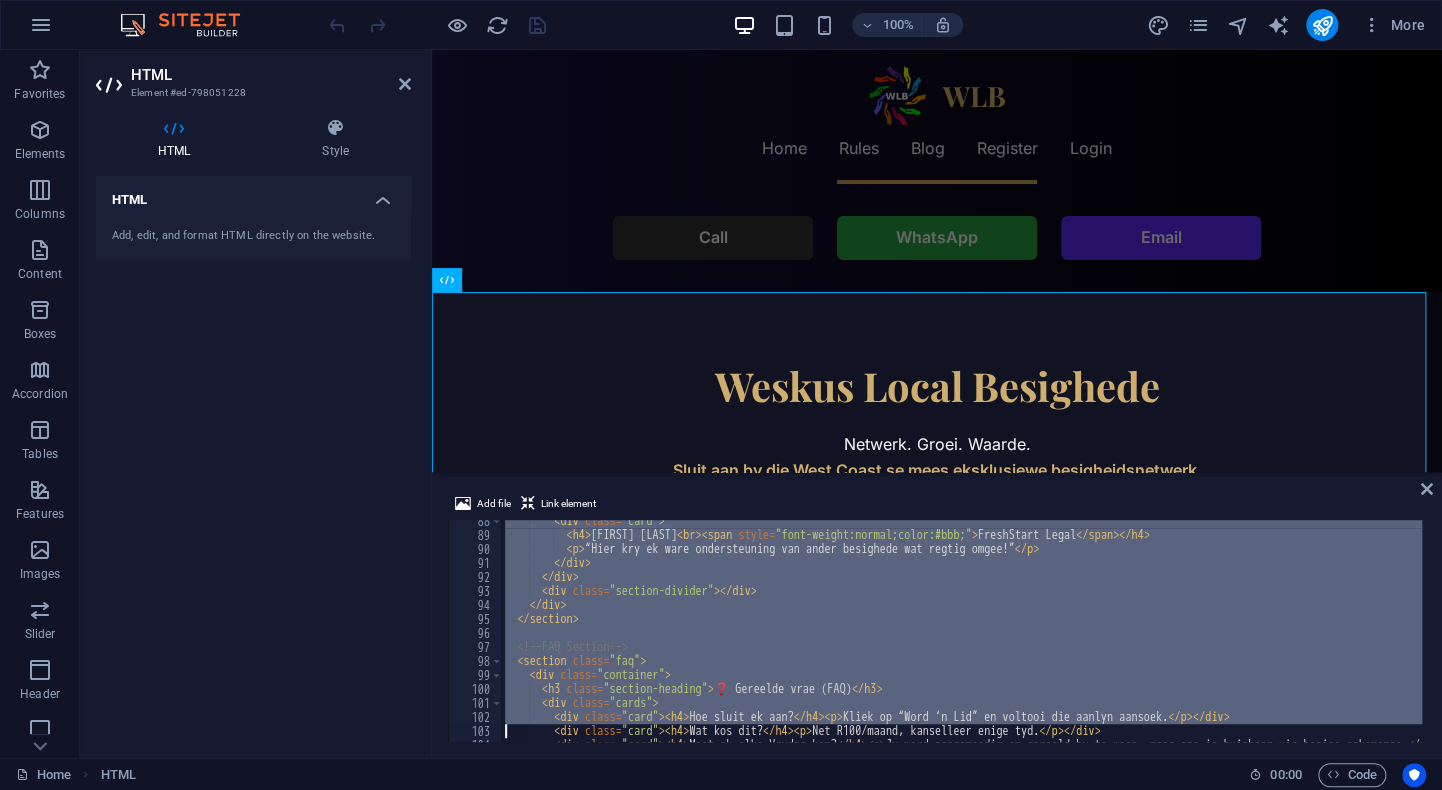 scroll, scrollTop: 1560, scrollLeft: 0, axis: vertical 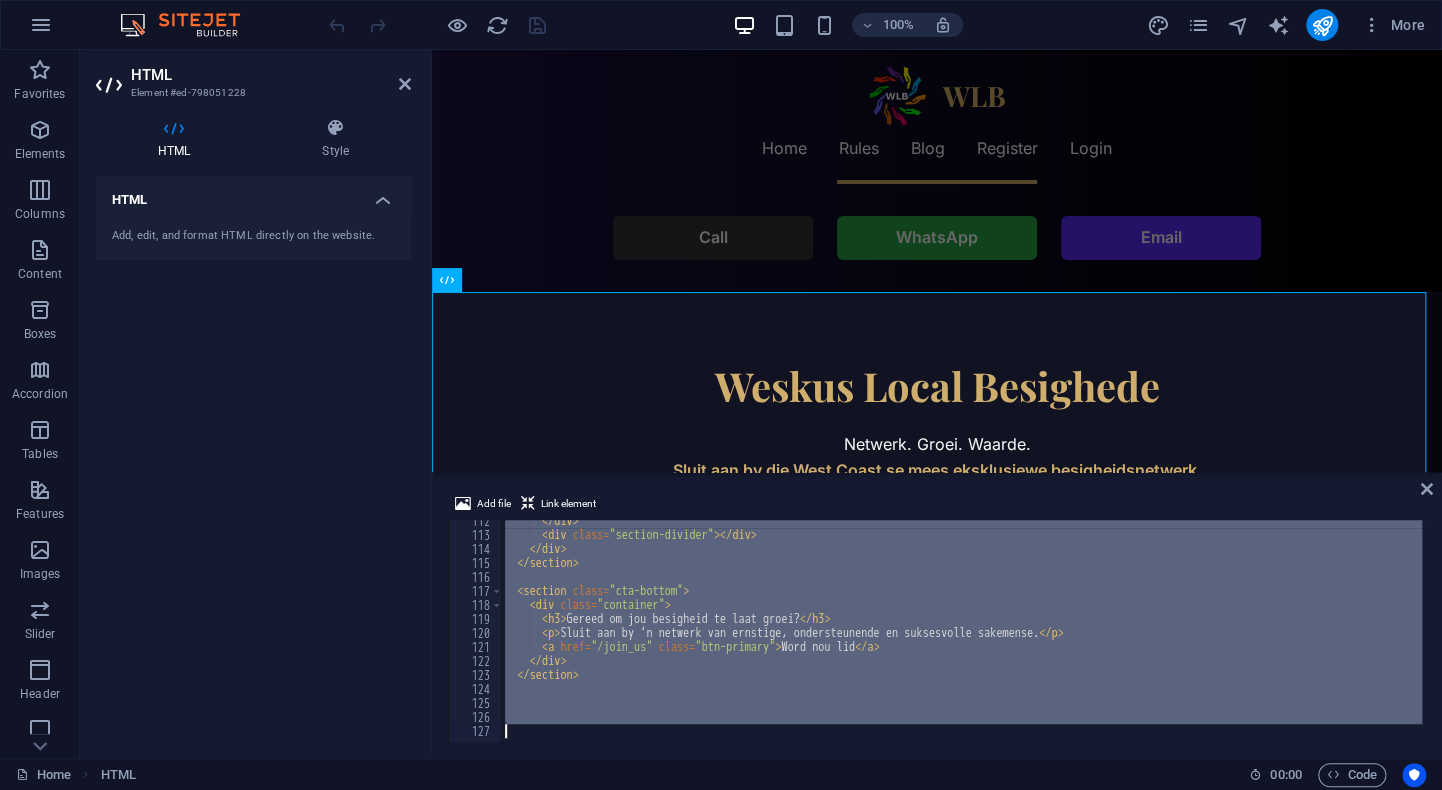 drag, startPoint x: 501, startPoint y: 528, endPoint x: 496, endPoint y: 793, distance: 265.04718 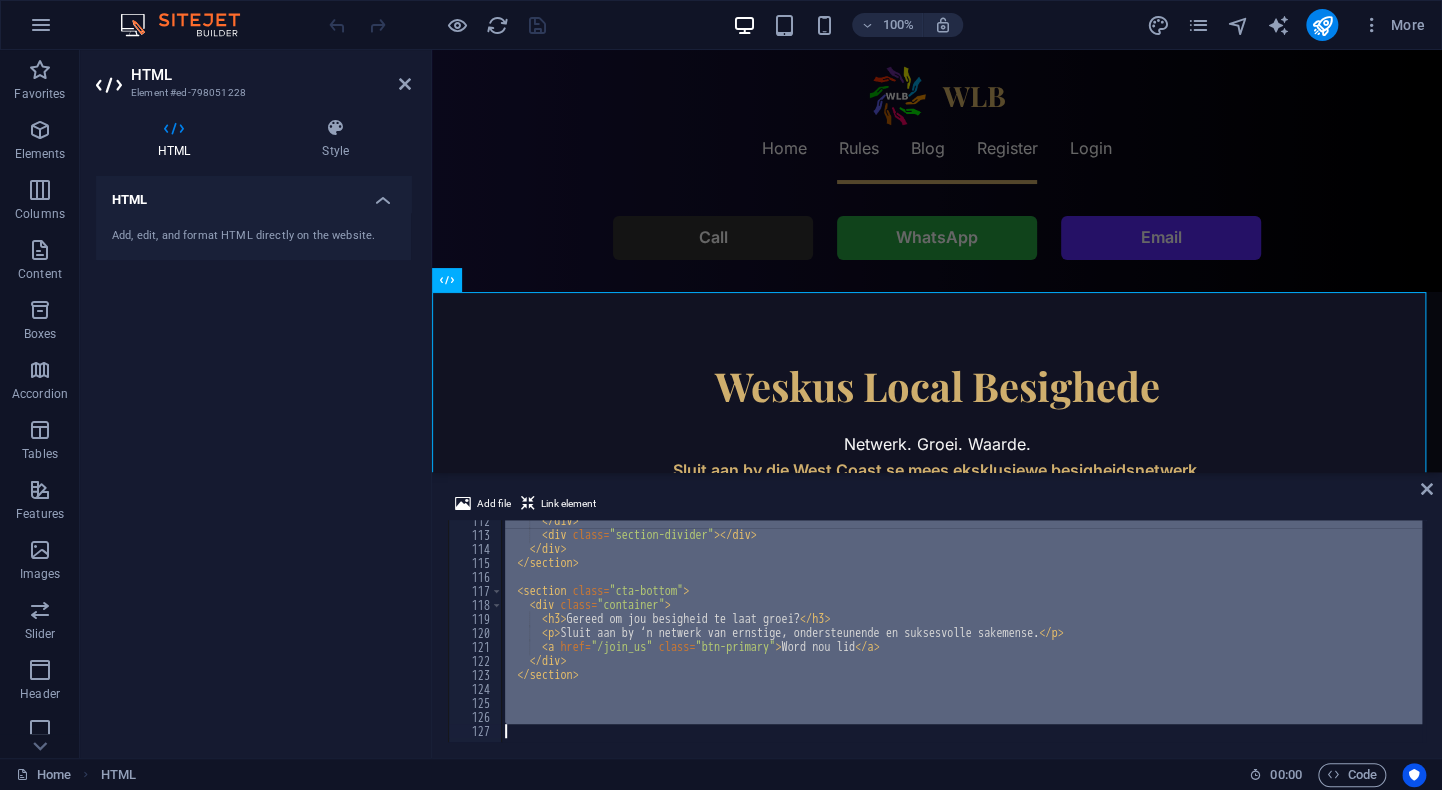 scroll, scrollTop: 705, scrollLeft: 0, axis: vertical 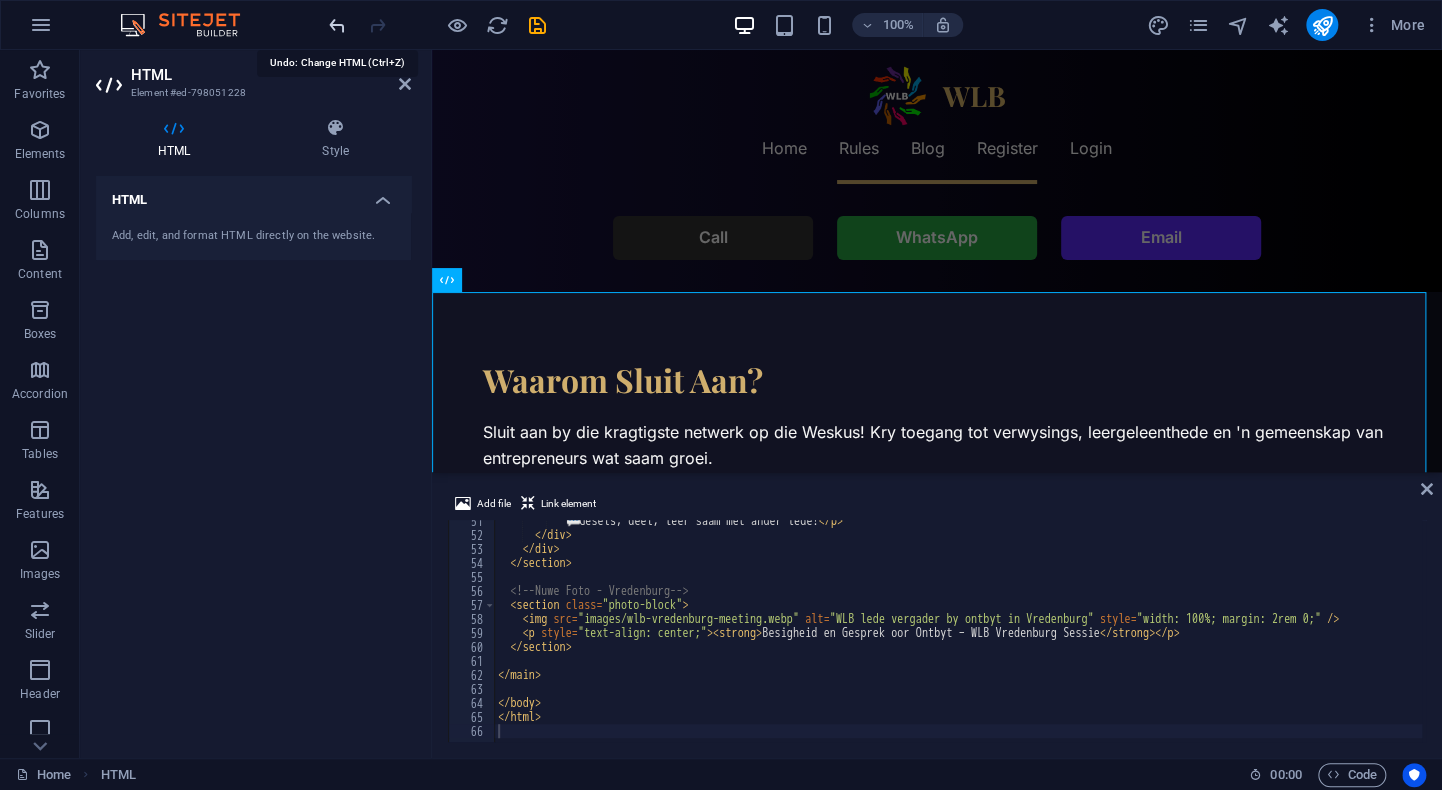 click at bounding box center (337, 25) 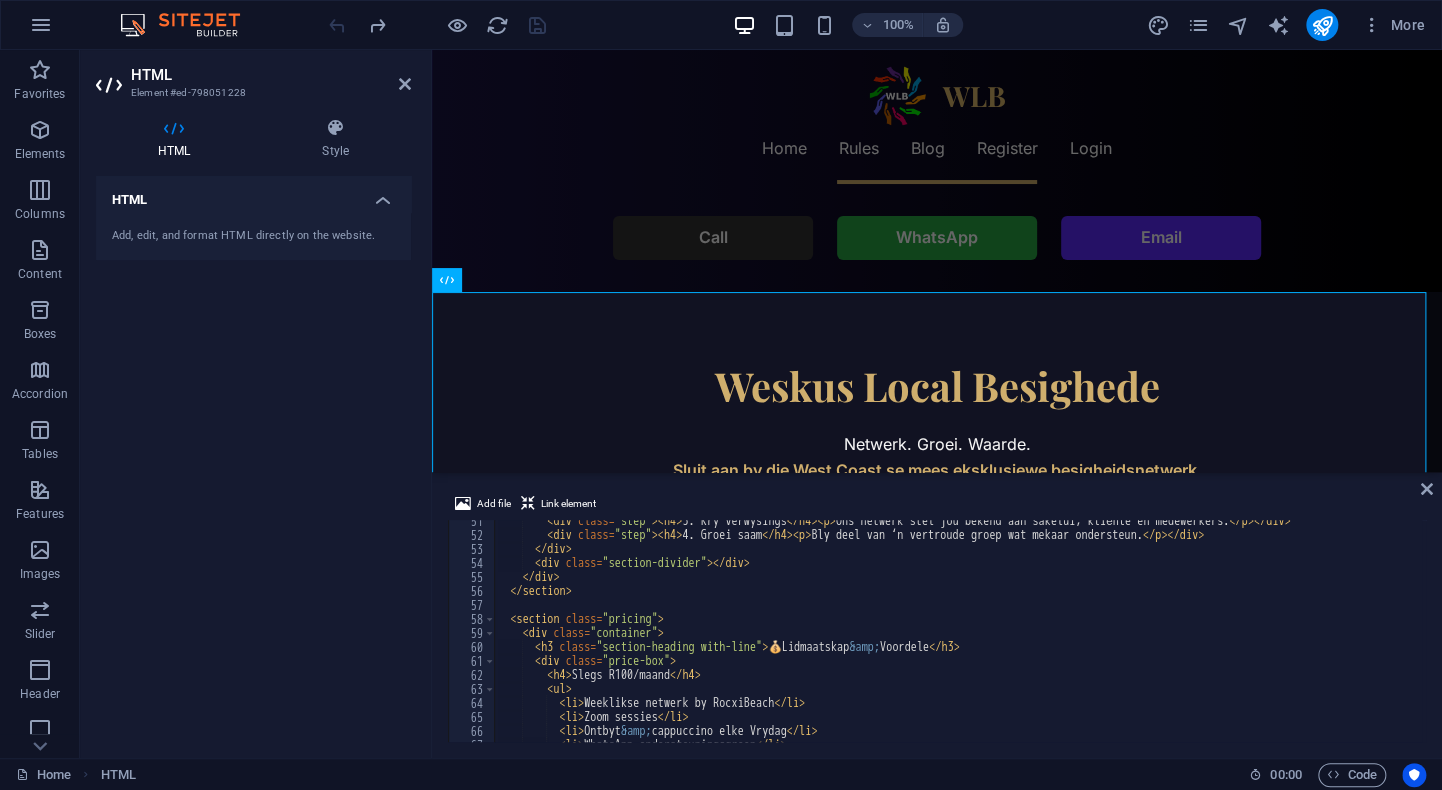 scroll, scrollTop: 706, scrollLeft: 0, axis: vertical 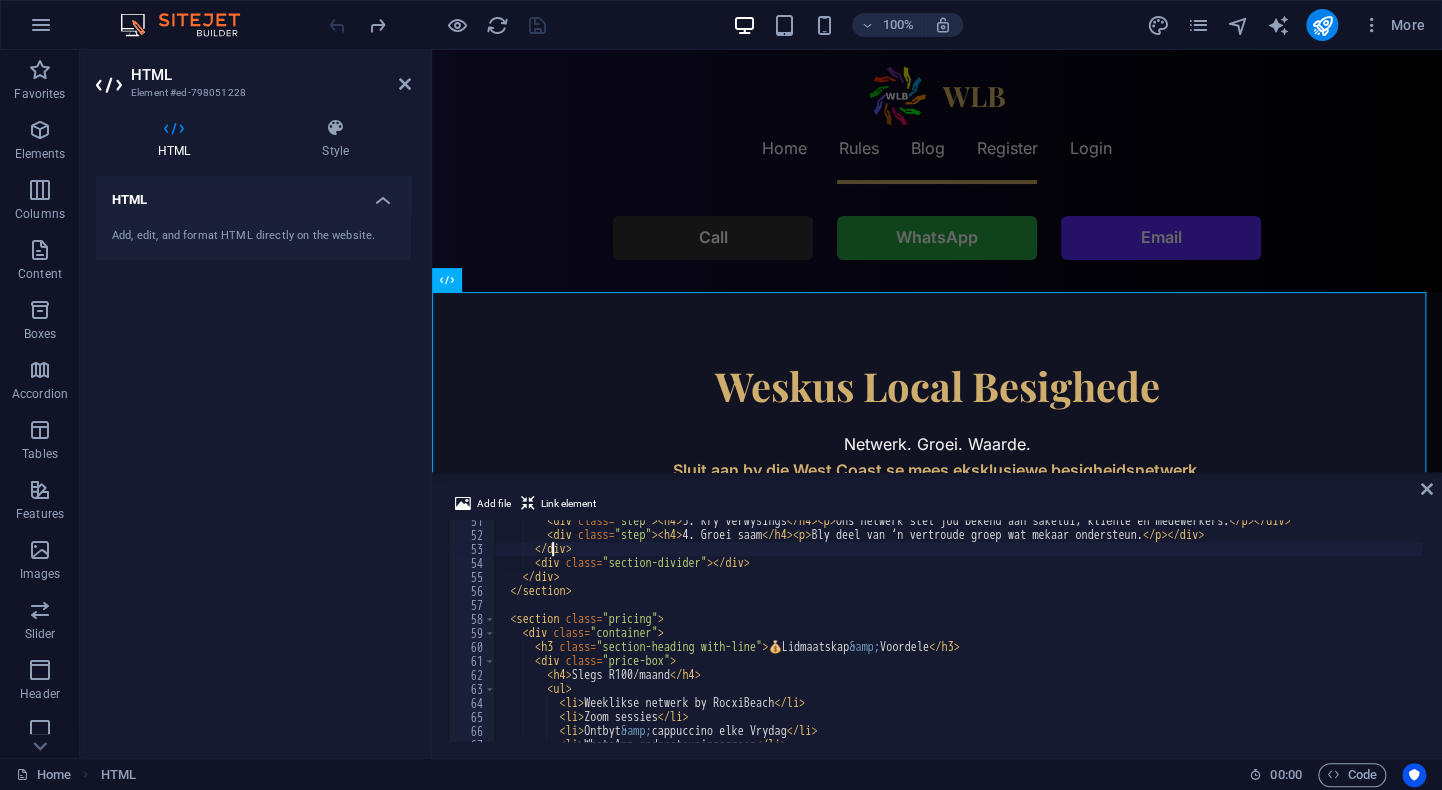 click on "< div   class = "step" > < h4 > 3. Kry verwysings </ h4 > < p > Ons netwerk stel jou bekend aan sakelui, kliënte en medewerkers. </ p > </ div >           < div   class = "step" > < h4 > 4. Groei saam </ h4 > < p > Bly deel van ‘n vertroude groep wat mekaar ondersteun. </ p > </ div >         </ div >         < div   class = "section-divider" > </ div >      </ div >    </ section >    < section   class = "pricing" >      < div   class = "container" >         < h3   class = "section-heading with-line" > 💰  Lidmaatskap  &amp;  Voordele </ h3 >         < div   class = "price-box" >           < h4 > Slegs R100/maand </ h4 >           < ul >              < li > Weeklikse netwerk by RocxiBeach </ li >              < li > Zoom sessies </ li >              < li > Ontbyt  &amp;  cappuccino elke Vrydag </ li >              < li > WhatsApp ondersteuningsgroep </ li >" at bounding box center [1094, 637] 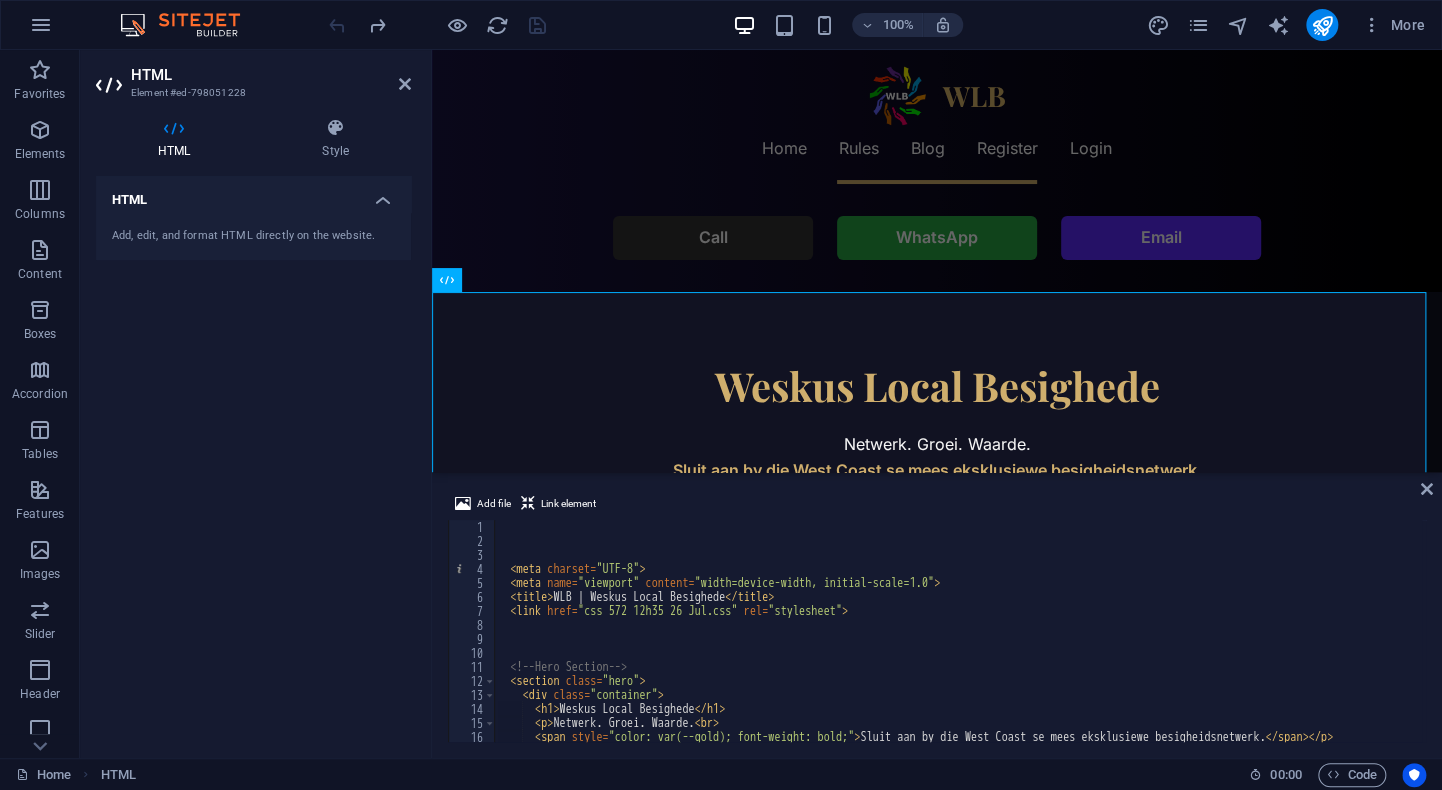 scroll, scrollTop: 0, scrollLeft: 0, axis: both 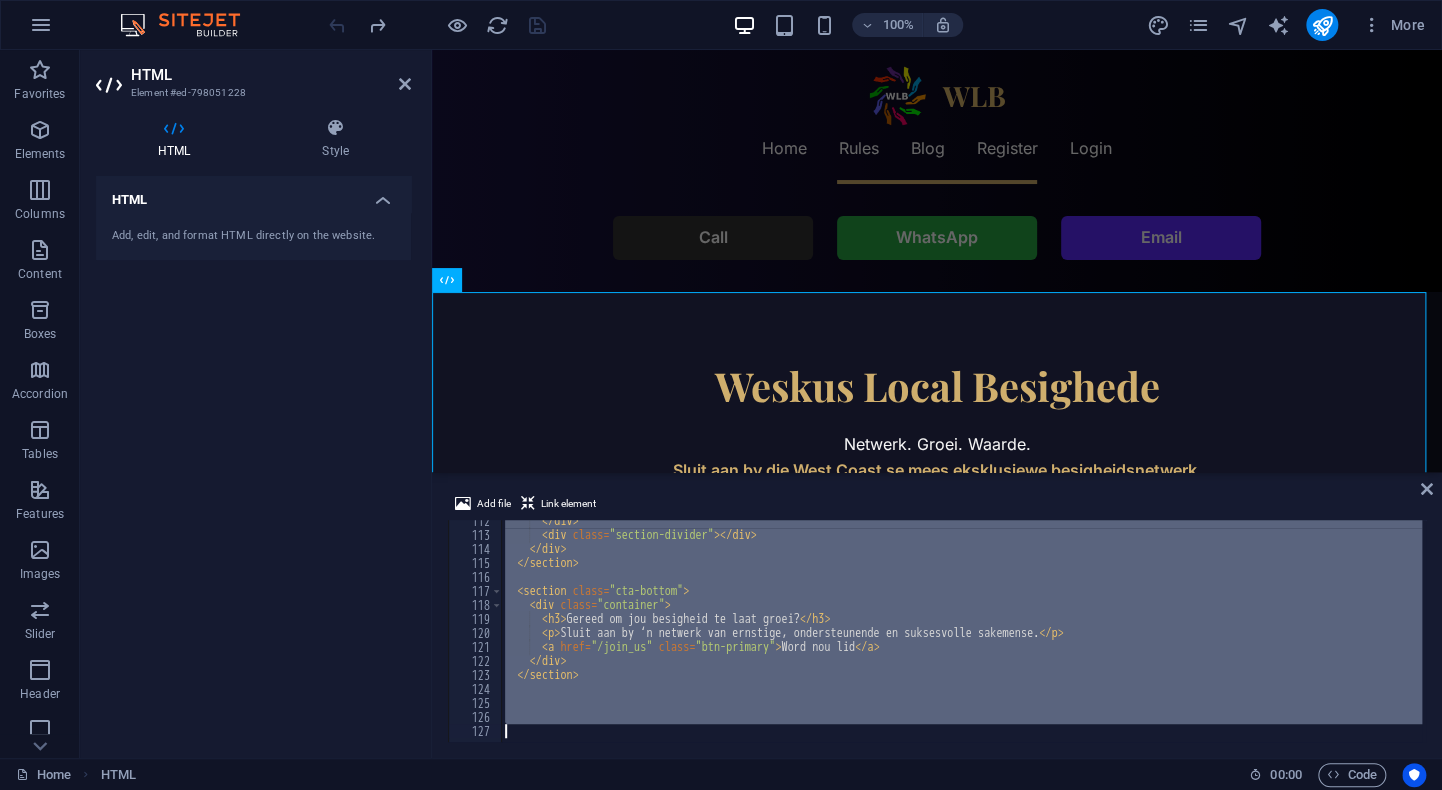 drag, startPoint x: 501, startPoint y: 528, endPoint x: 524, endPoint y: 776, distance: 249.06425 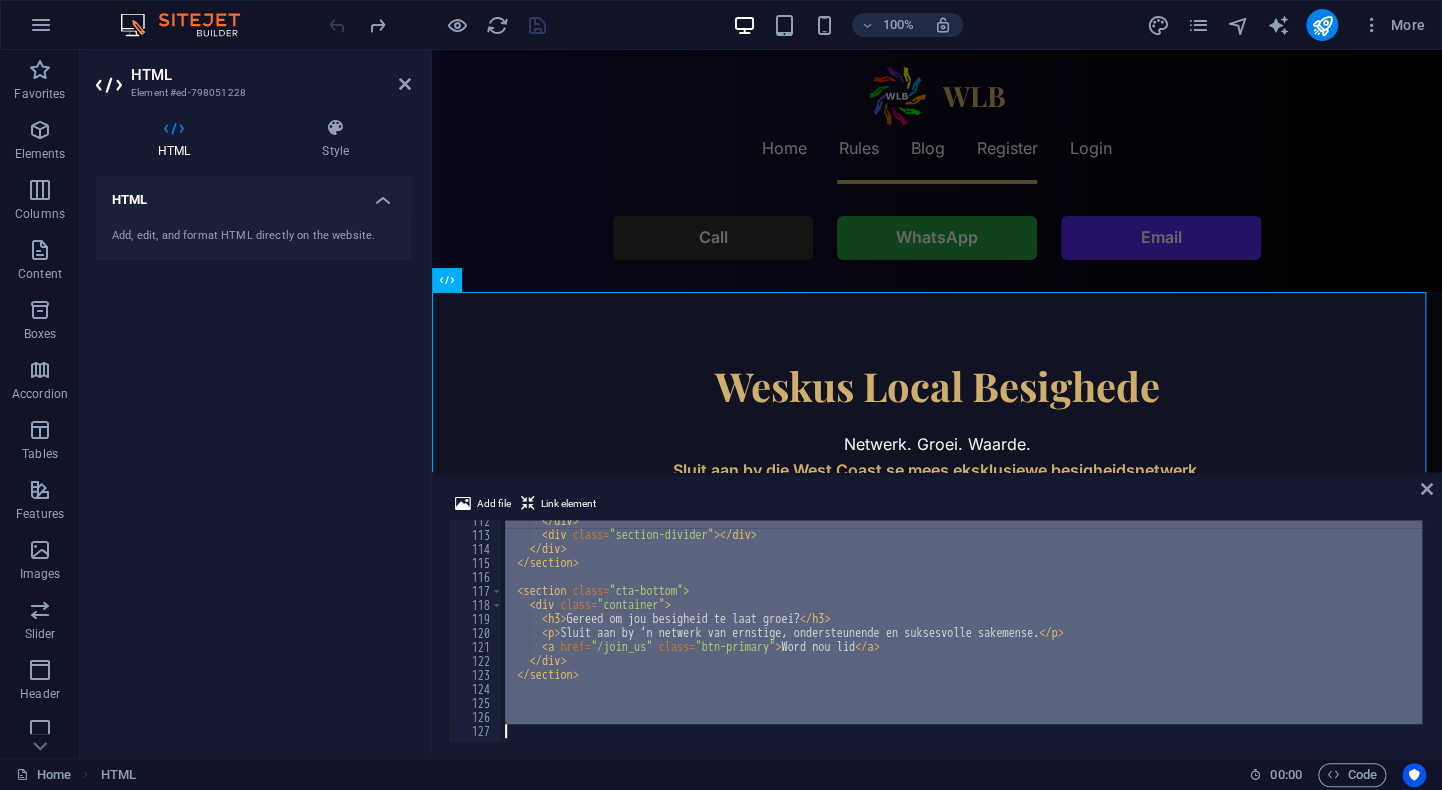 scroll, scrollTop: 1560, scrollLeft: 0, axis: vertical 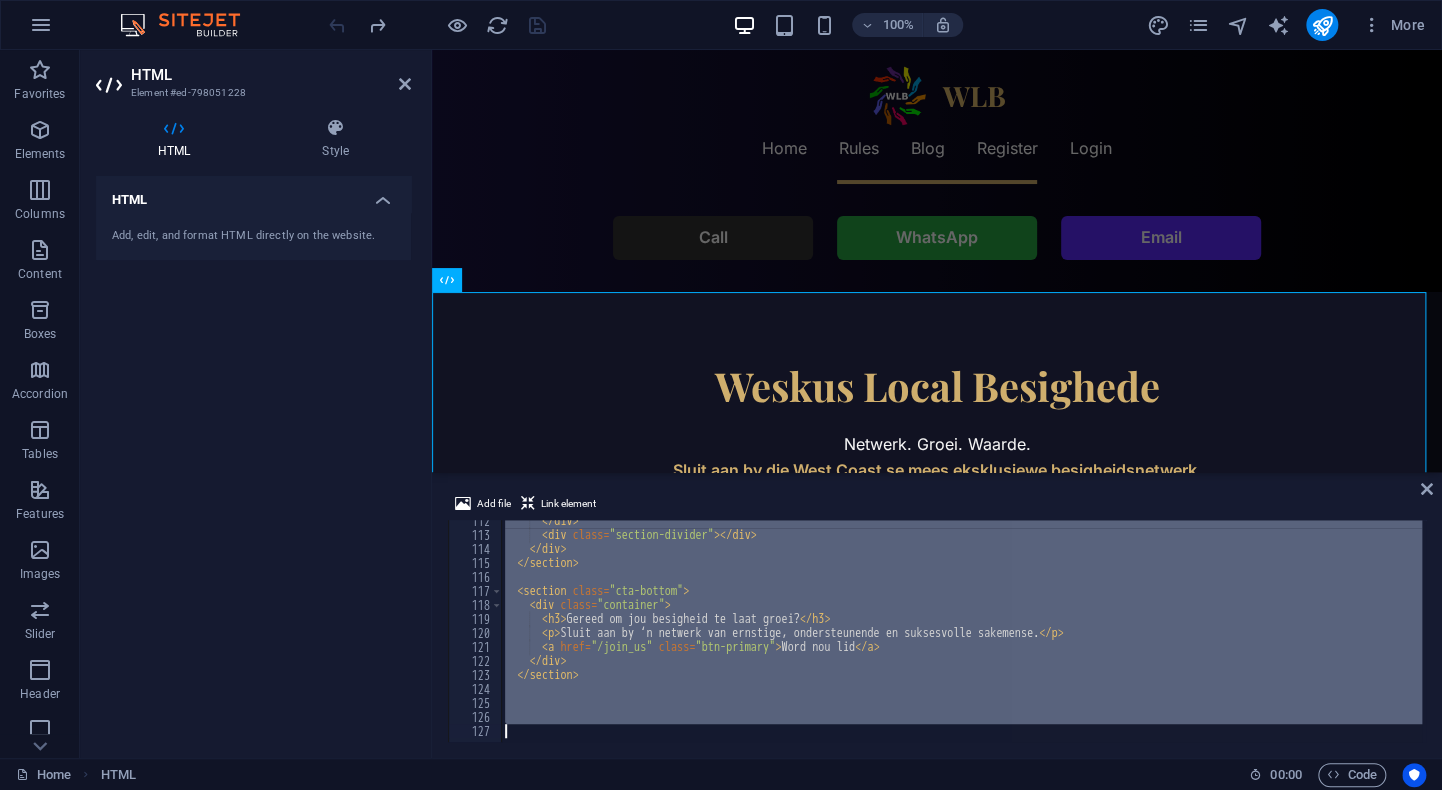 type on "<section class="cta-bottom">" 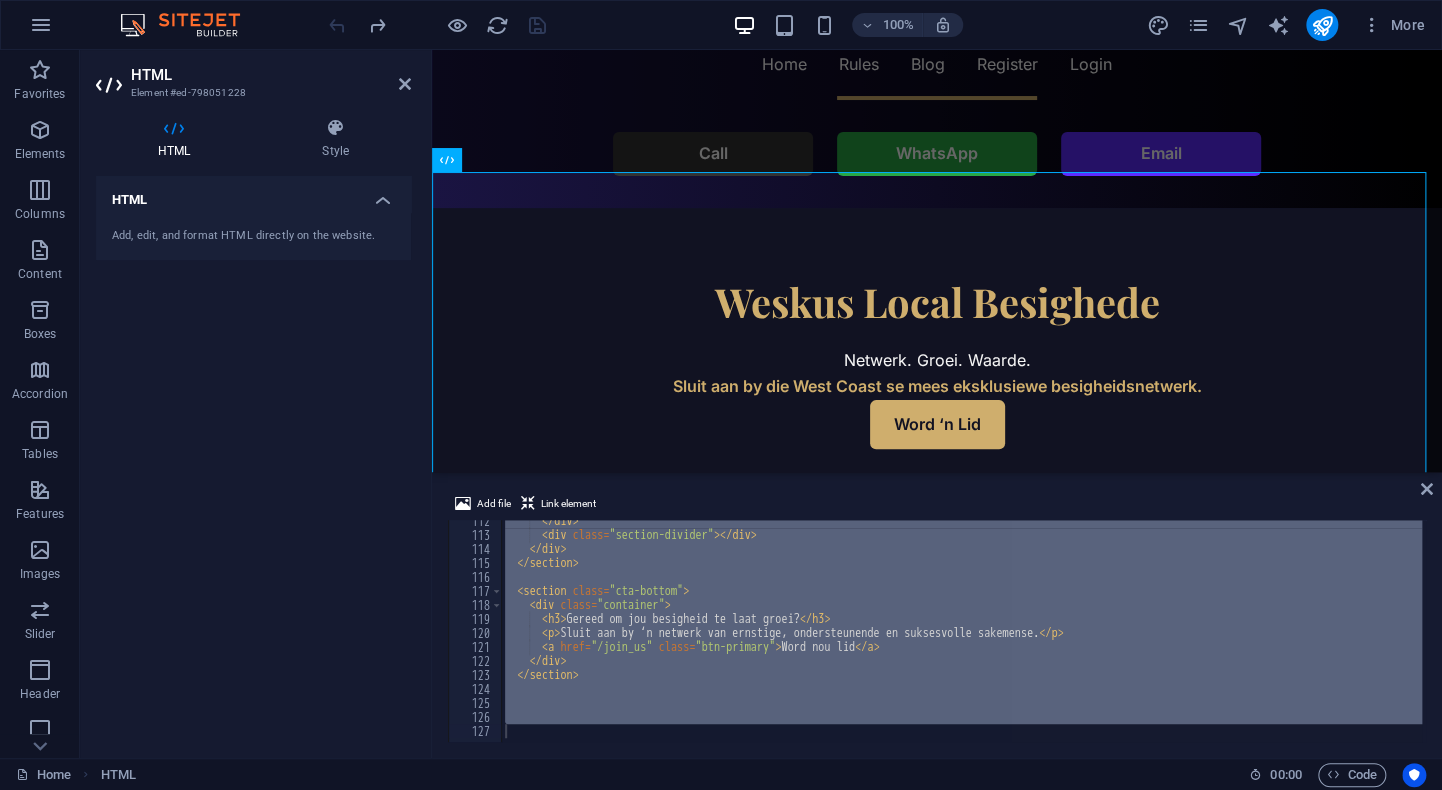 scroll, scrollTop: 168, scrollLeft: 0, axis: vertical 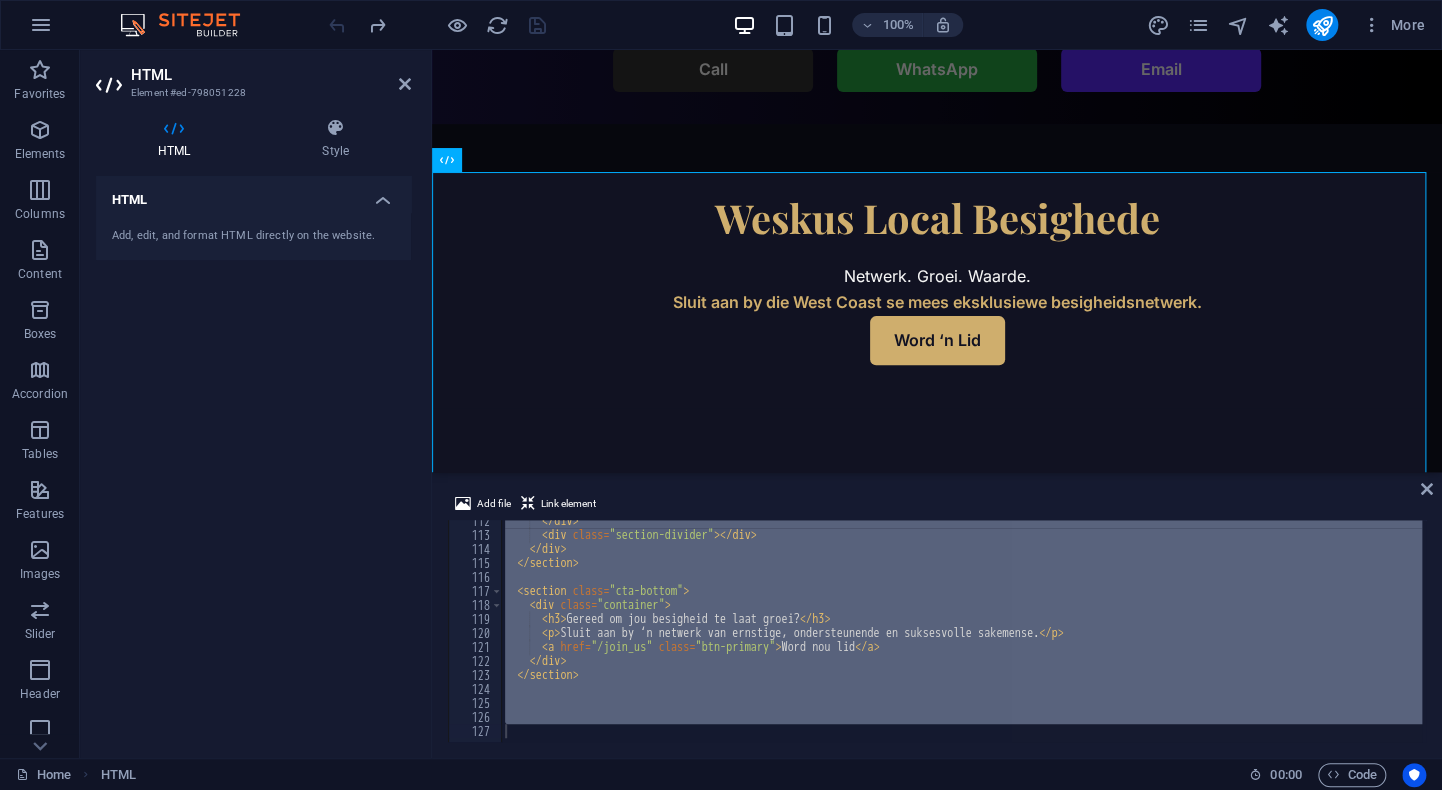 type 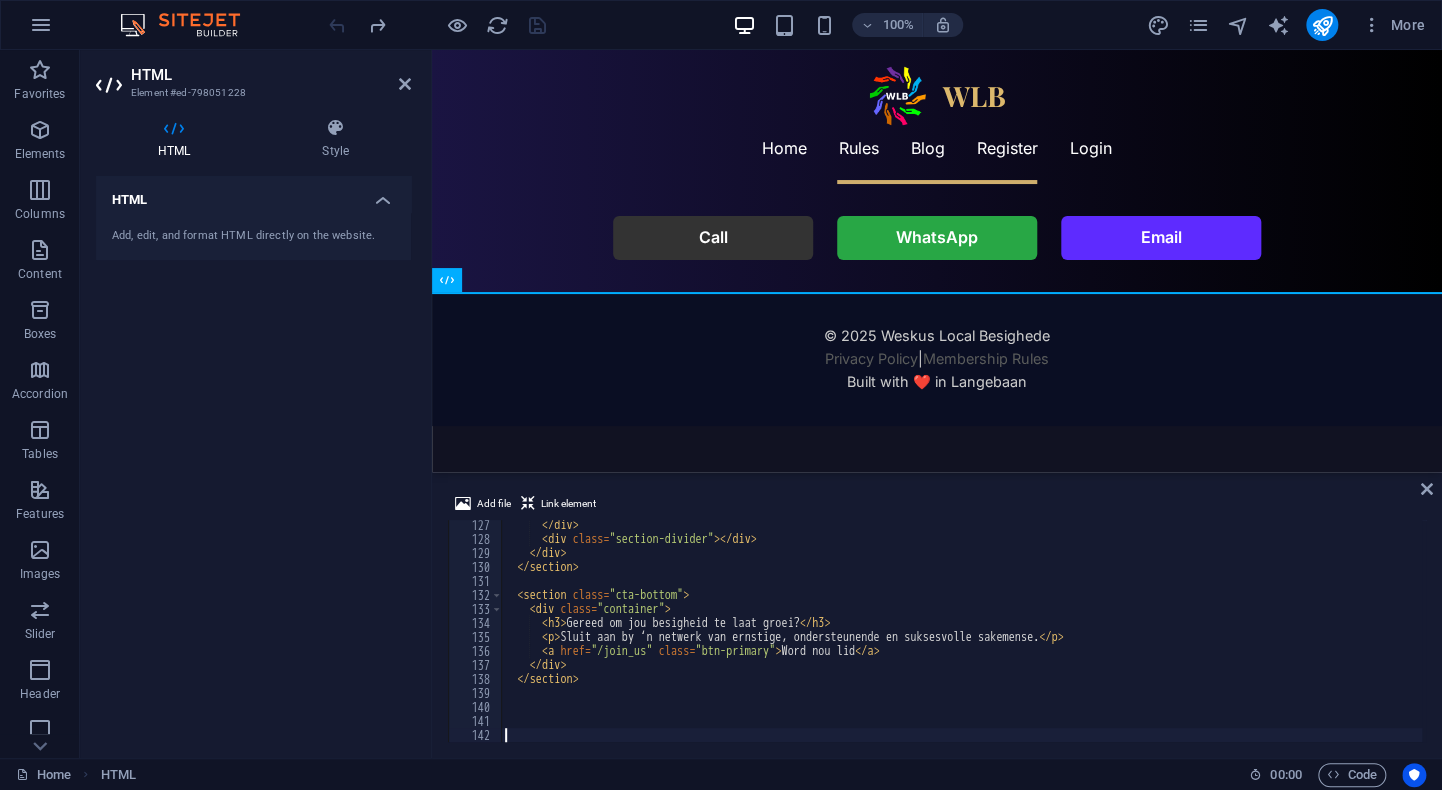 scroll, scrollTop: 1766, scrollLeft: 0, axis: vertical 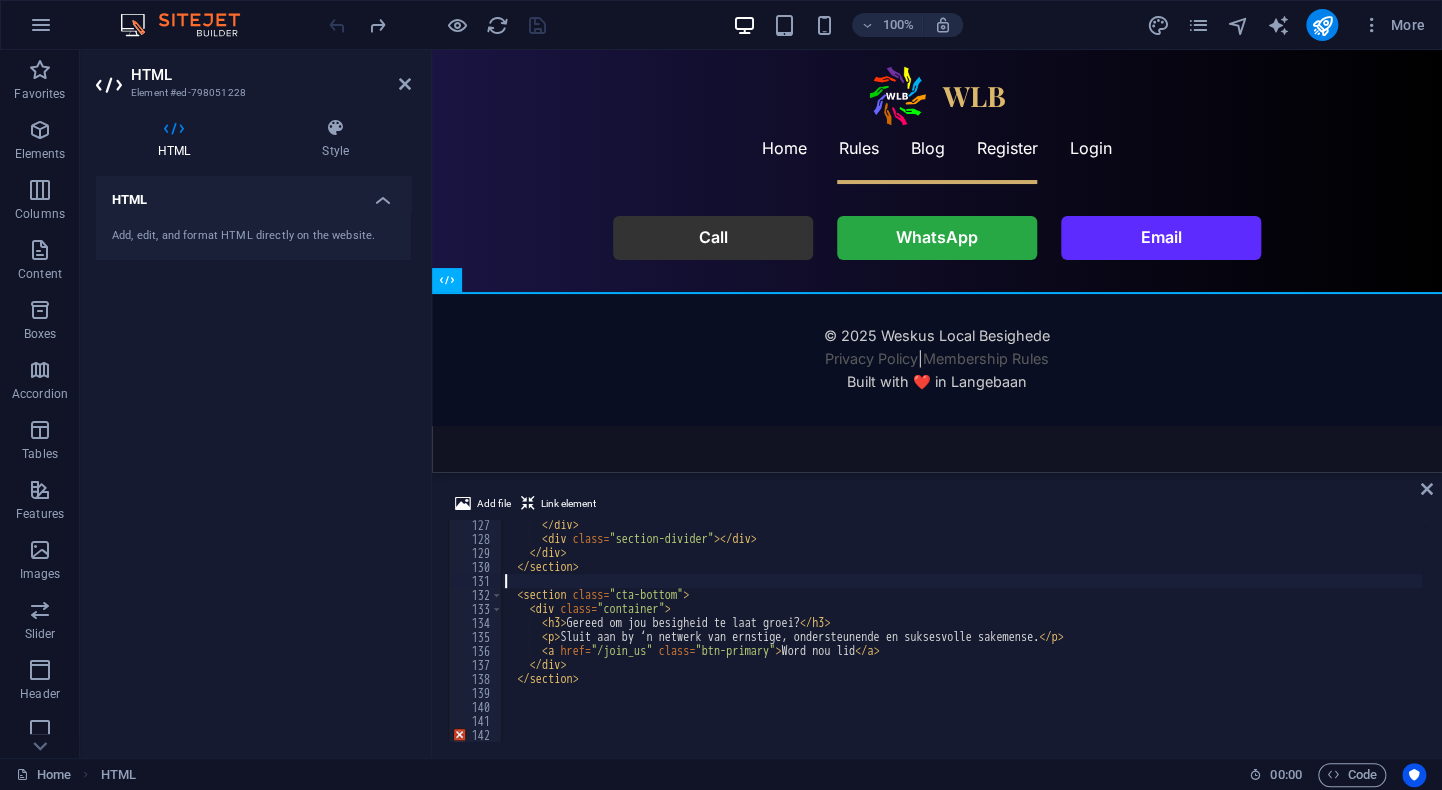 click on "</ div >         < div   class = "section-divider" > </ div >      </ div >    </ section >    < section   class = "cta-bottom" >      < div   class = "container" >         < h3 > Gereed om jou besigheid te laat groei? </ h3 >         < p > Sluit aan by ‘n netwerk van ernstige, ondersteunende en suksesvolle sakemense. </ p >         < a   href = "/join_us"   class = "btn-primary" > Word nou lid </ a >      </ div >    </ section >" at bounding box center (1101, 641) 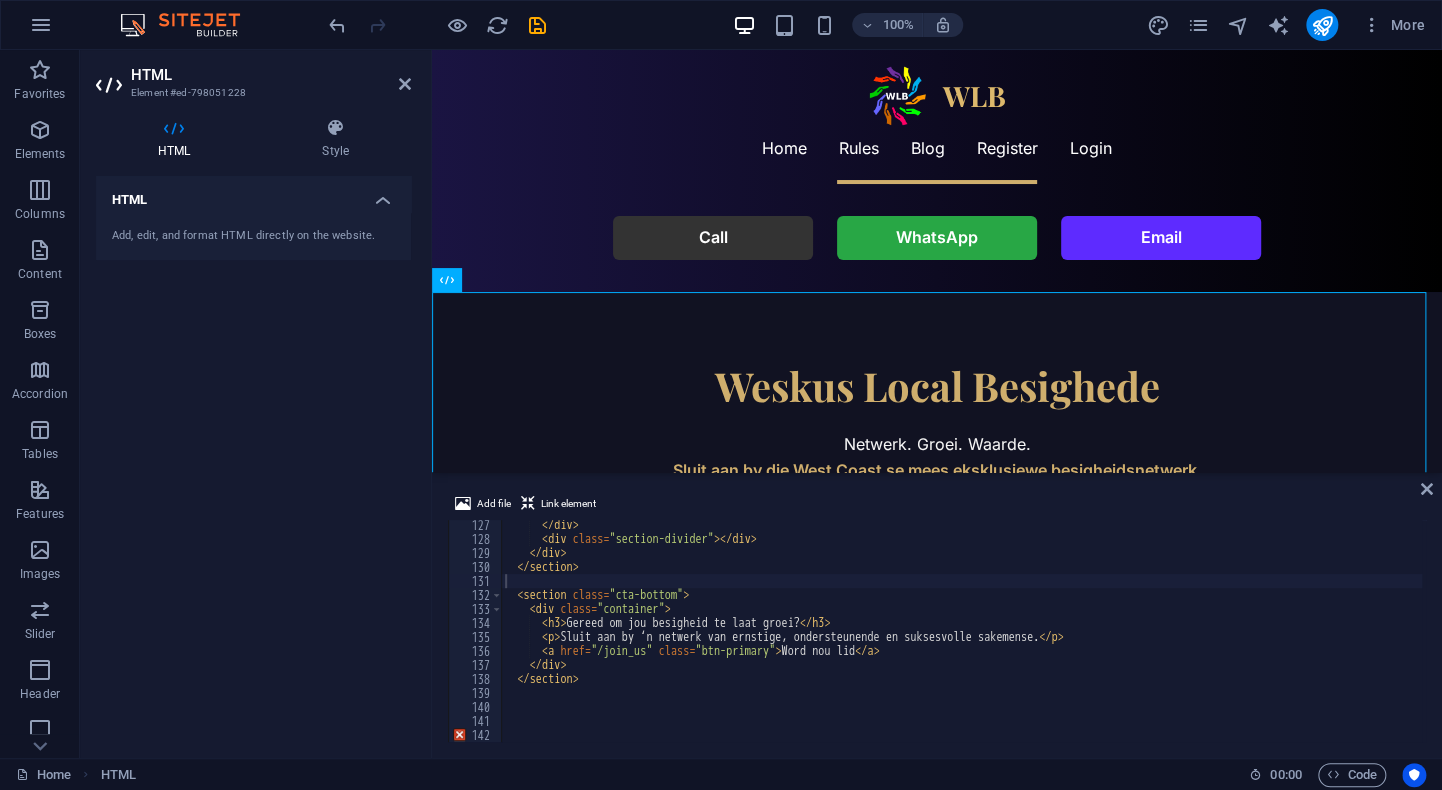 drag, startPoint x: 756, startPoint y: 327, endPoint x: 1321, endPoint y: 601, distance: 627.9339 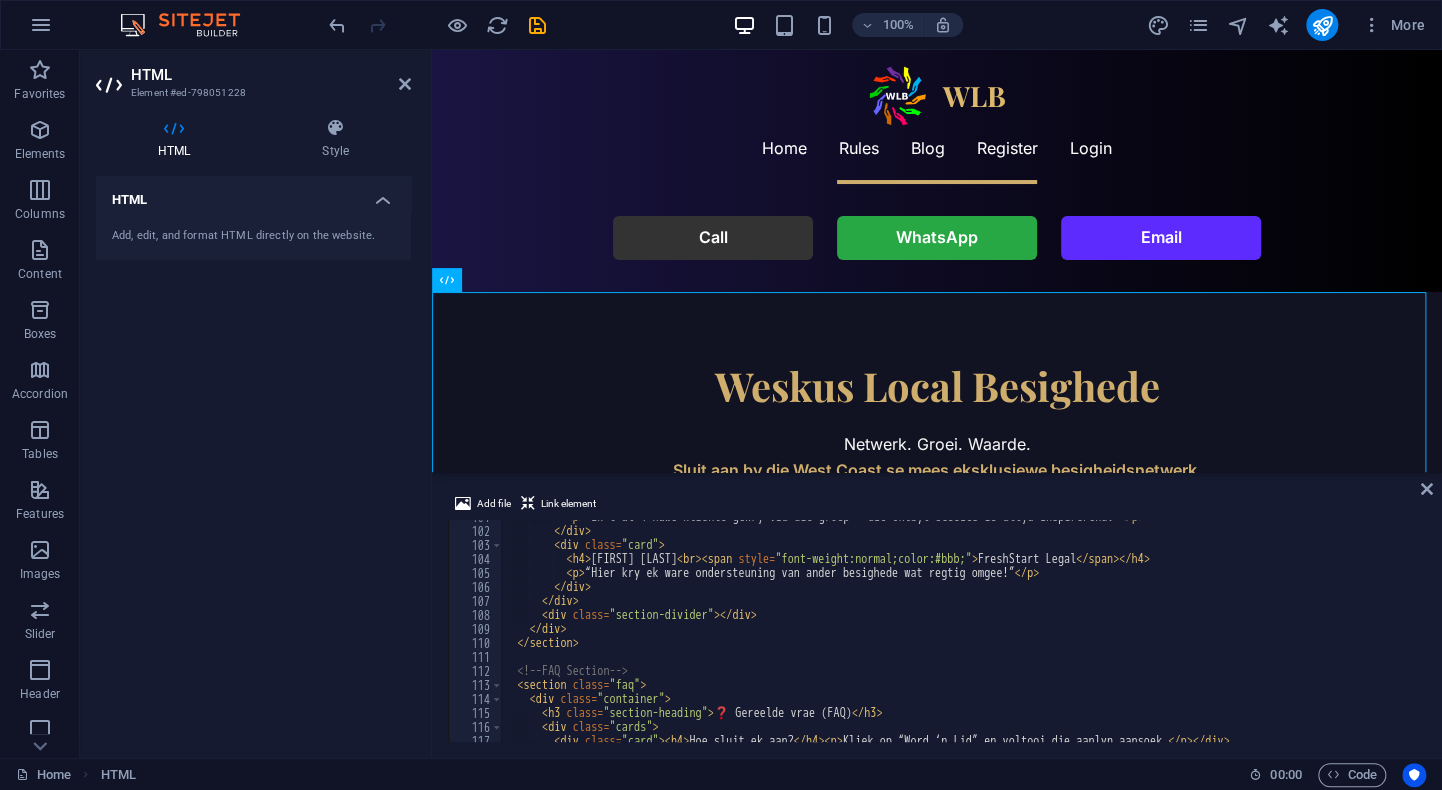 scroll, scrollTop: 1350, scrollLeft: 0, axis: vertical 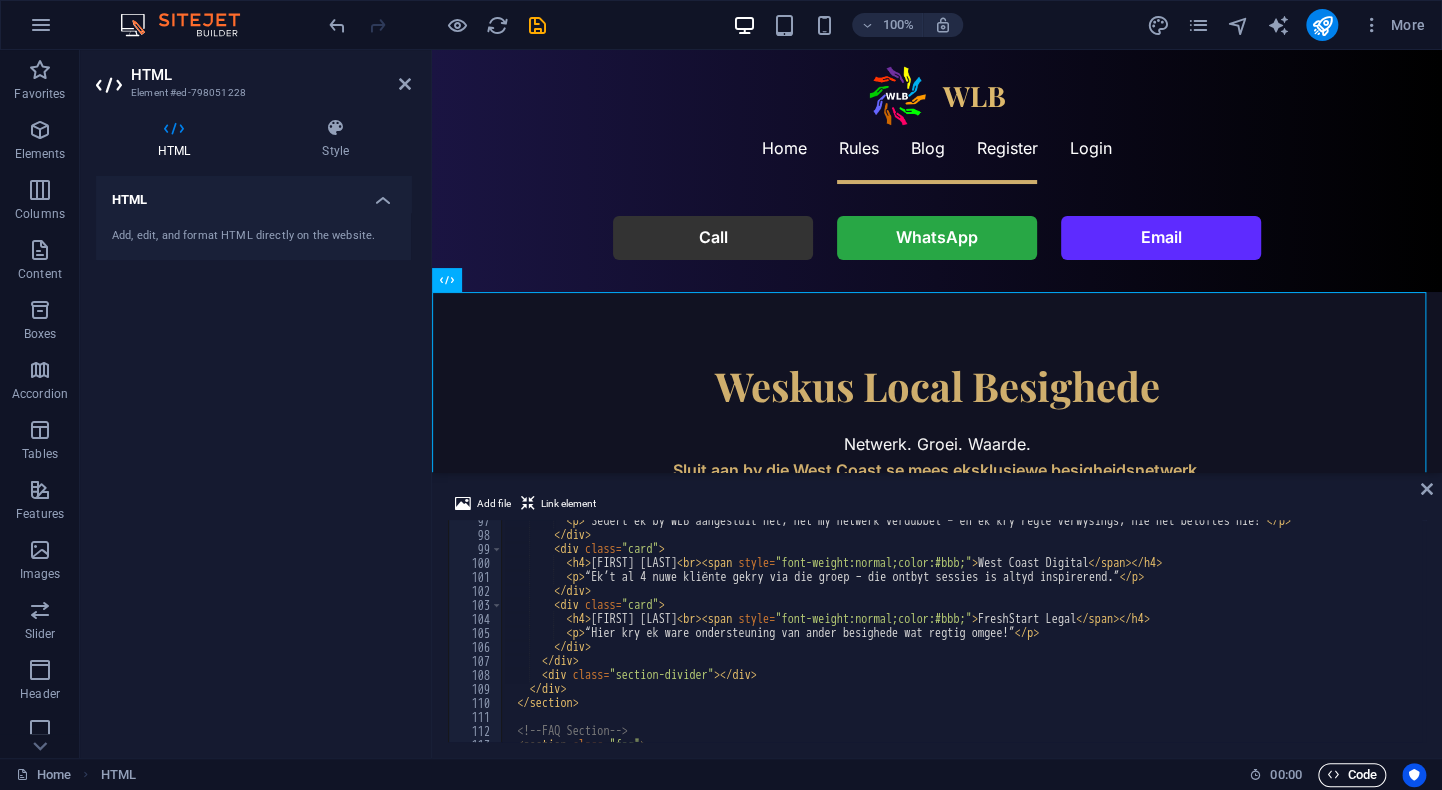 click on "Code" at bounding box center (1352, 775) 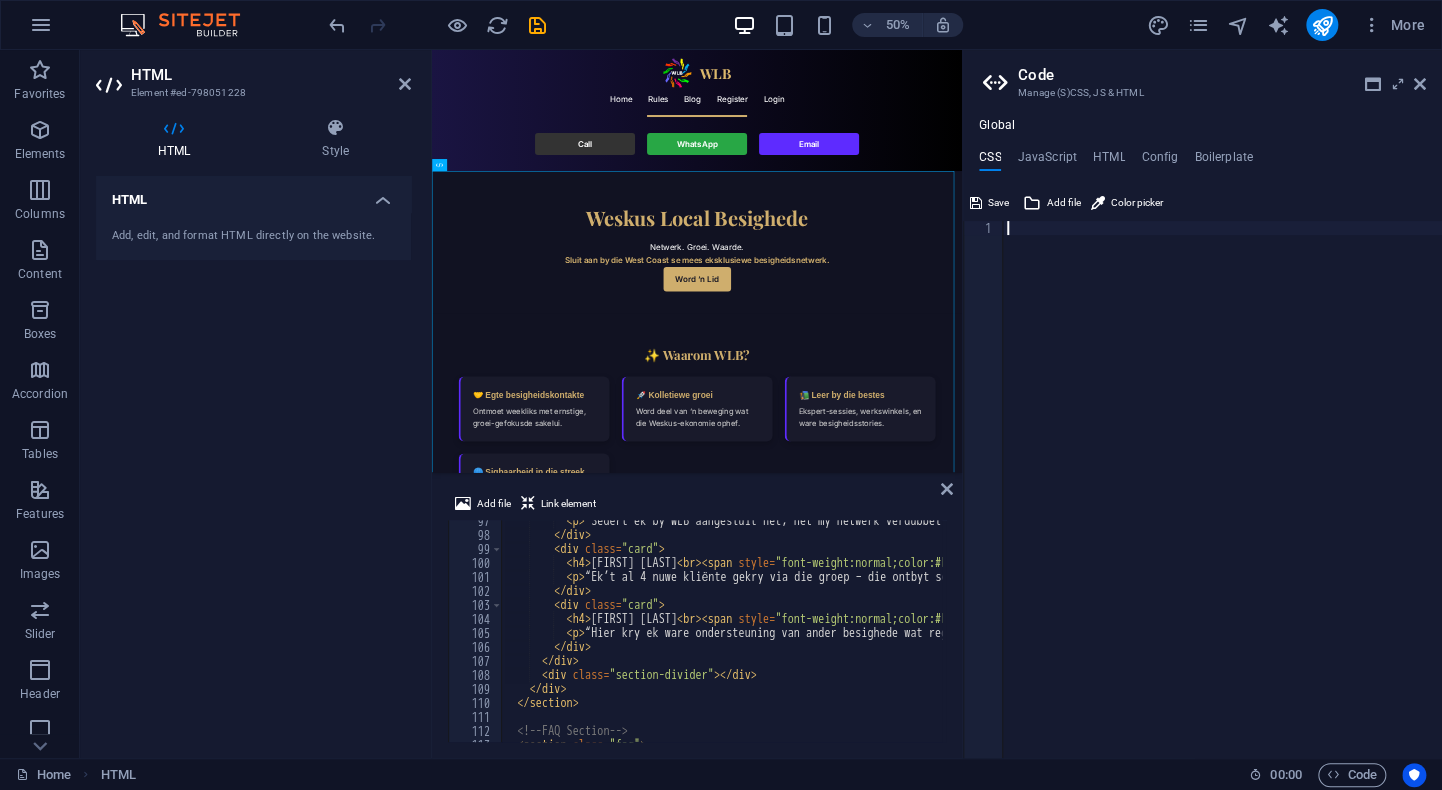 type on "}" 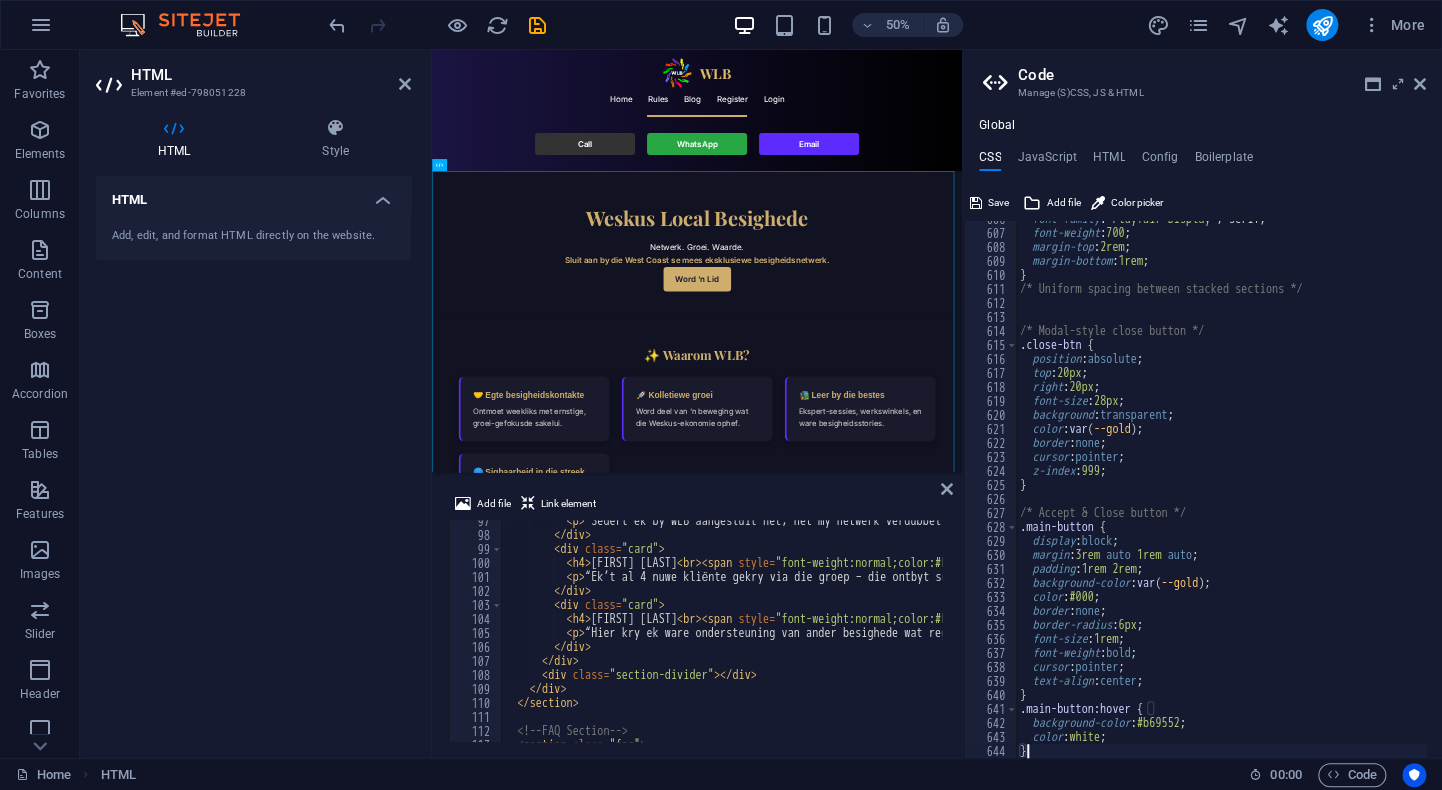 click on "50% More" at bounding box center [879, 25] 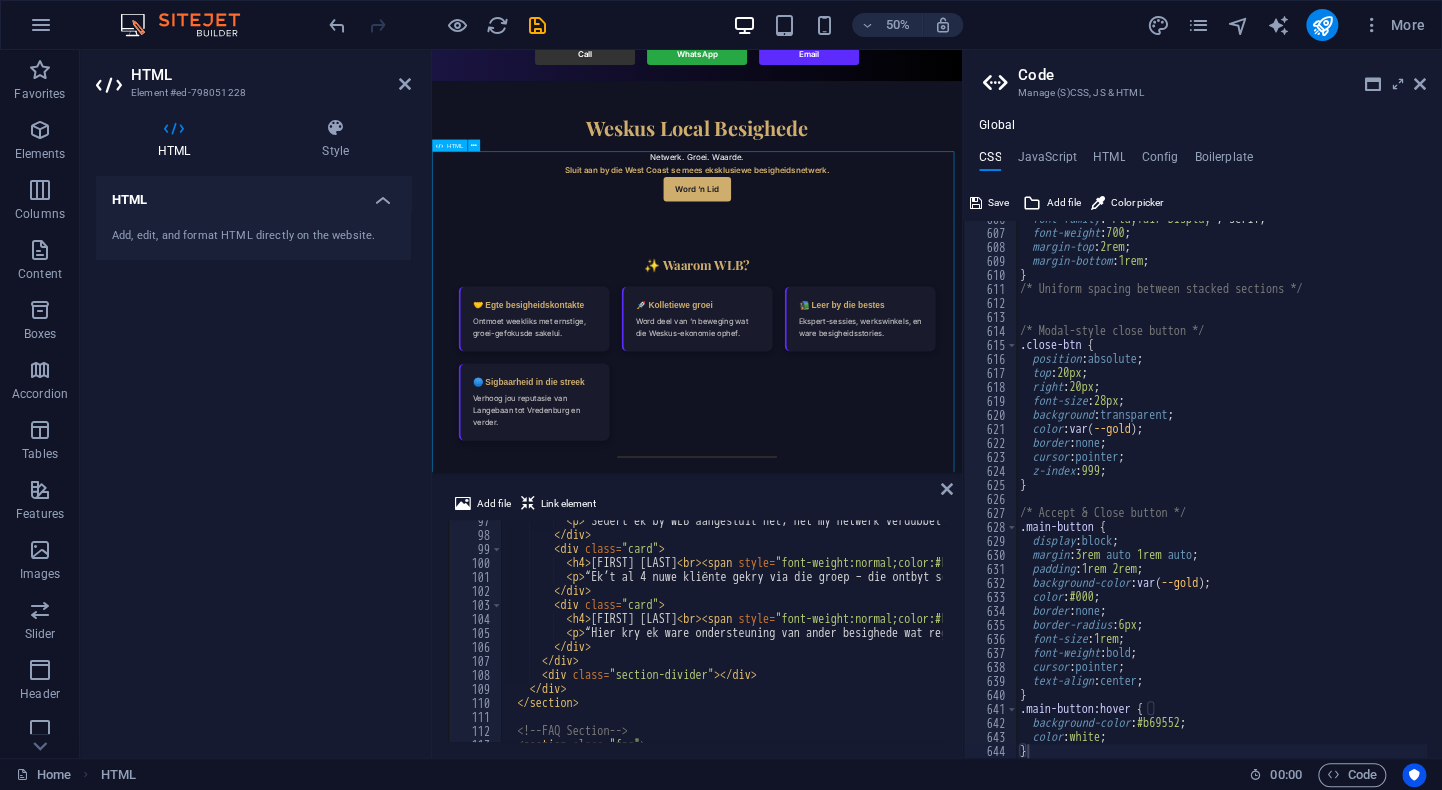 scroll, scrollTop: 300, scrollLeft: 0, axis: vertical 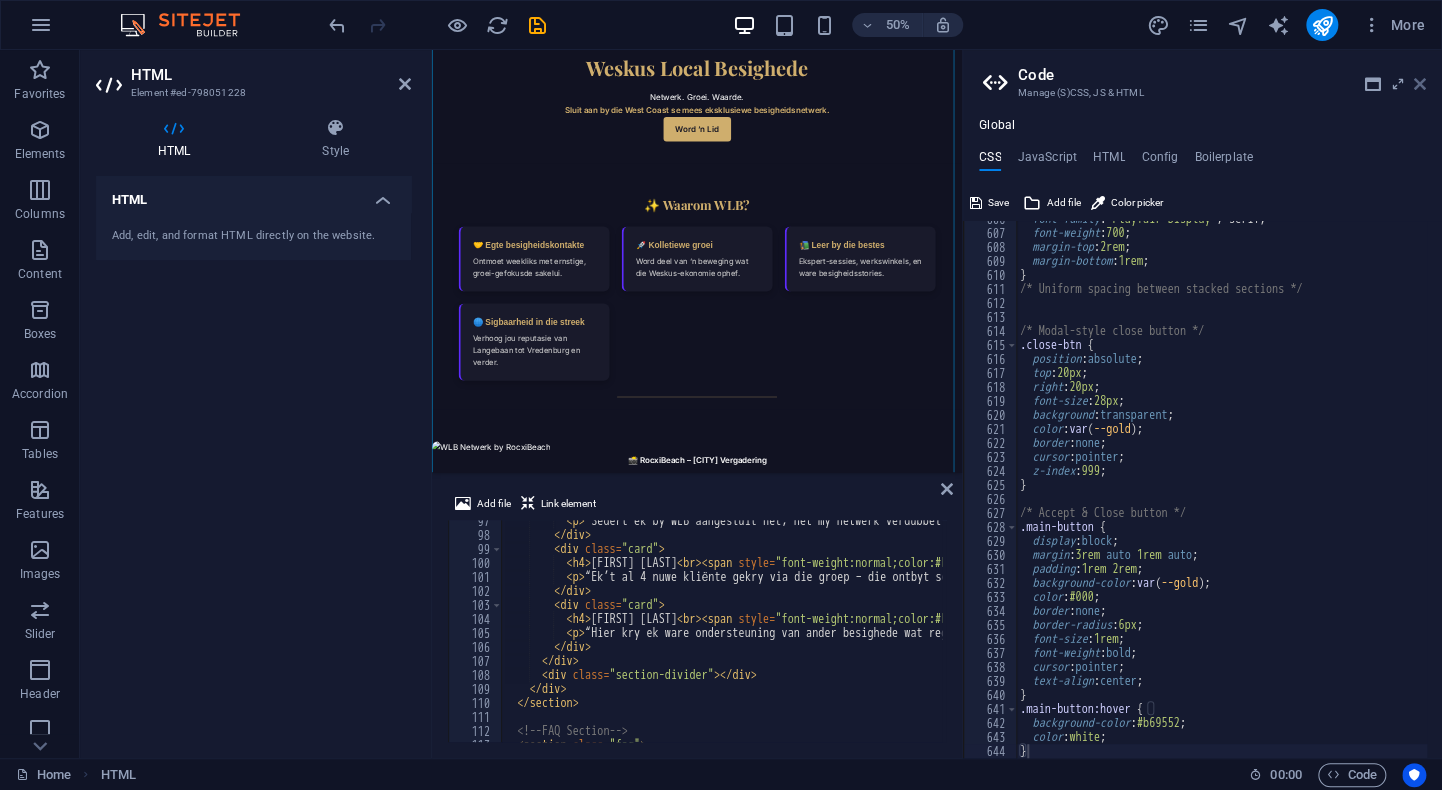 click at bounding box center [1420, 84] 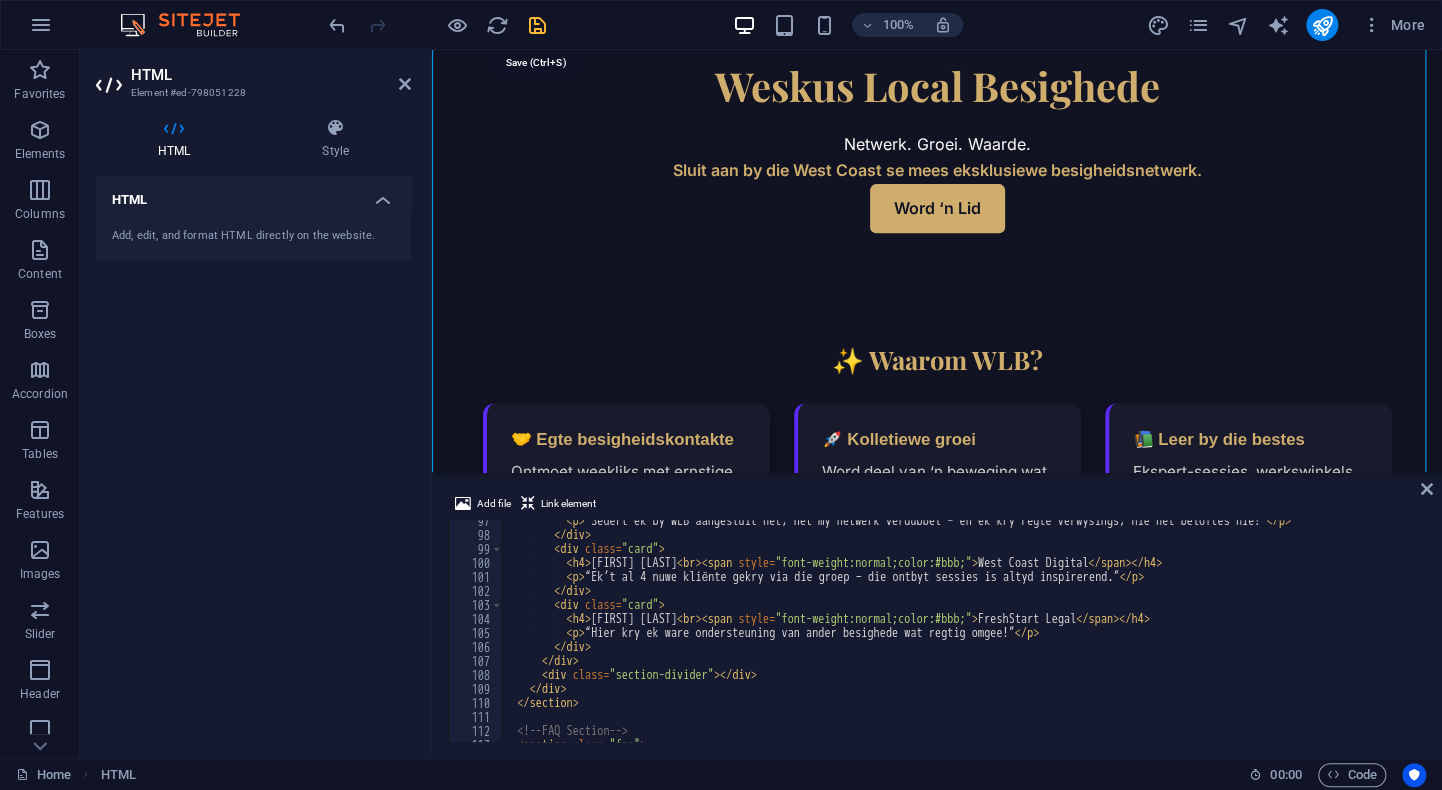 click at bounding box center (537, 25) 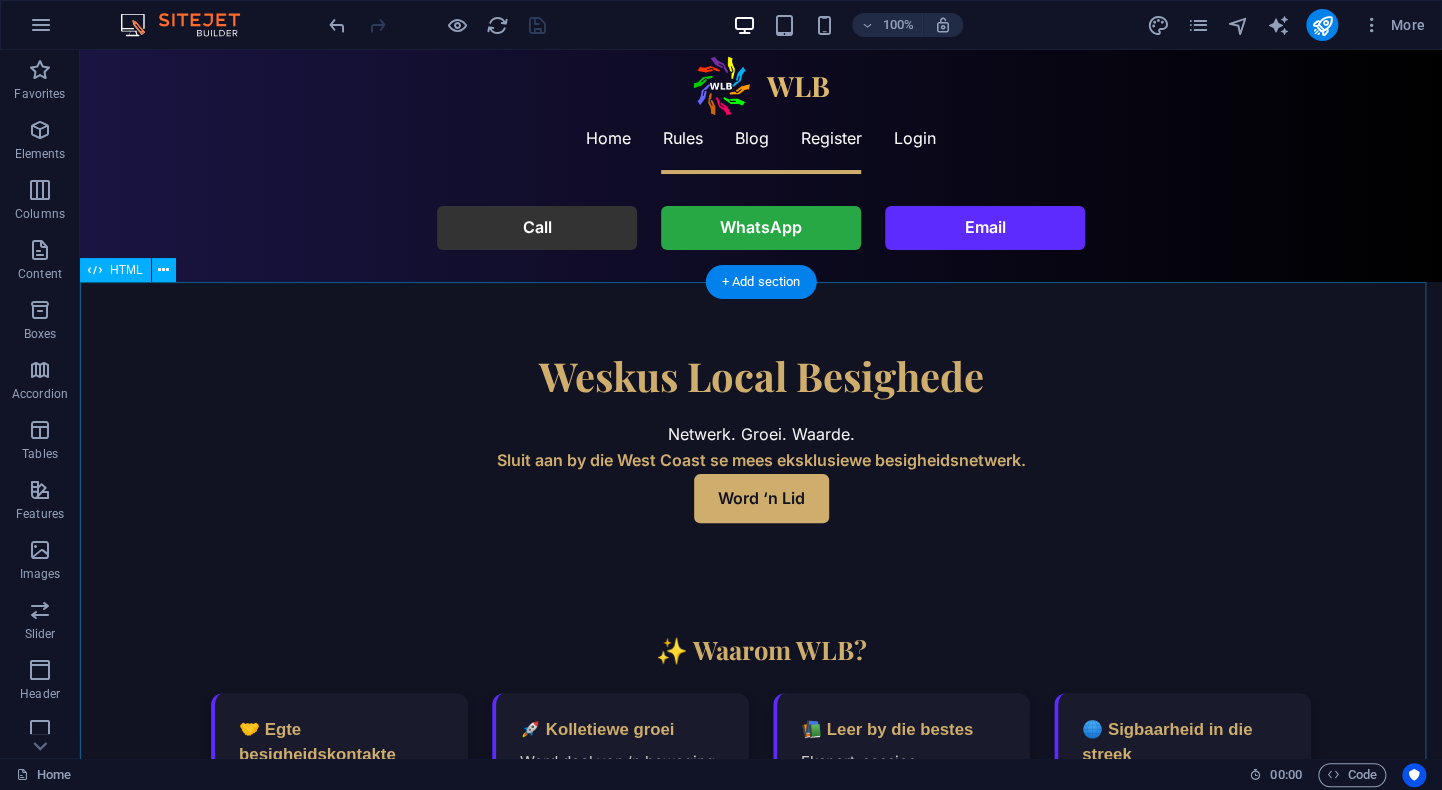 scroll, scrollTop: 0, scrollLeft: 0, axis: both 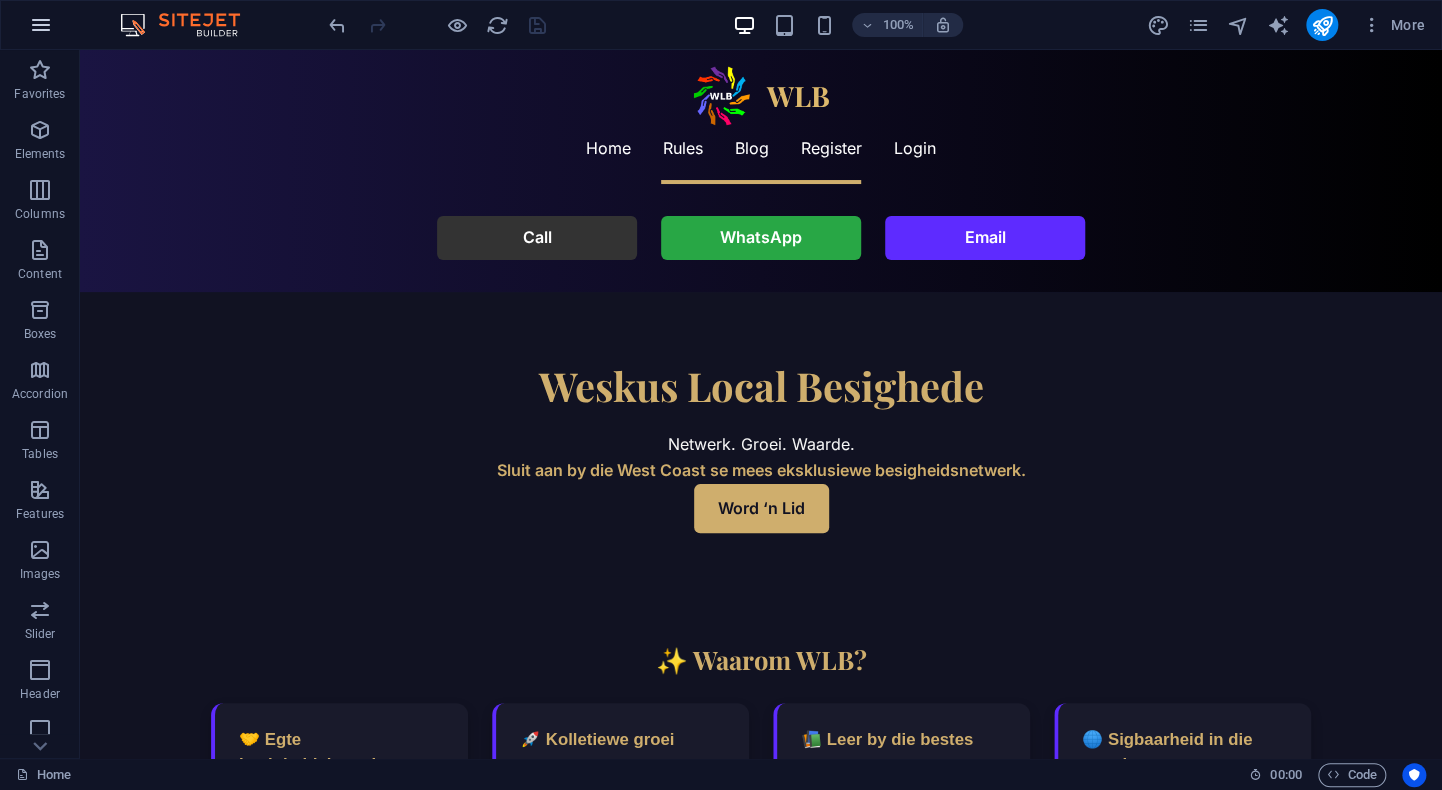 click at bounding box center [41, 25] 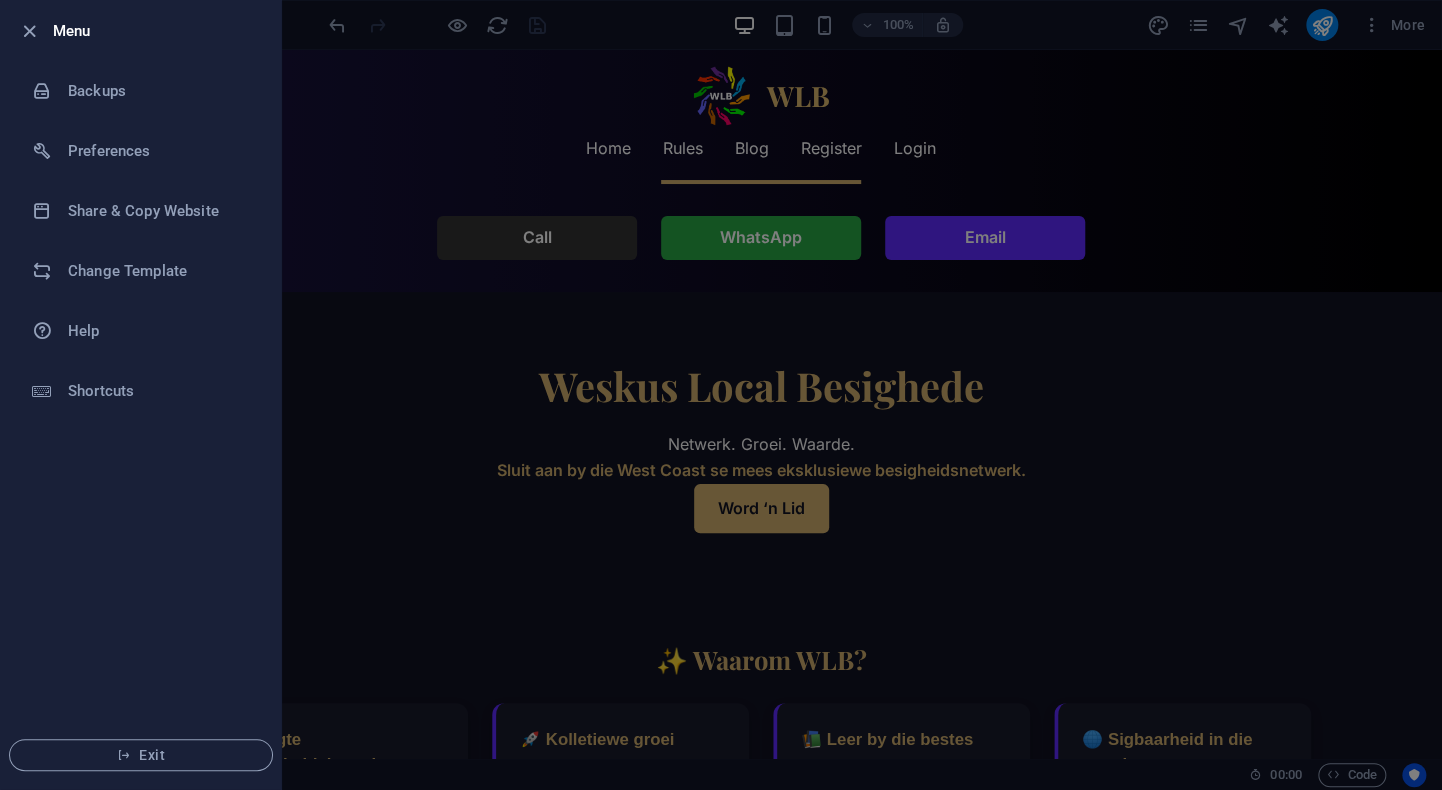 click at bounding box center [29, 31] 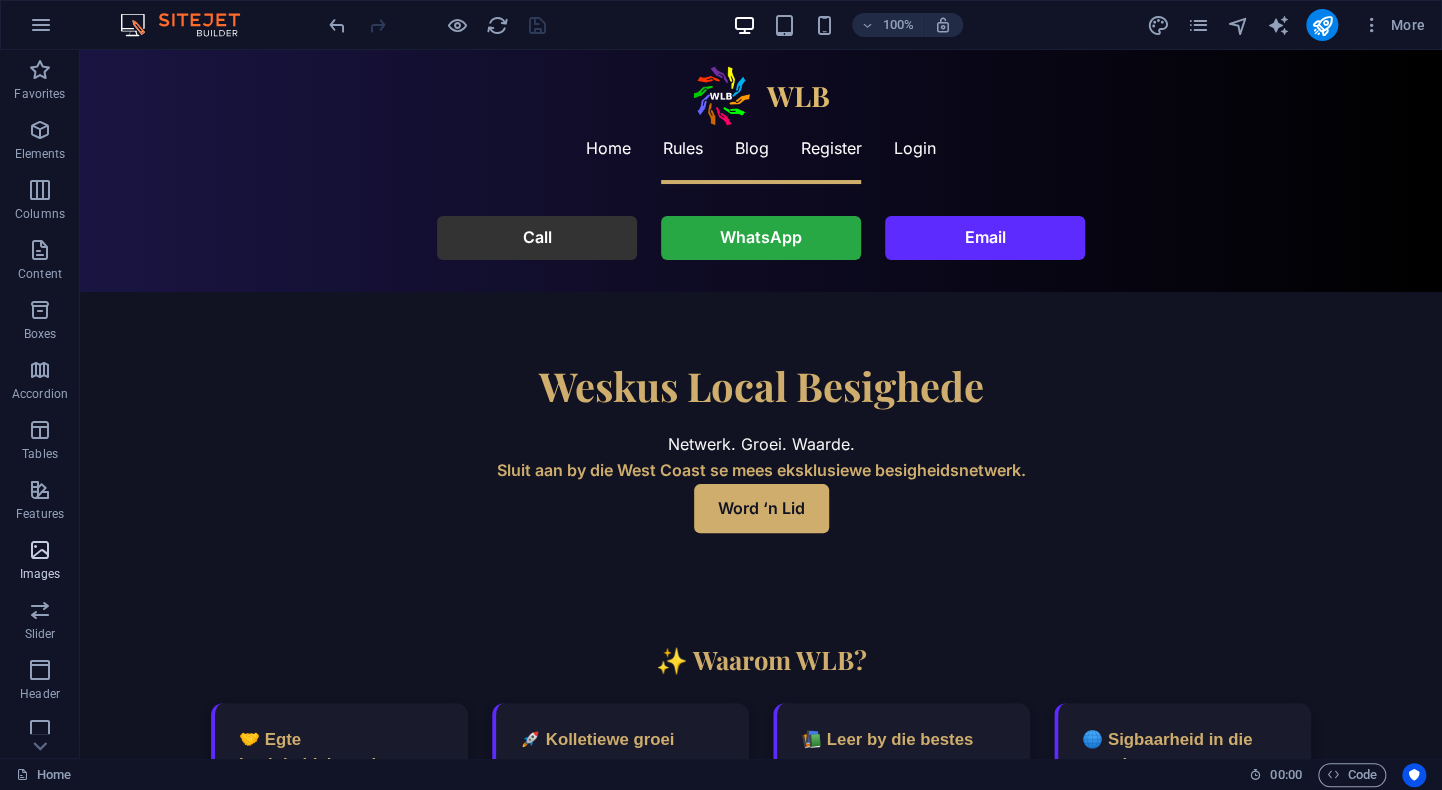 click at bounding box center (40, 550) 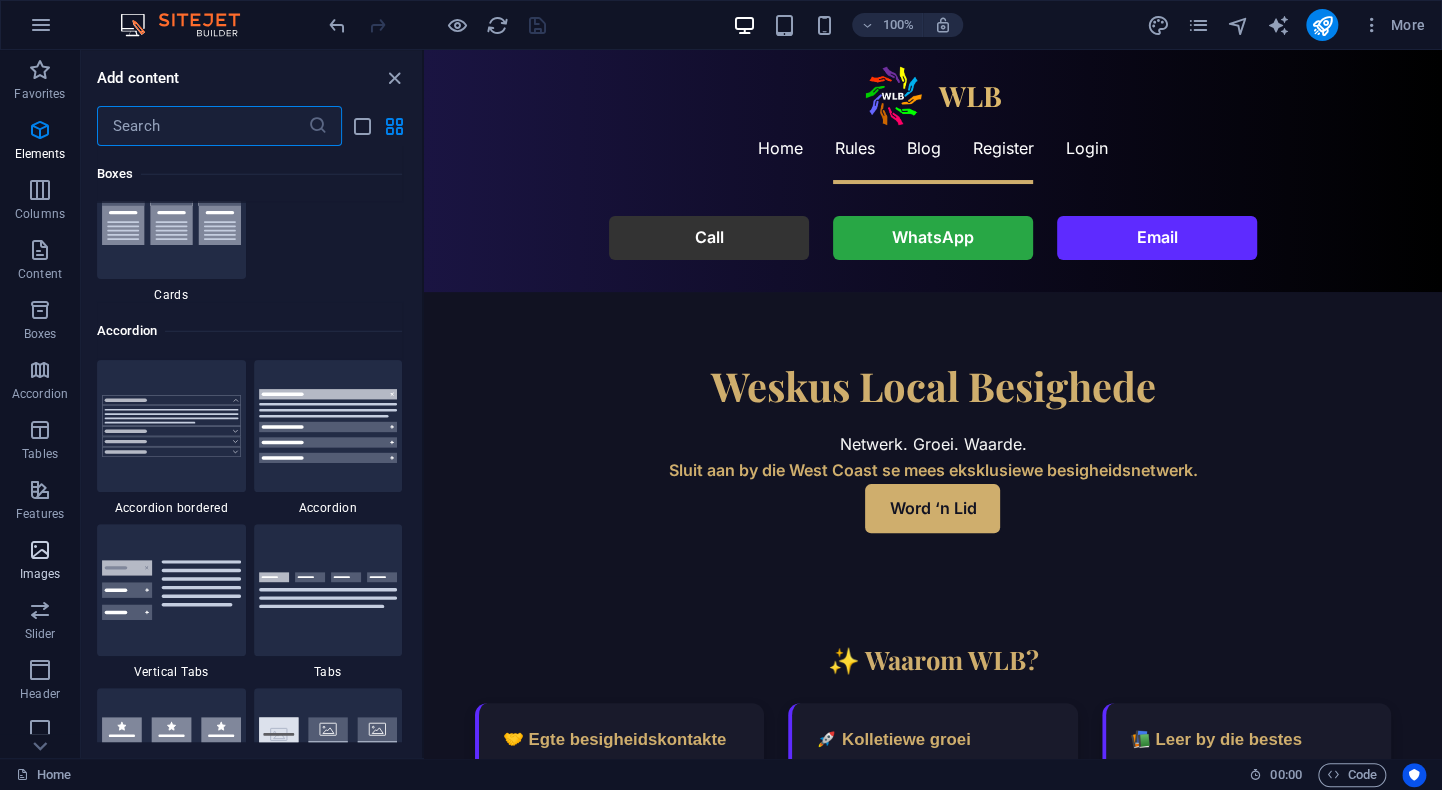 scroll, scrollTop: 10140, scrollLeft: 0, axis: vertical 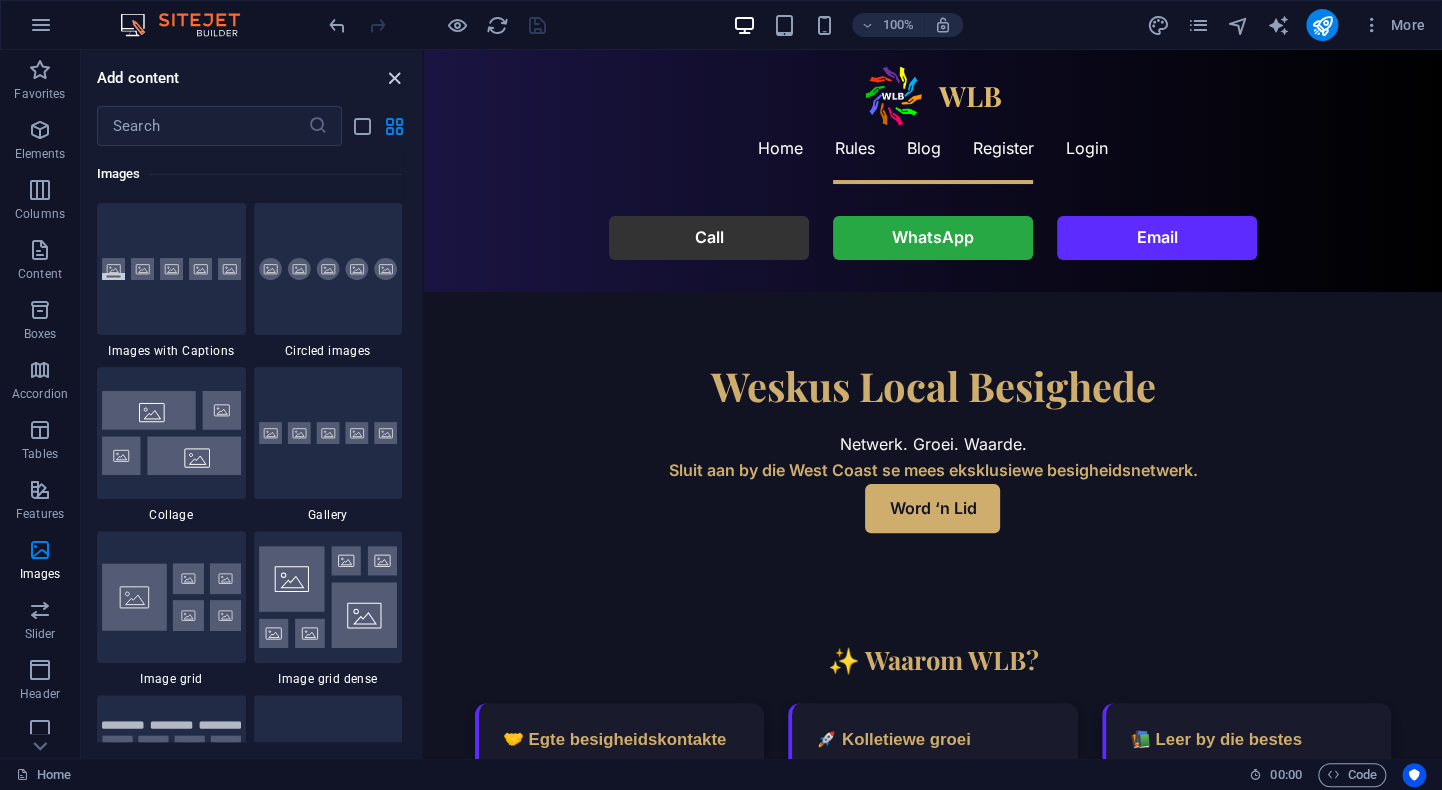 click at bounding box center [394, 78] 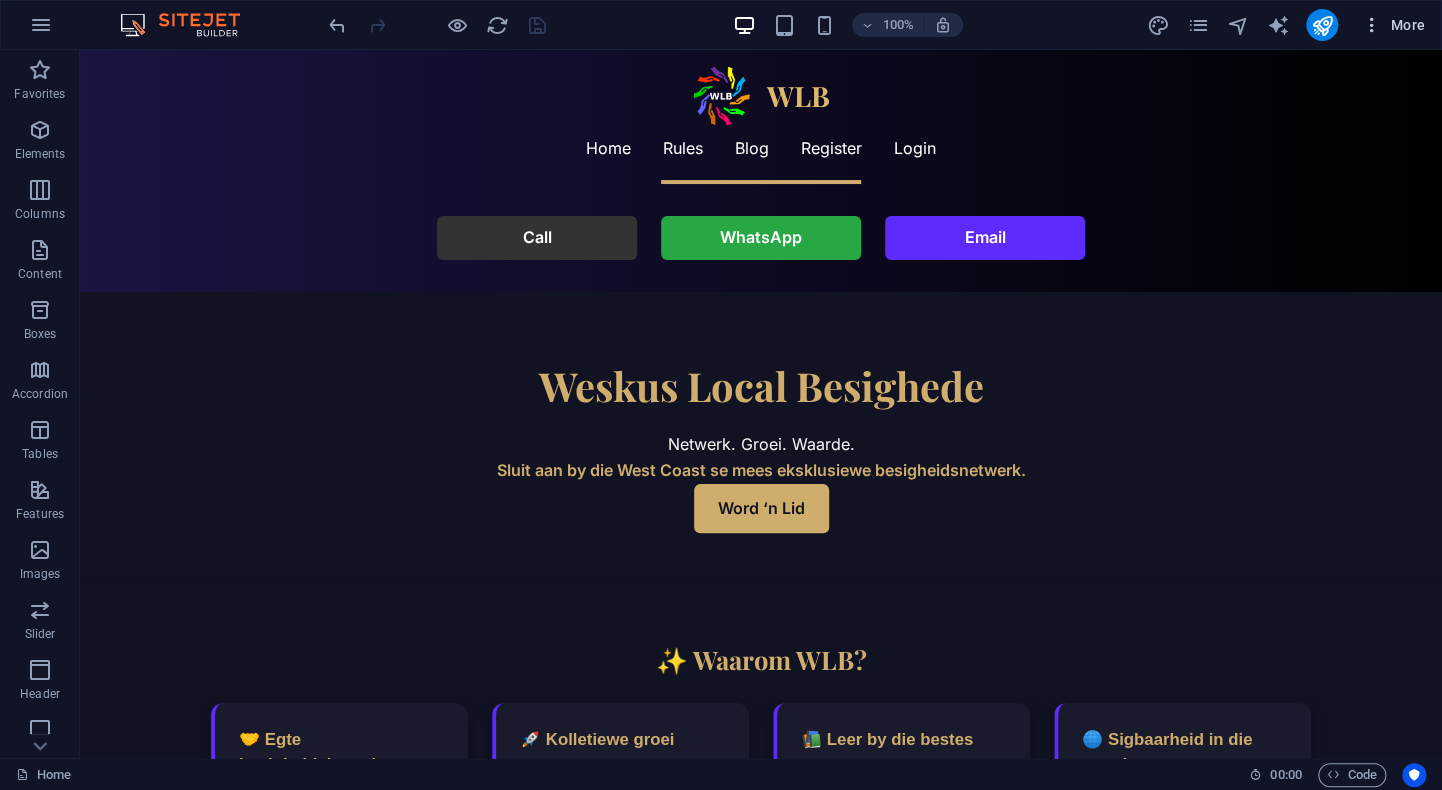 click at bounding box center (1372, 25) 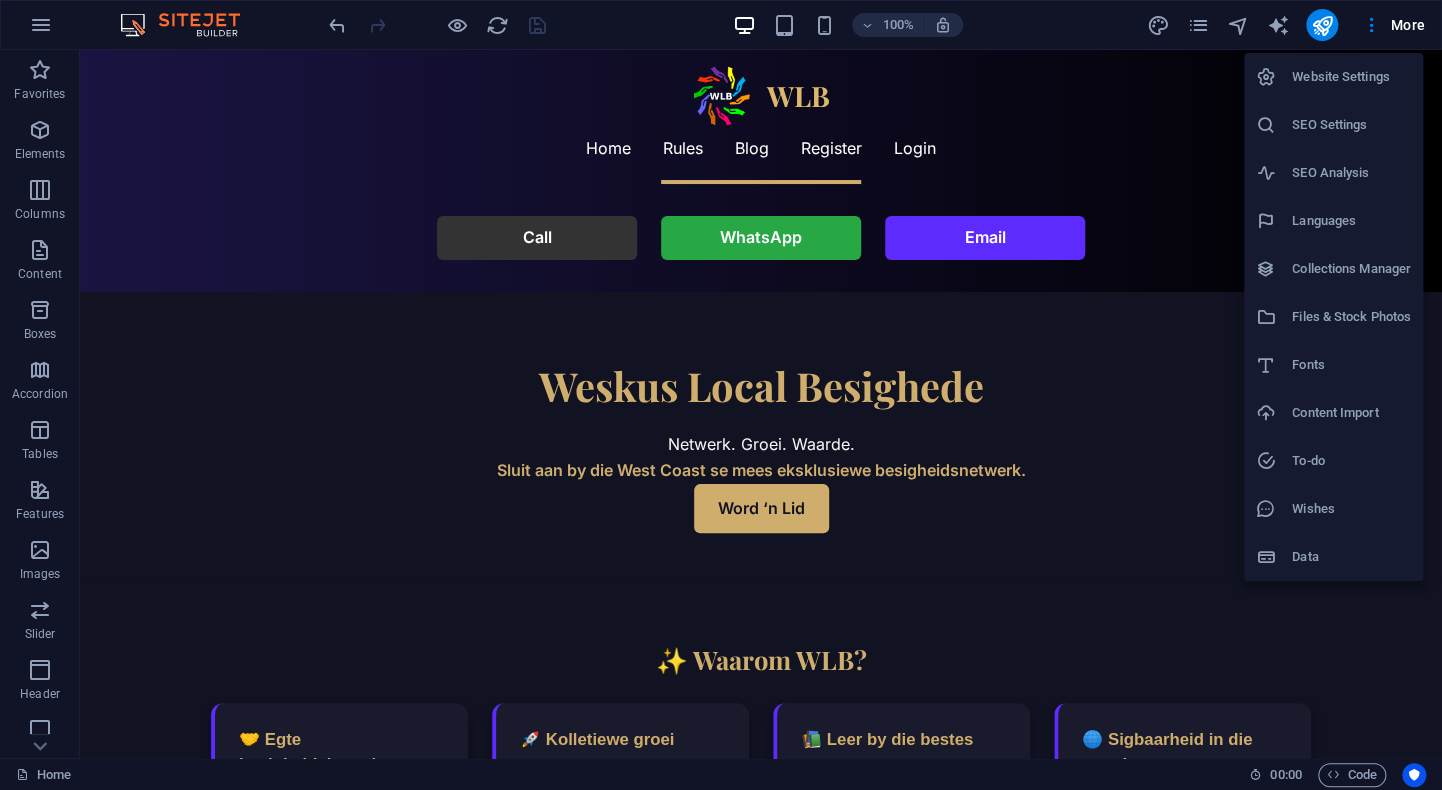 click at bounding box center (721, 395) 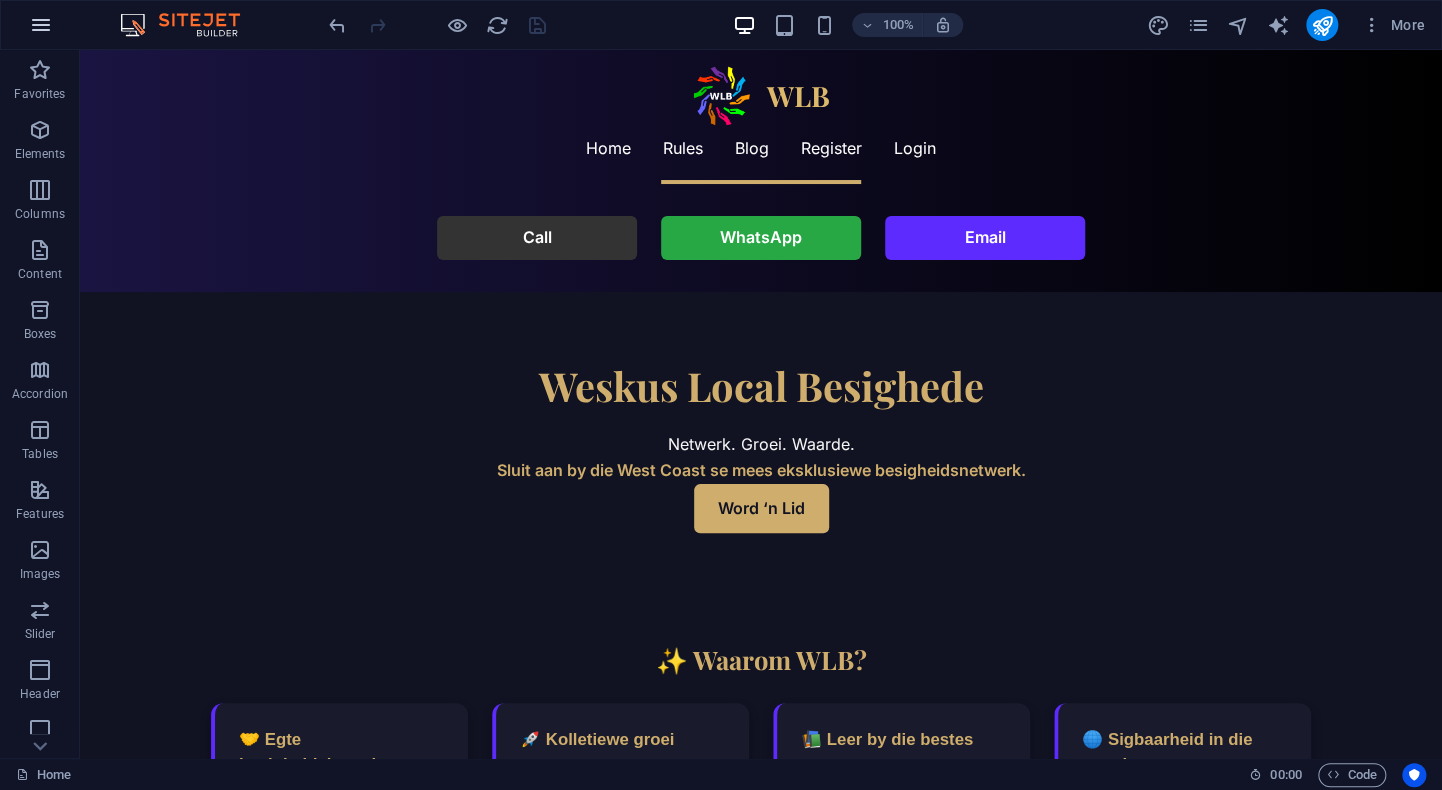 click at bounding box center [41, 25] 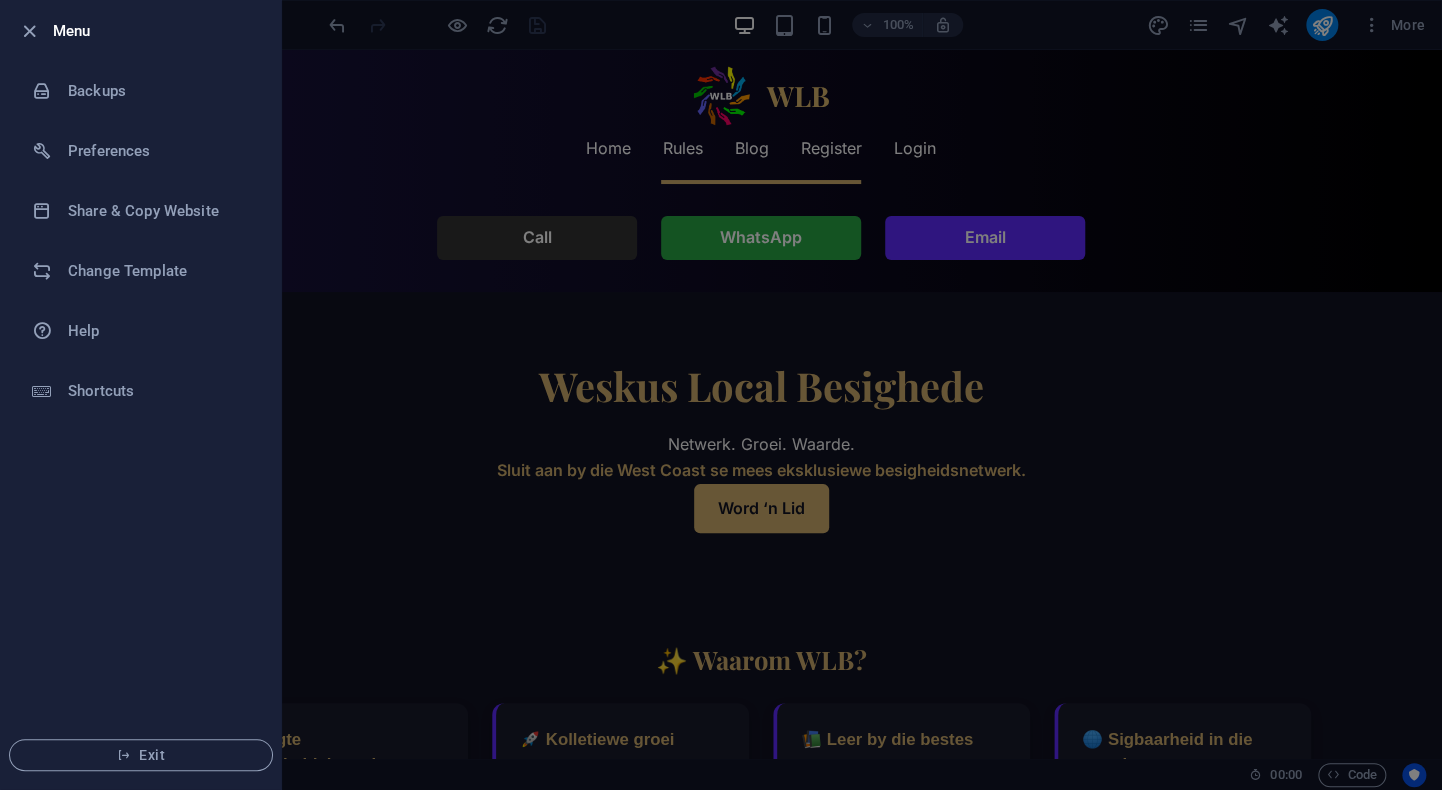 click at bounding box center (721, 395) 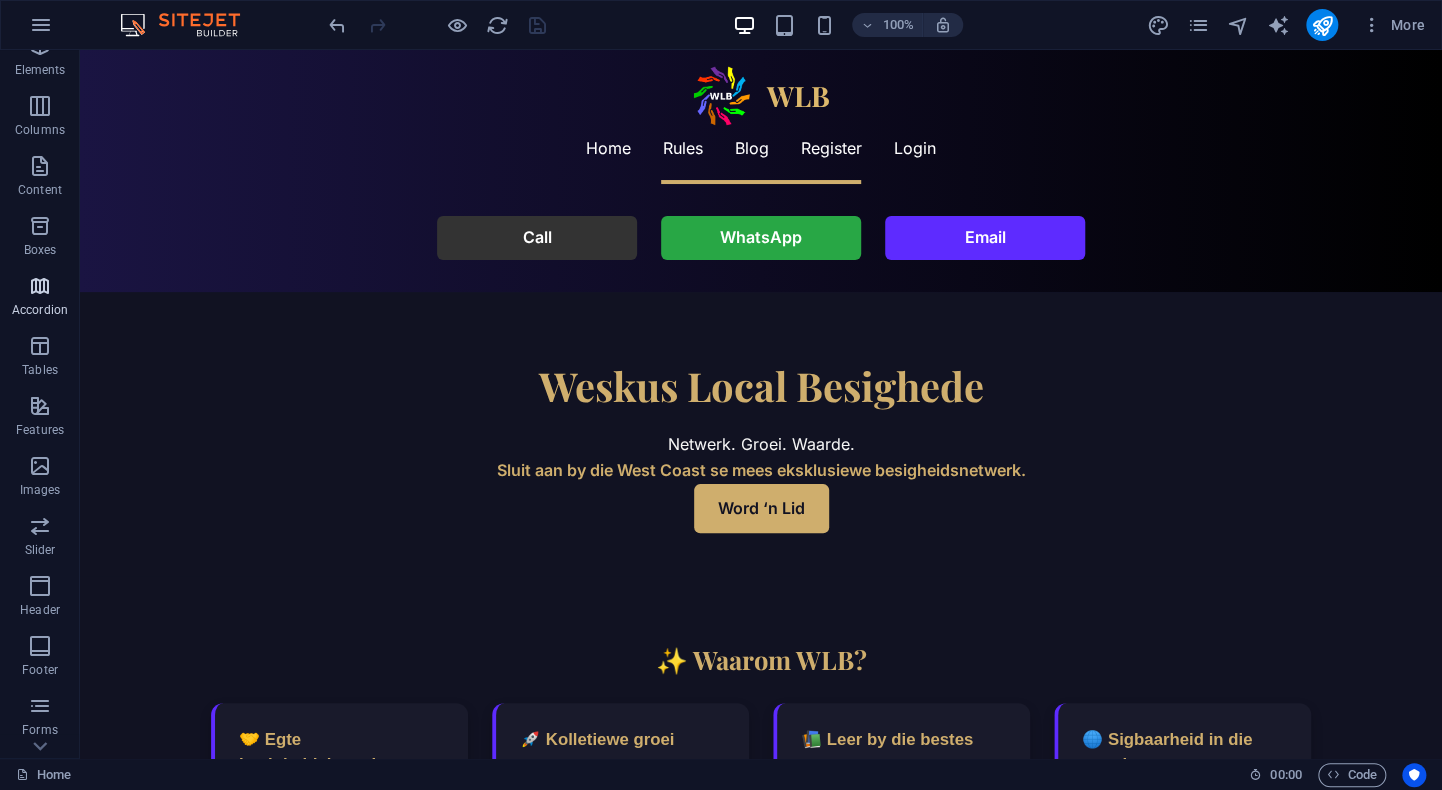 scroll, scrollTop: 192, scrollLeft: 0, axis: vertical 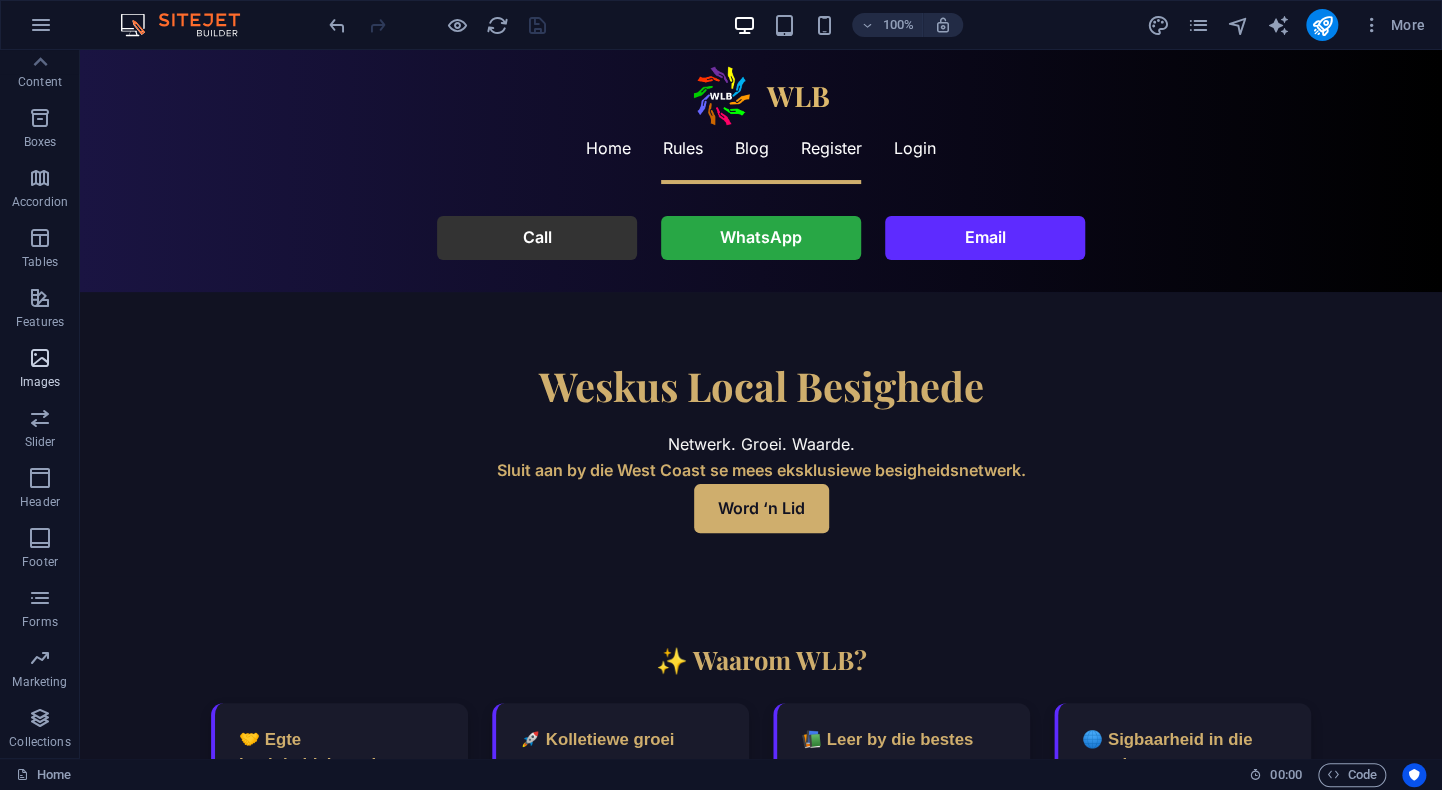 click on "Images" at bounding box center [40, 370] 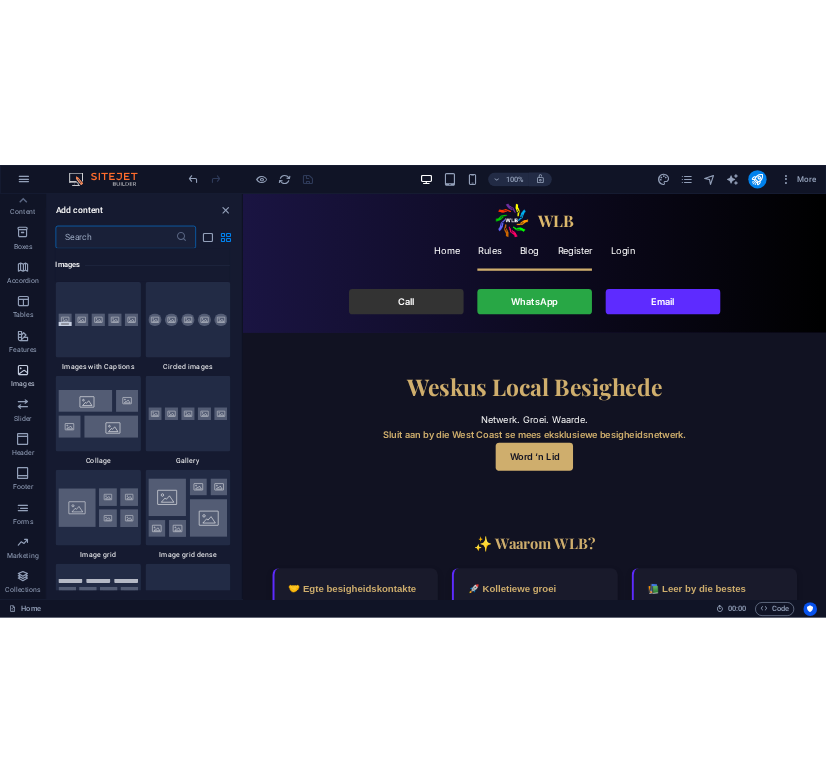 scroll, scrollTop: 10140, scrollLeft: 0, axis: vertical 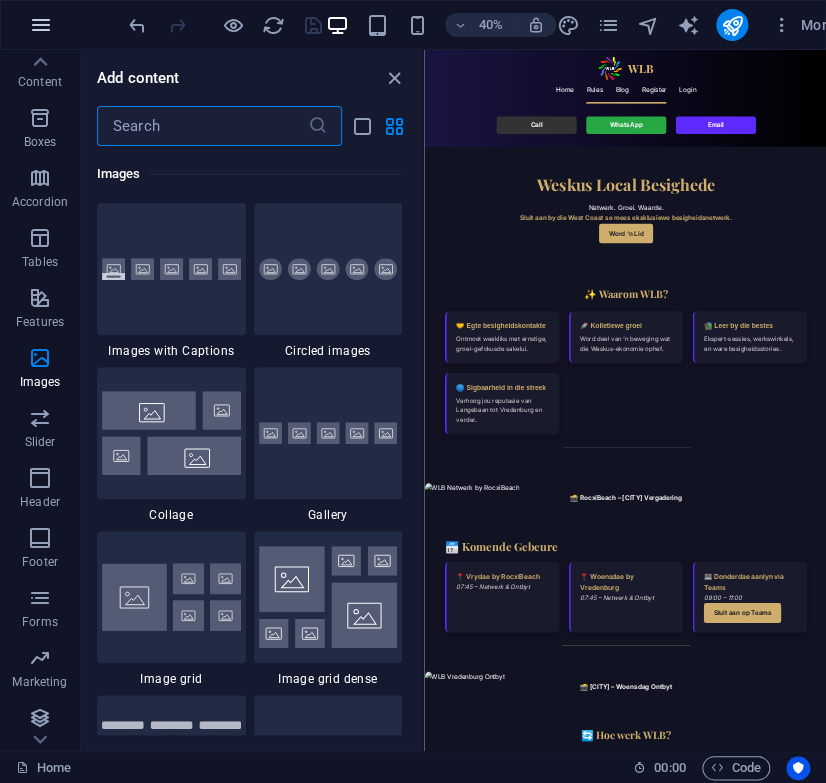 click at bounding box center (41, 25) 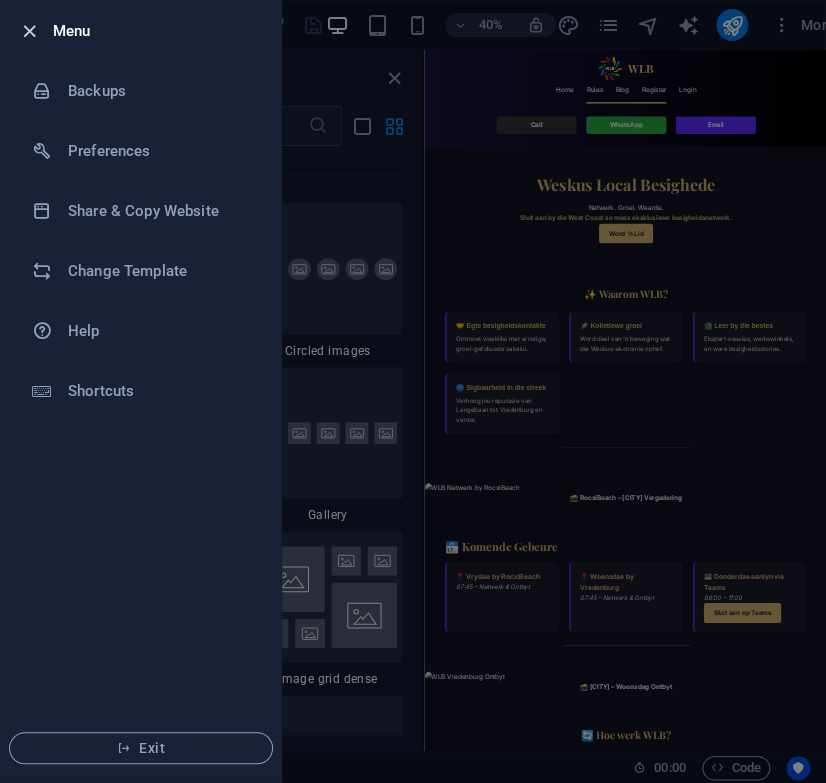 click at bounding box center (29, 31) 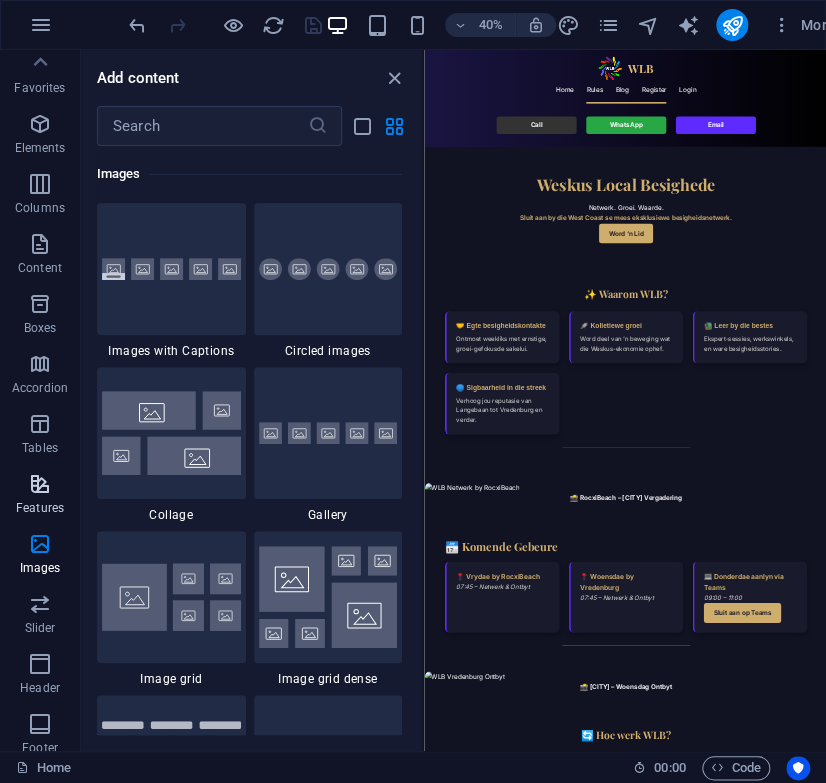 scroll, scrollTop: 0, scrollLeft: 0, axis: both 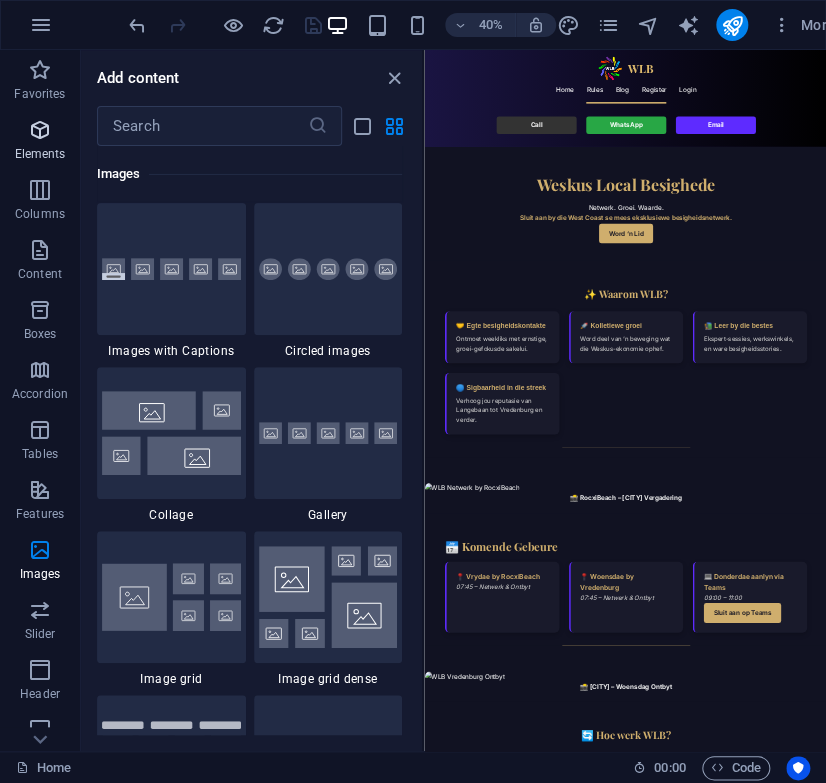 click on "Elements" at bounding box center (40, 142) 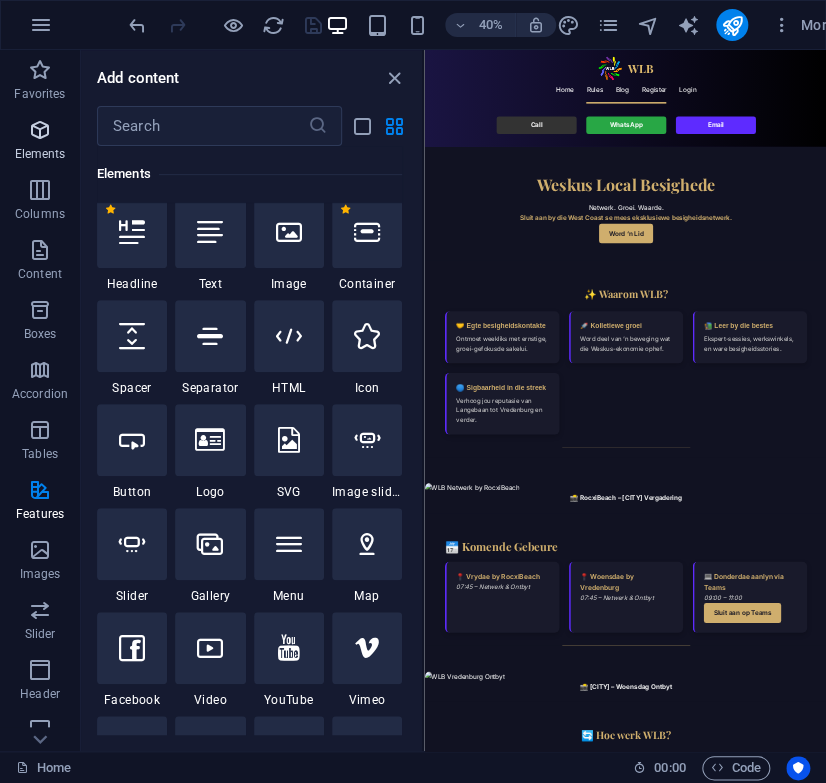 scroll, scrollTop: 212, scrollLeft: 0, axis: vertical 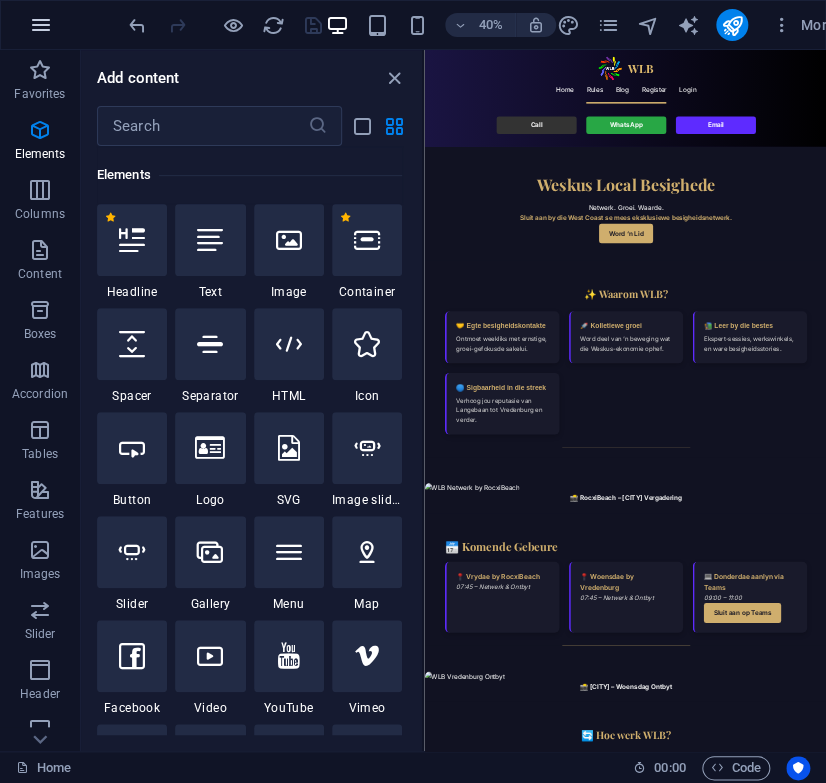 click at bounding box center (41, 25) 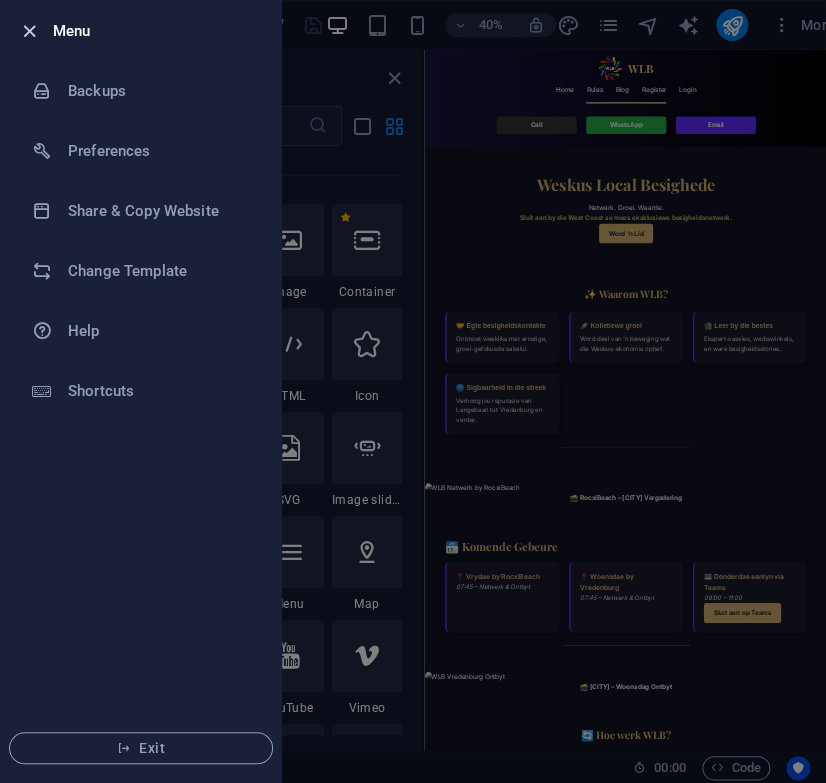 click at bounding box center [29, 31] 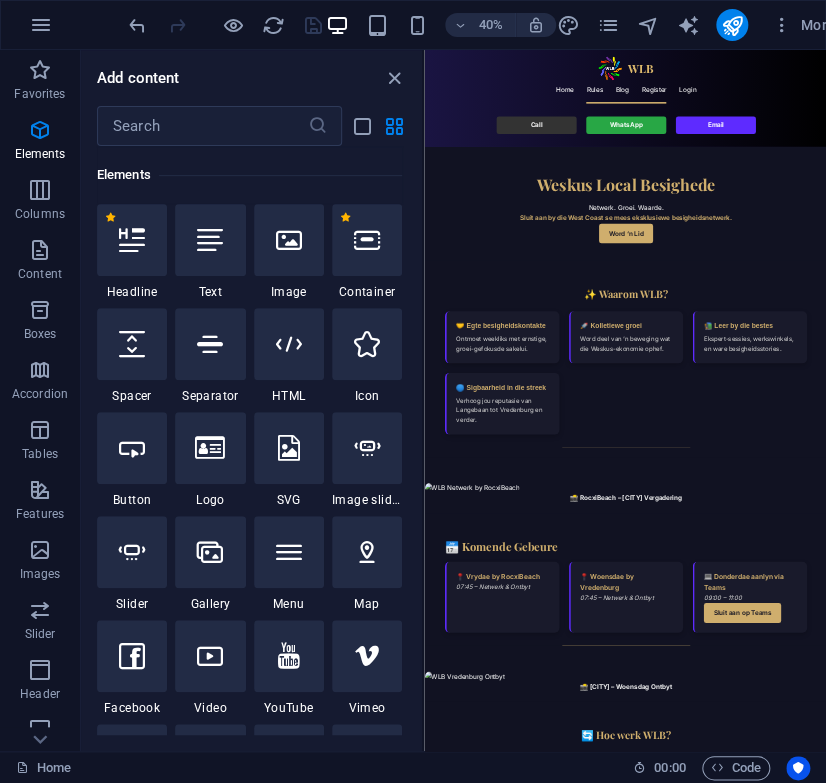 type 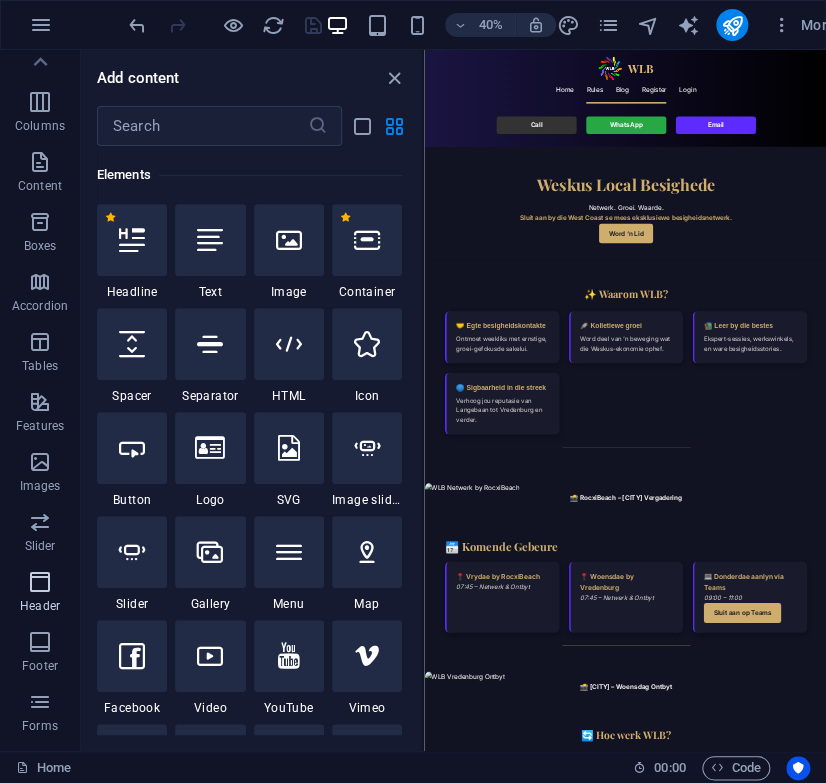 scroll, scrollTop: 0, scrollLeft: 0, axis: both 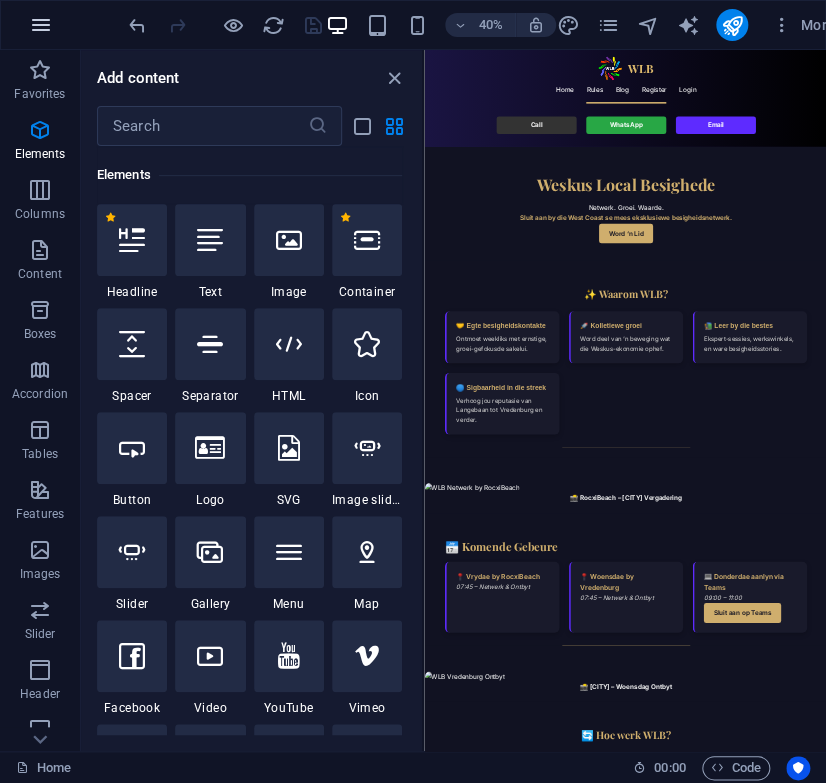 click at bounding box center [41, 25] 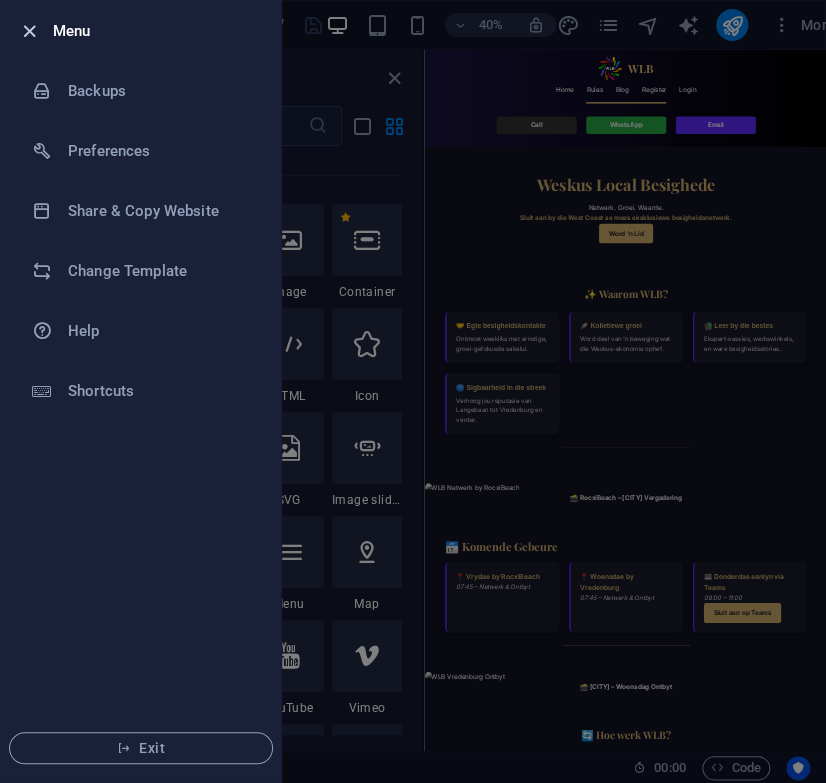 click at bounding box center [29, 31] 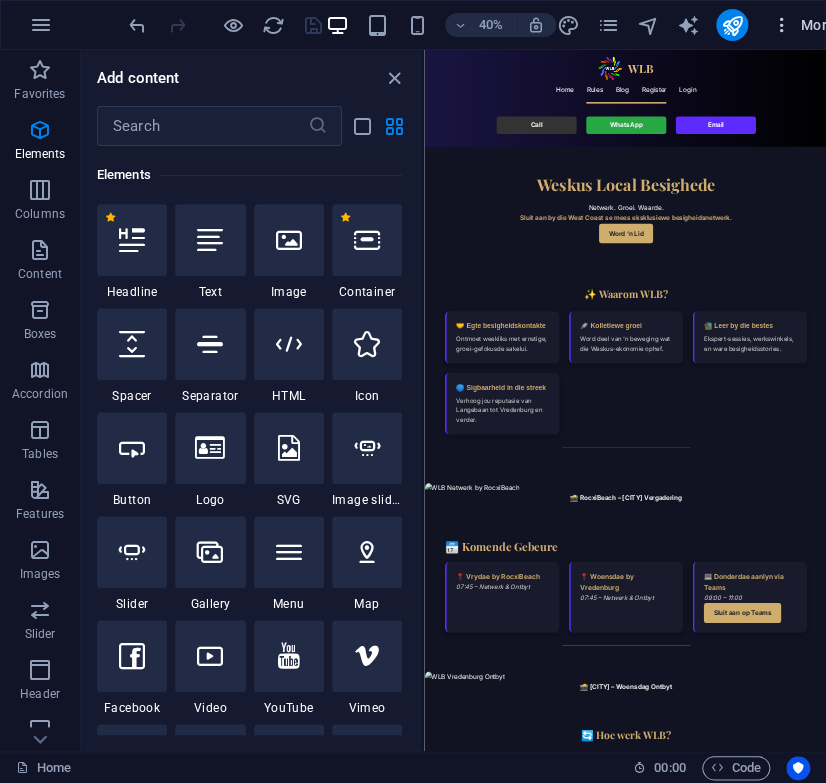 click at bounding box center (782, 25) 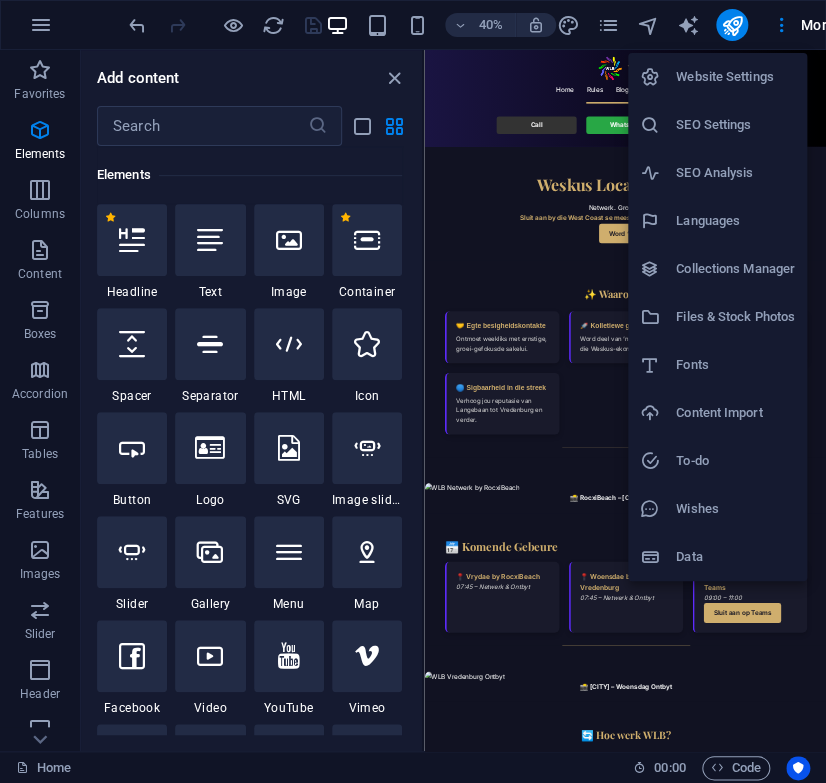 click on "Website Settings" at bounding box center (735, 77) 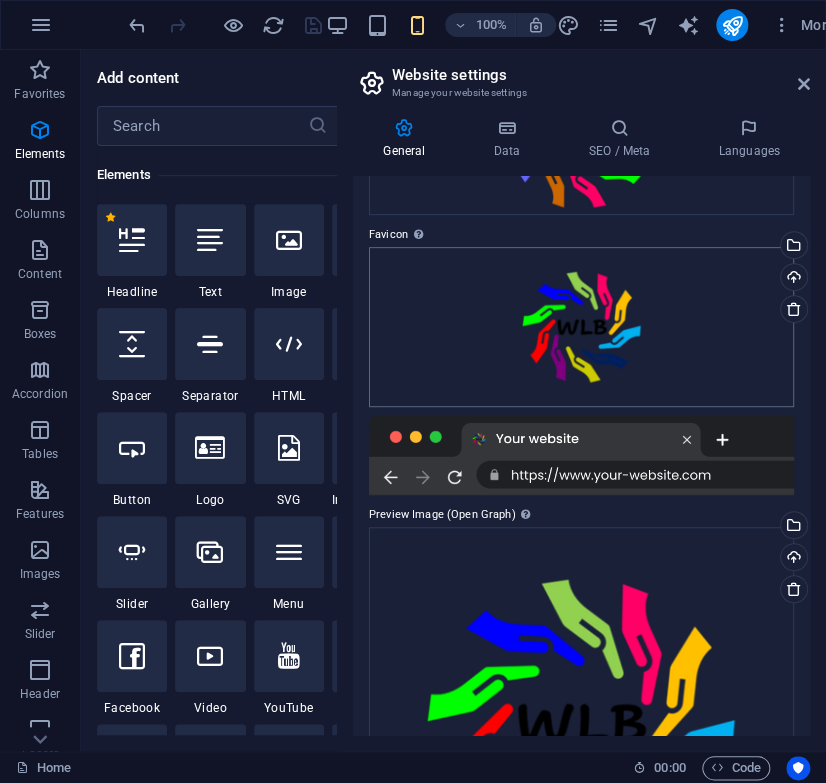 scroll, scrollTop: 419, scrollLeft: 0, axis: vertical 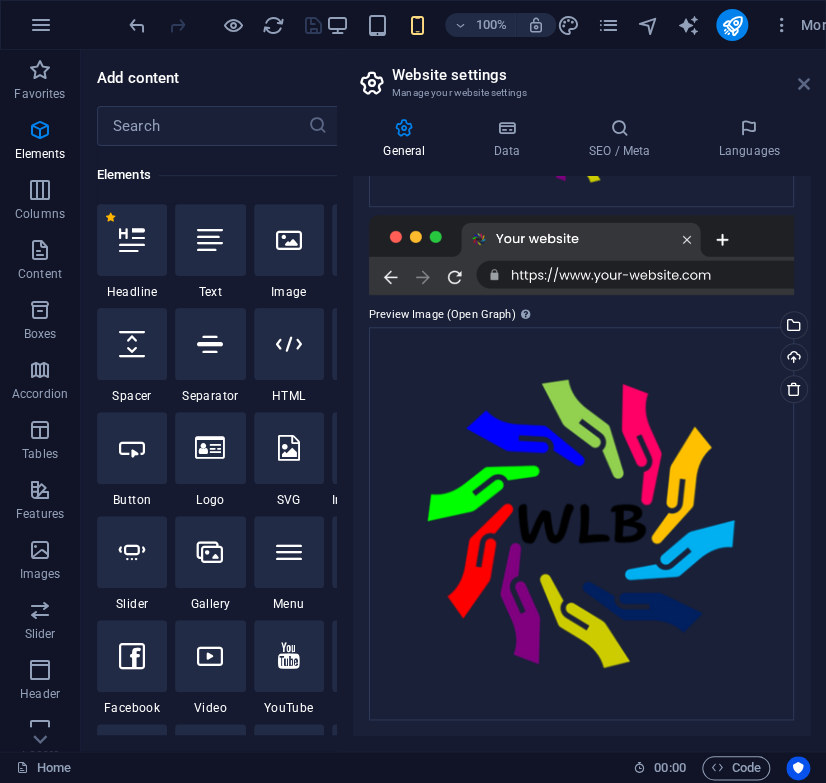 click at bounding box center [804, 84] 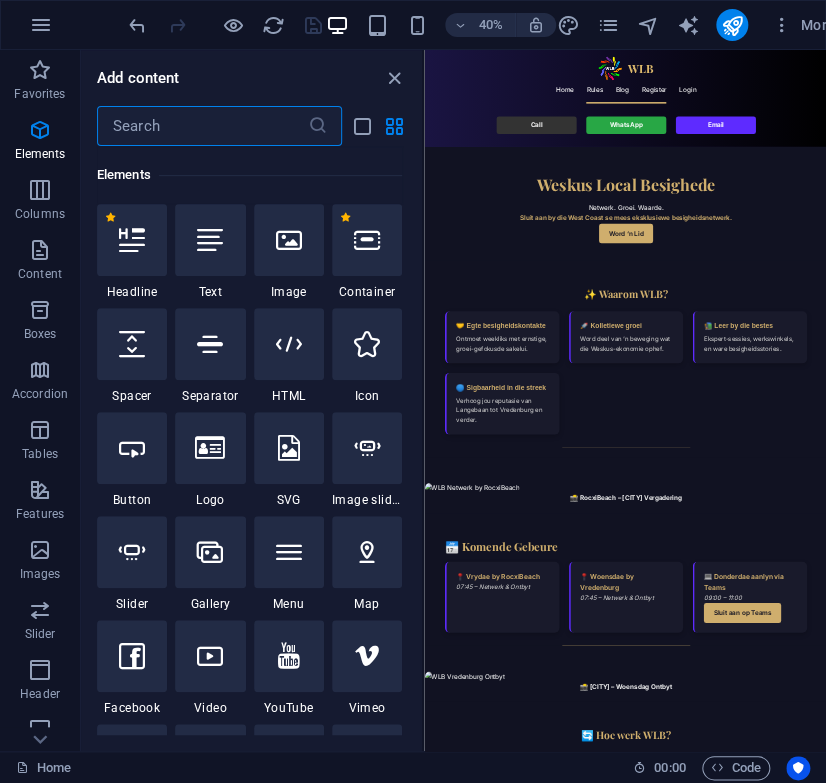 click at bounding box center [202, 126] 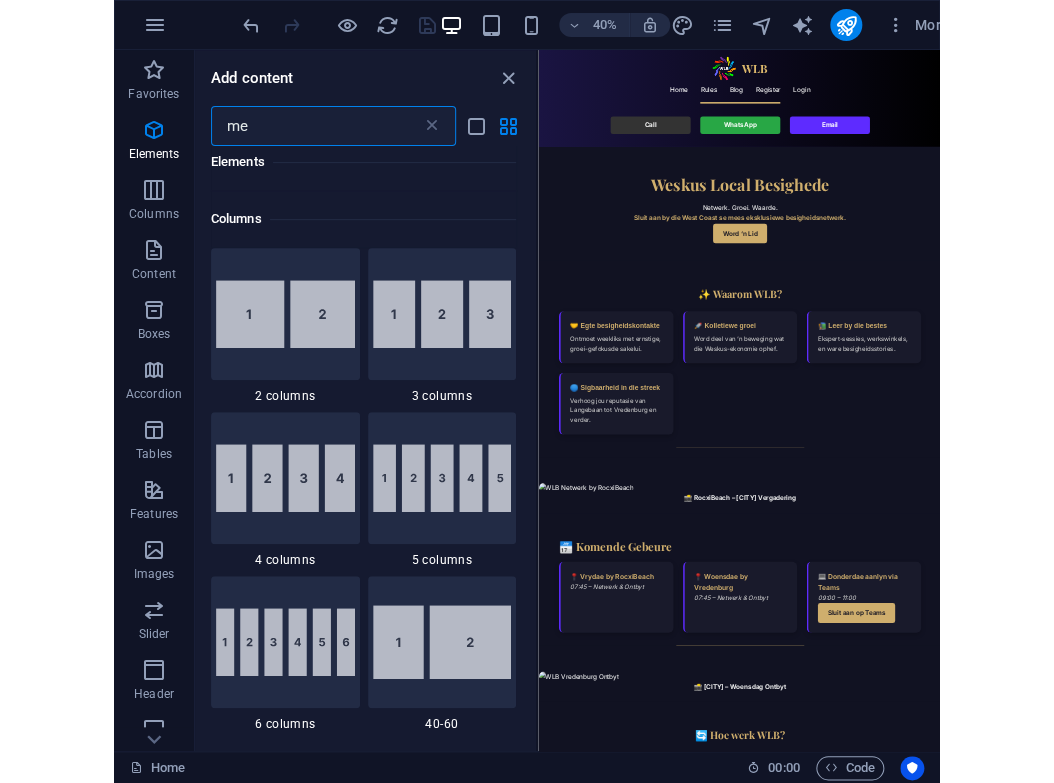 scroll, scrollTop: 0, scrollLeft: 0, axis: both 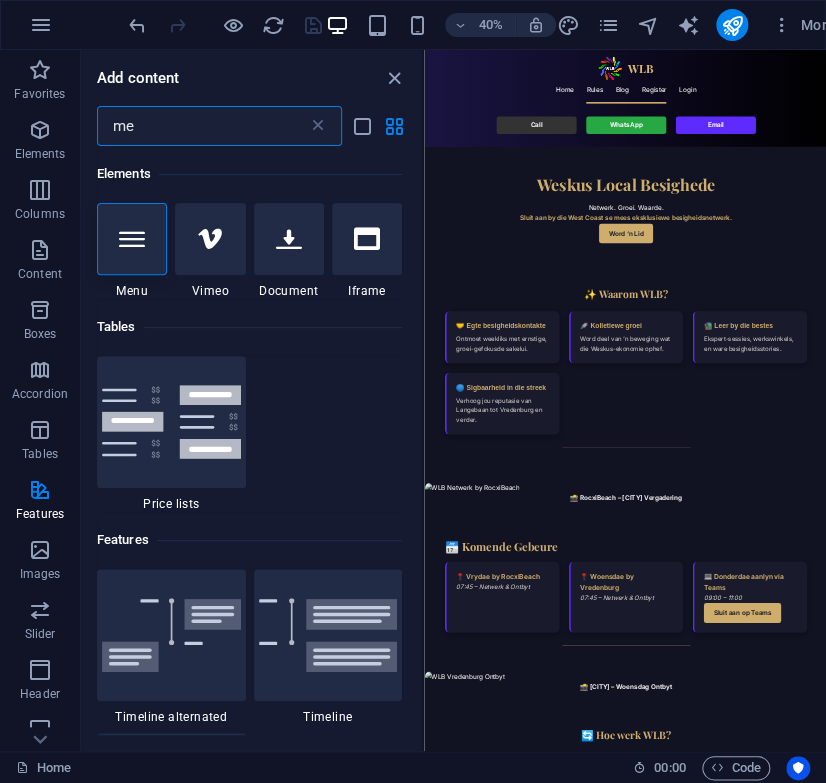 type on "m" 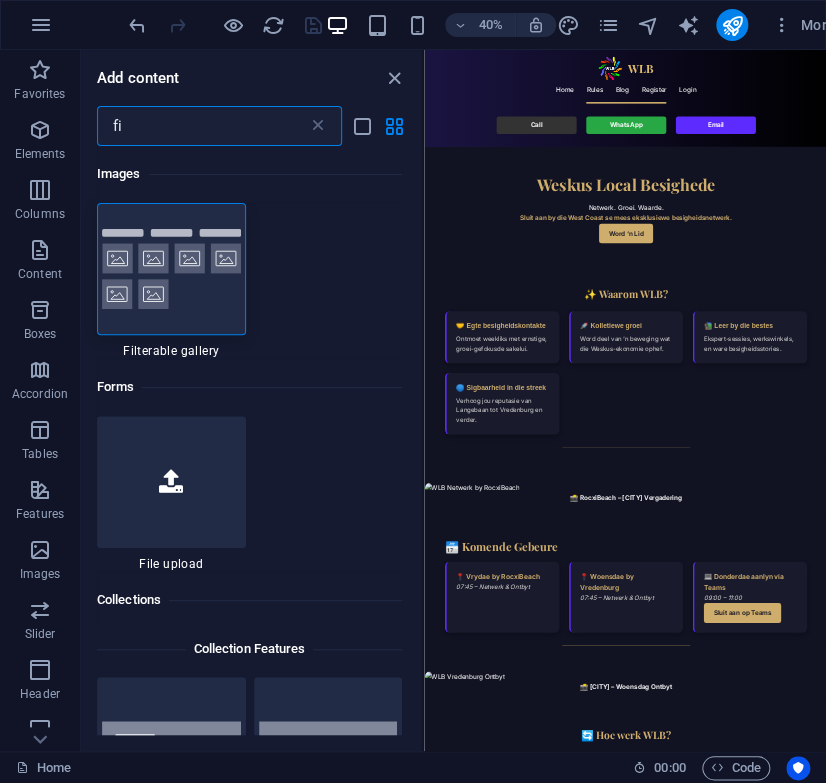 type on "f" 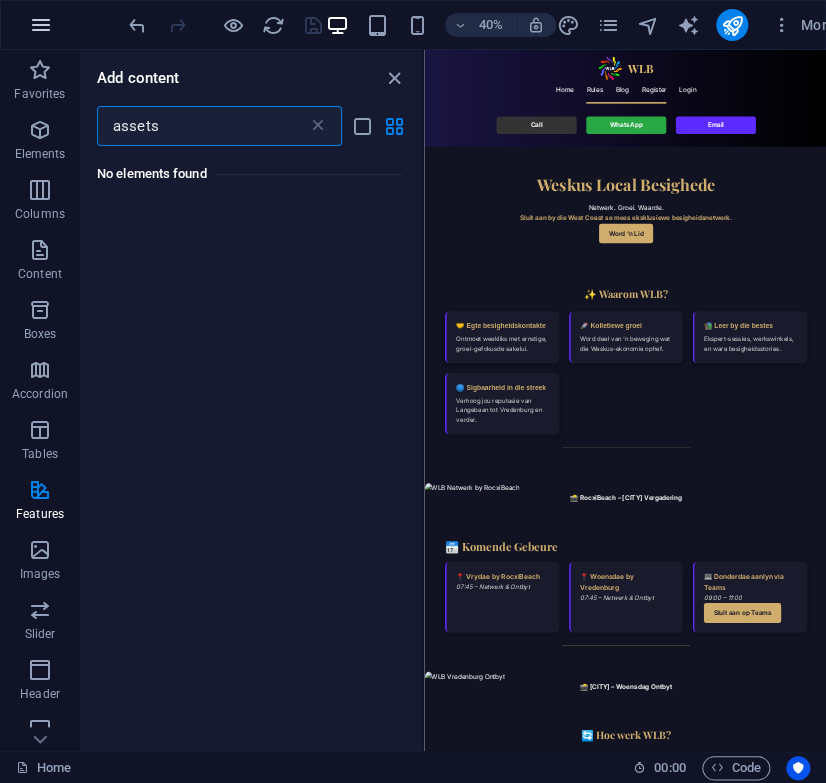 type on "assets" 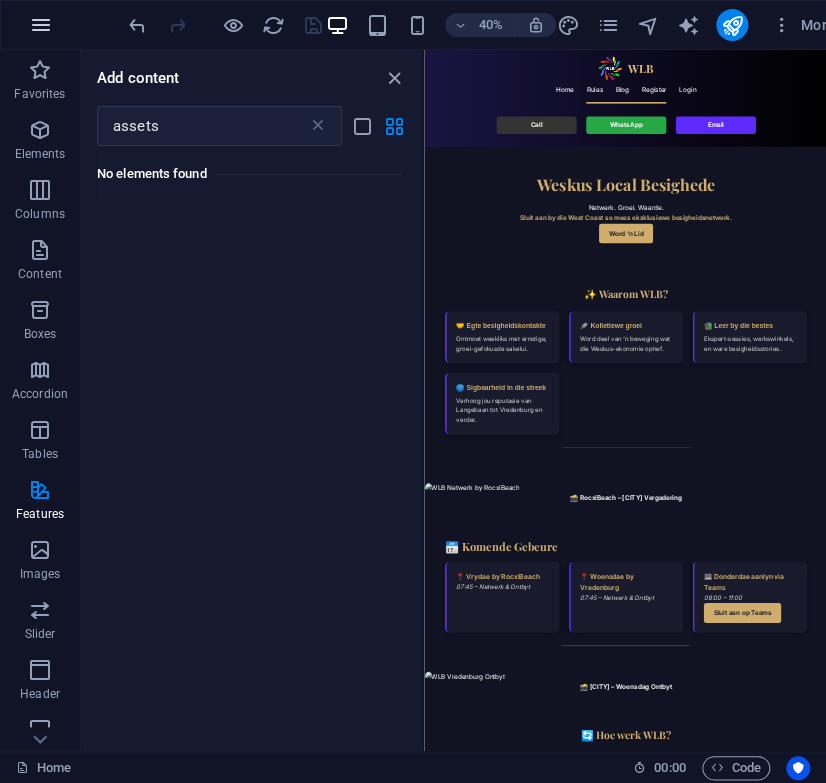 click at bounding box center (41, 25) 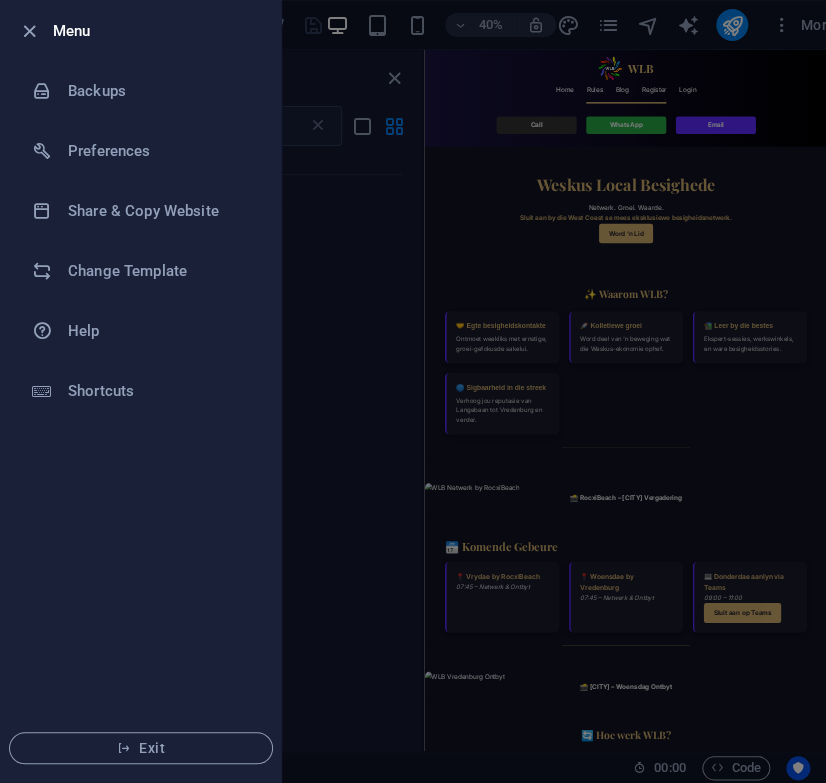 click at bounding box center [413, 391] 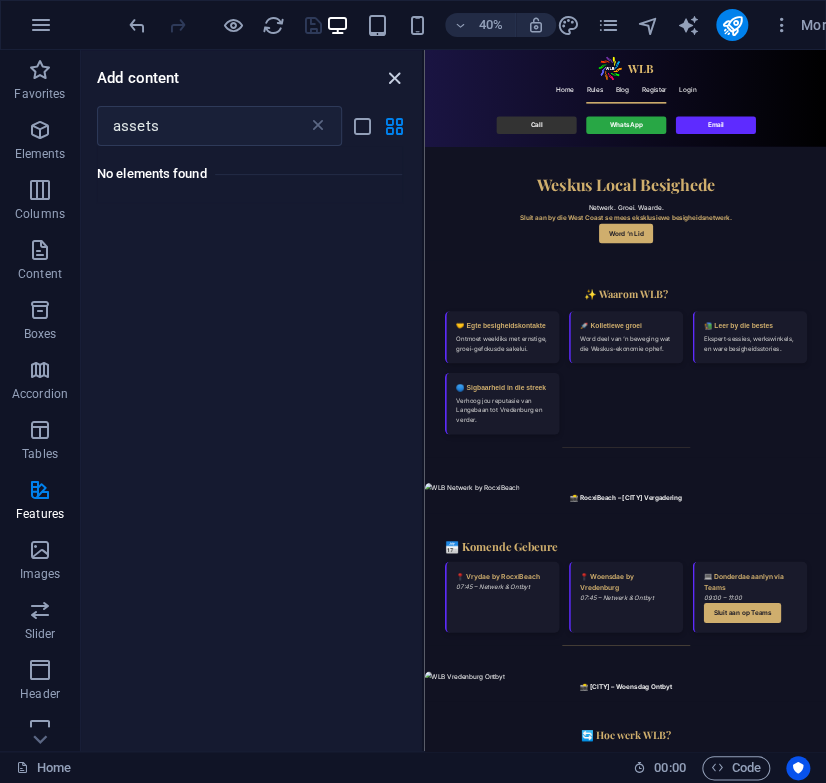 click at bounding box center (394, 78) 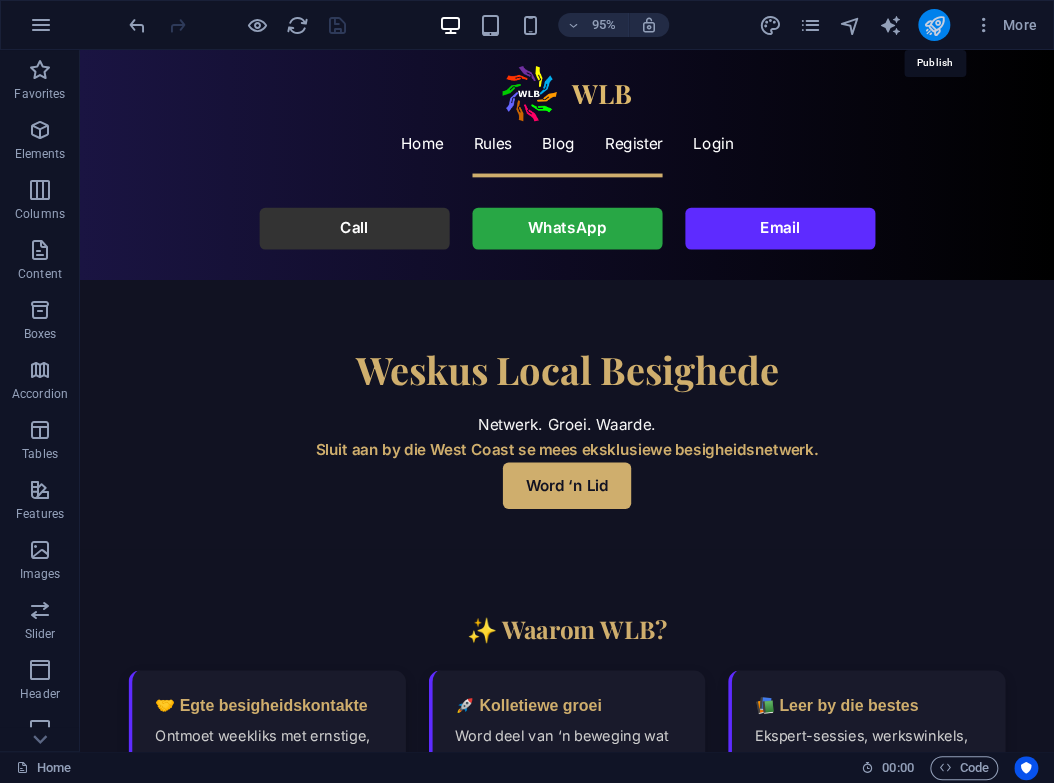 click at bounding box center [933, 25] 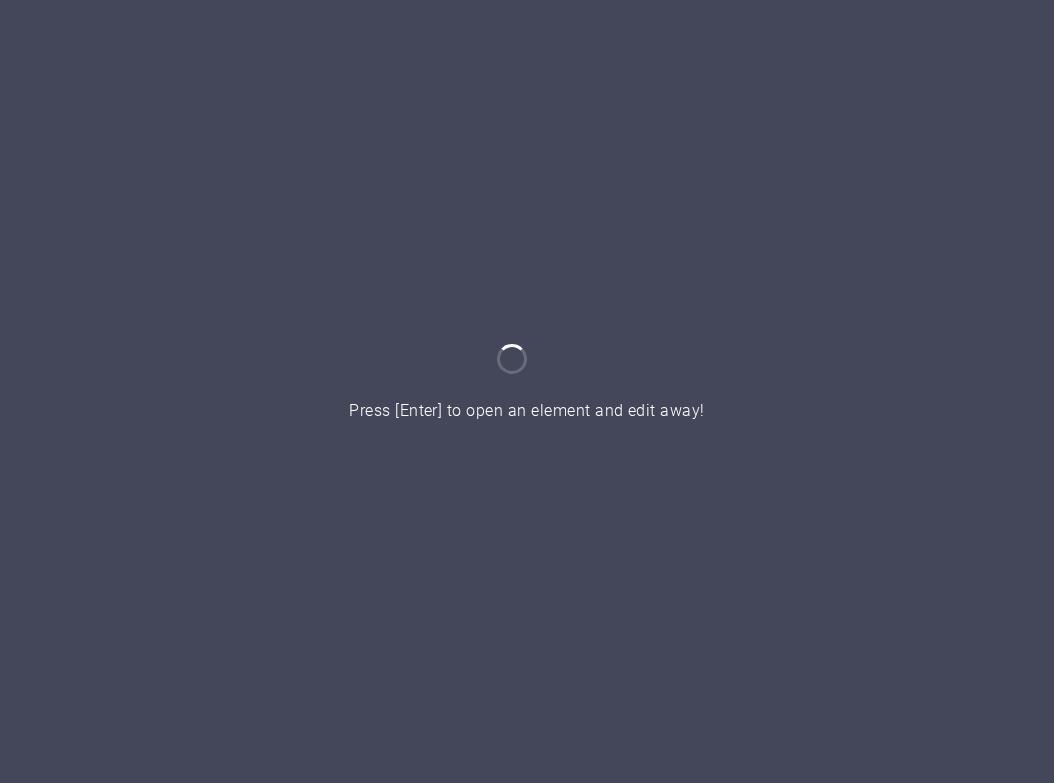 scroll, scrollTop: 0, scrollLeft: 0, axis: both 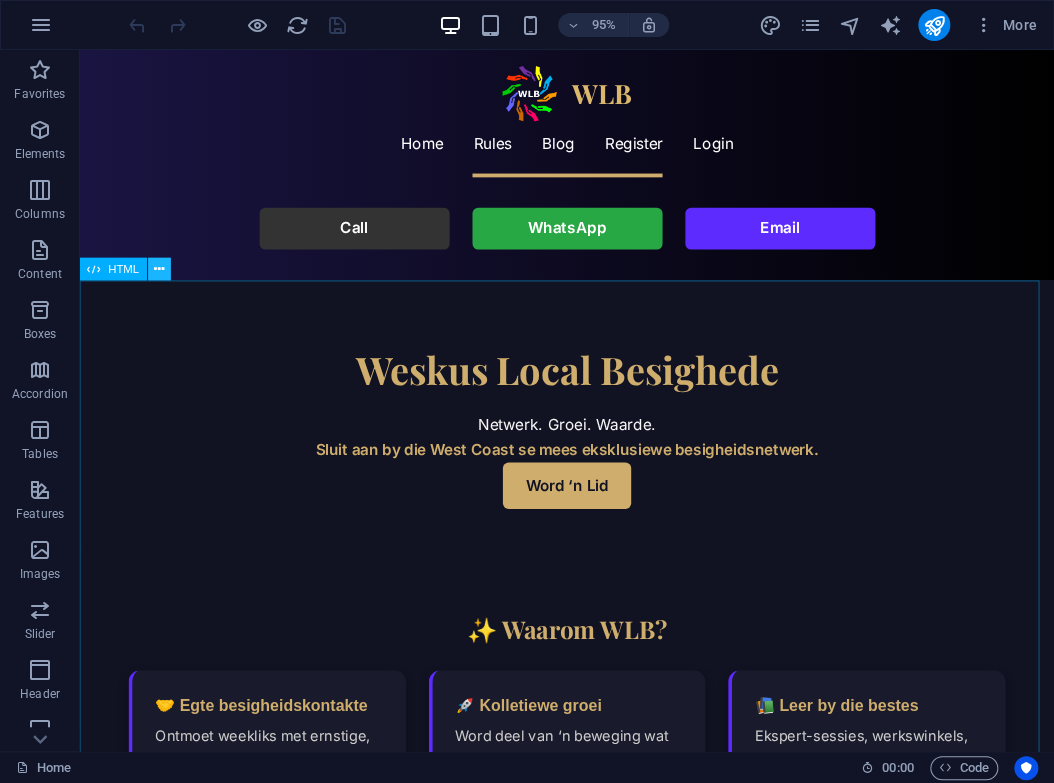click at bounding box center [159, 269] 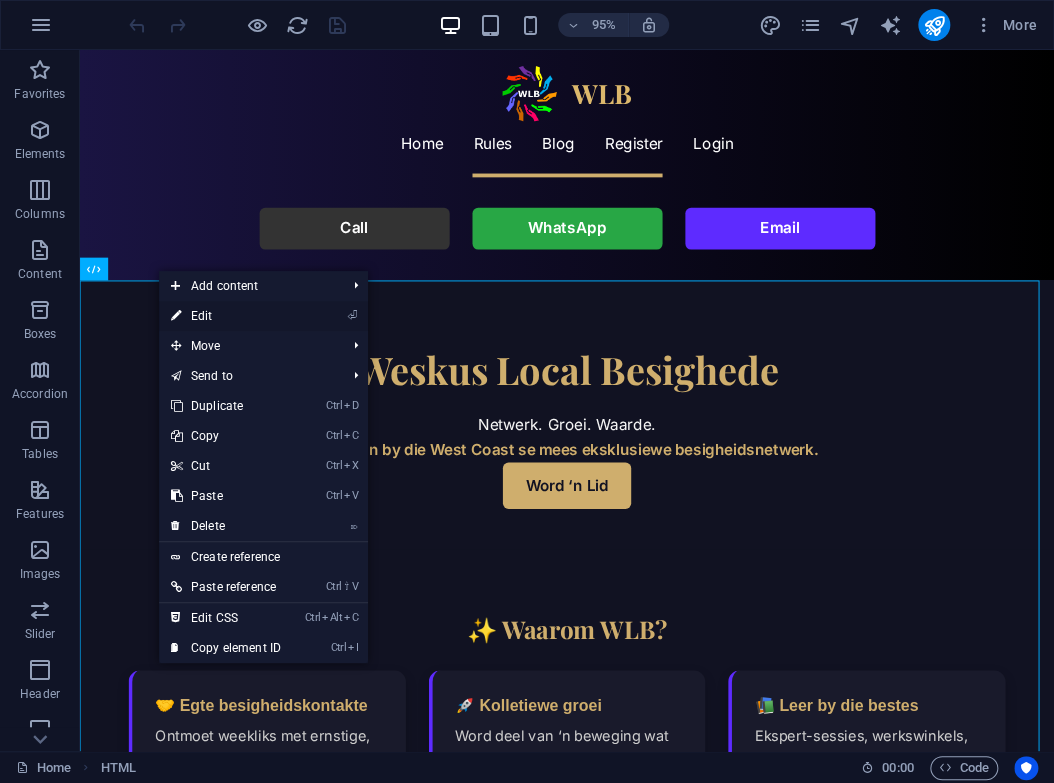 click on "⏎  Edit" at bounding box center [226, 316] 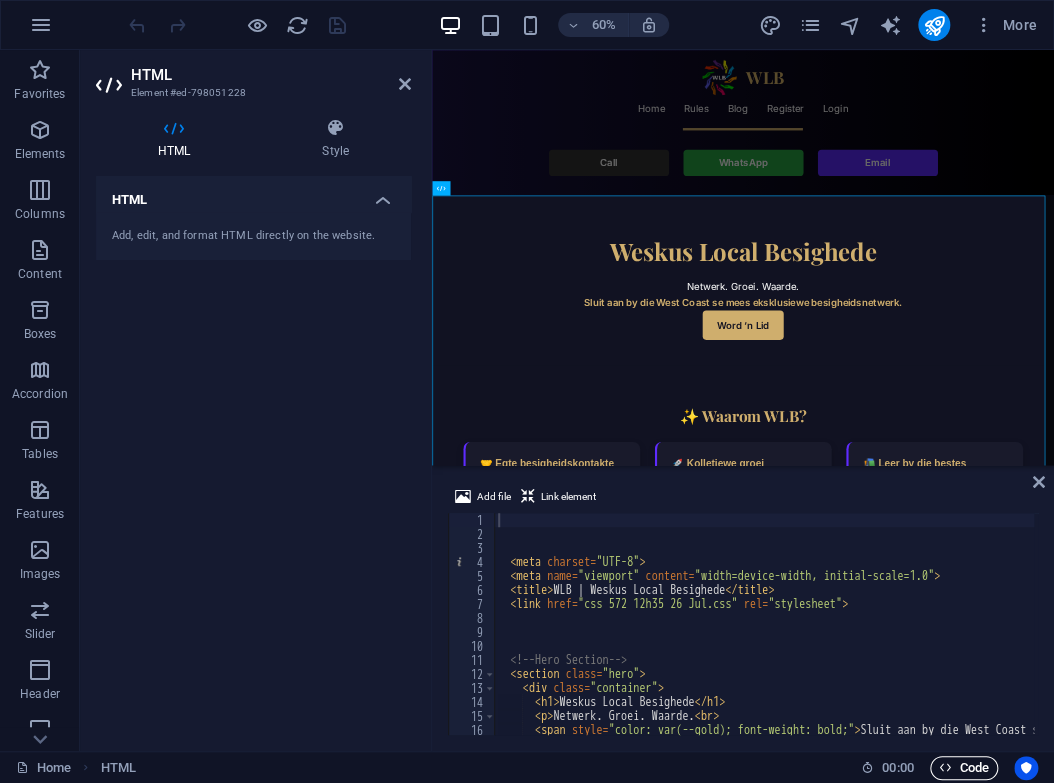 click on "Code" at bounding box center (964, 768) 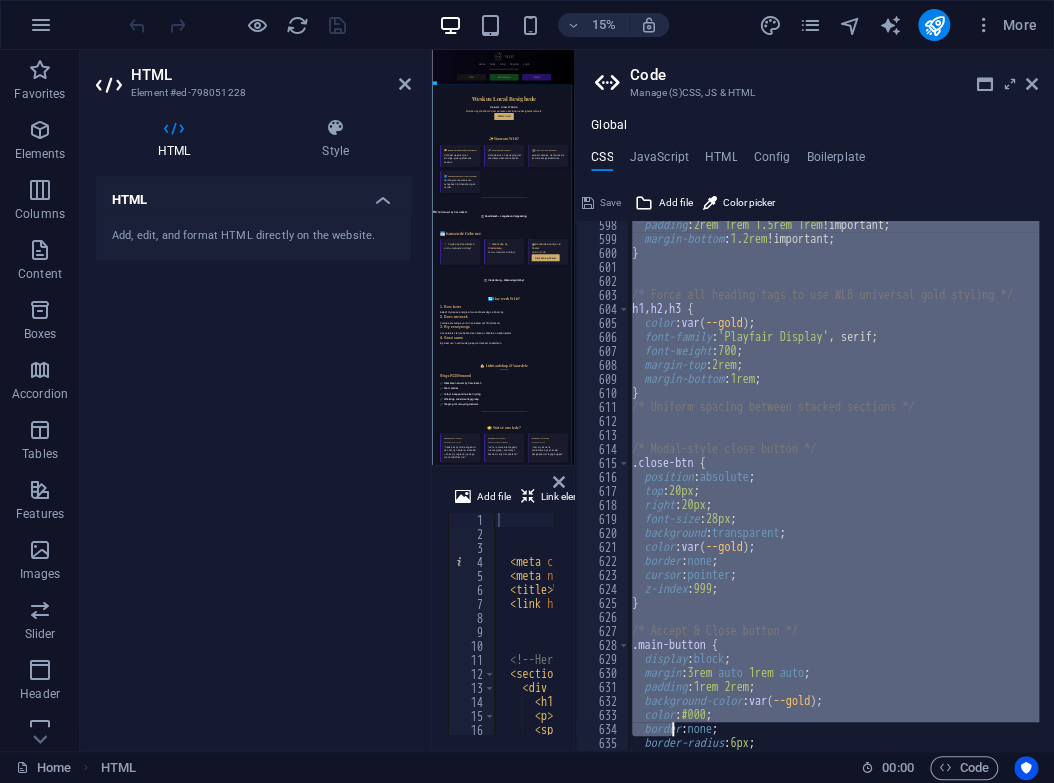 scroll, scrollTop: 7940, scrollLeft: 0, axis: vertical 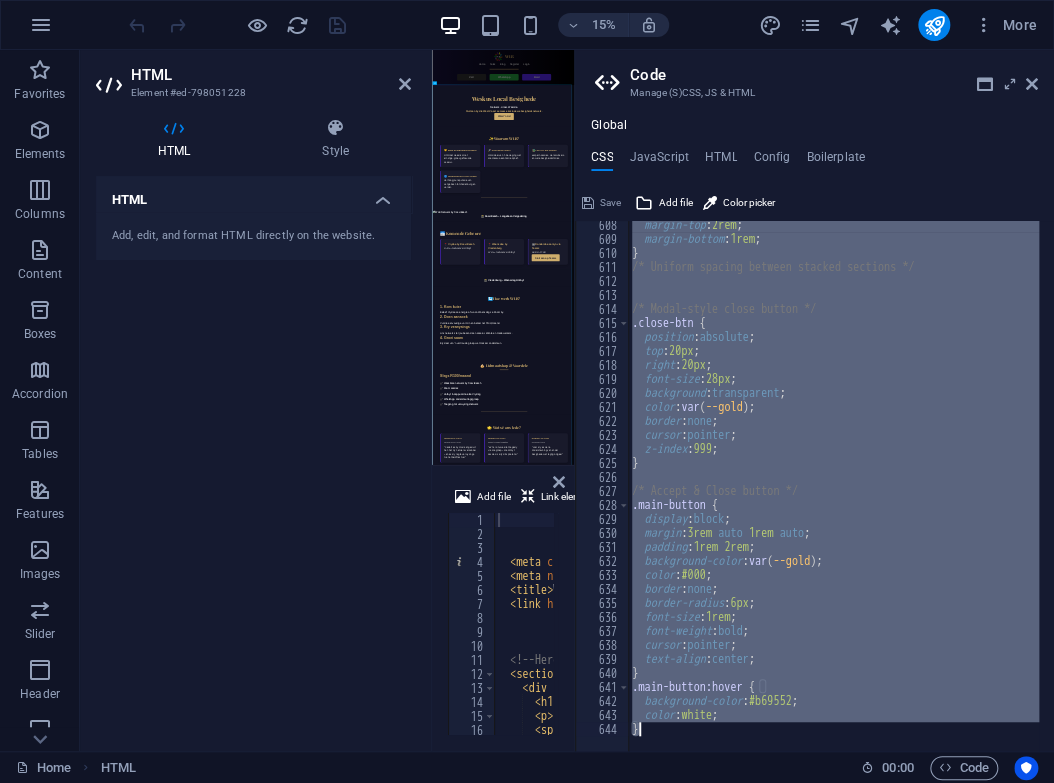 drag, startPoint x: 625, startPoint y: 227, endPoint x: 669, endPoint y: 786, distance: 560.729 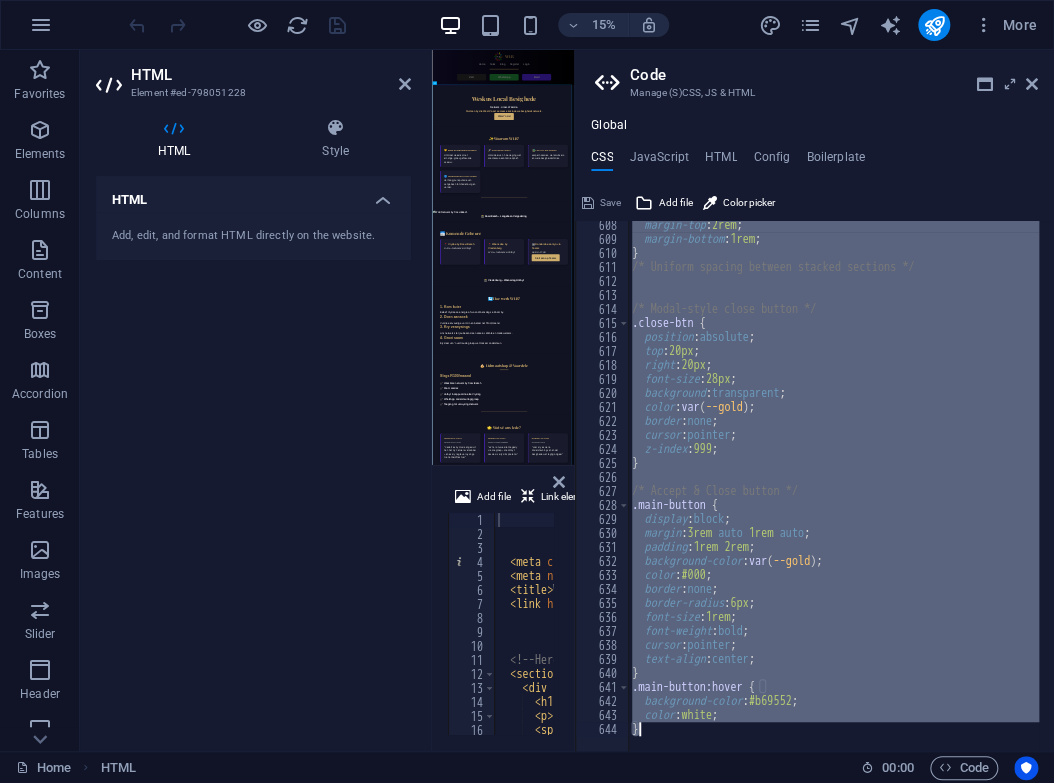 type on "}" 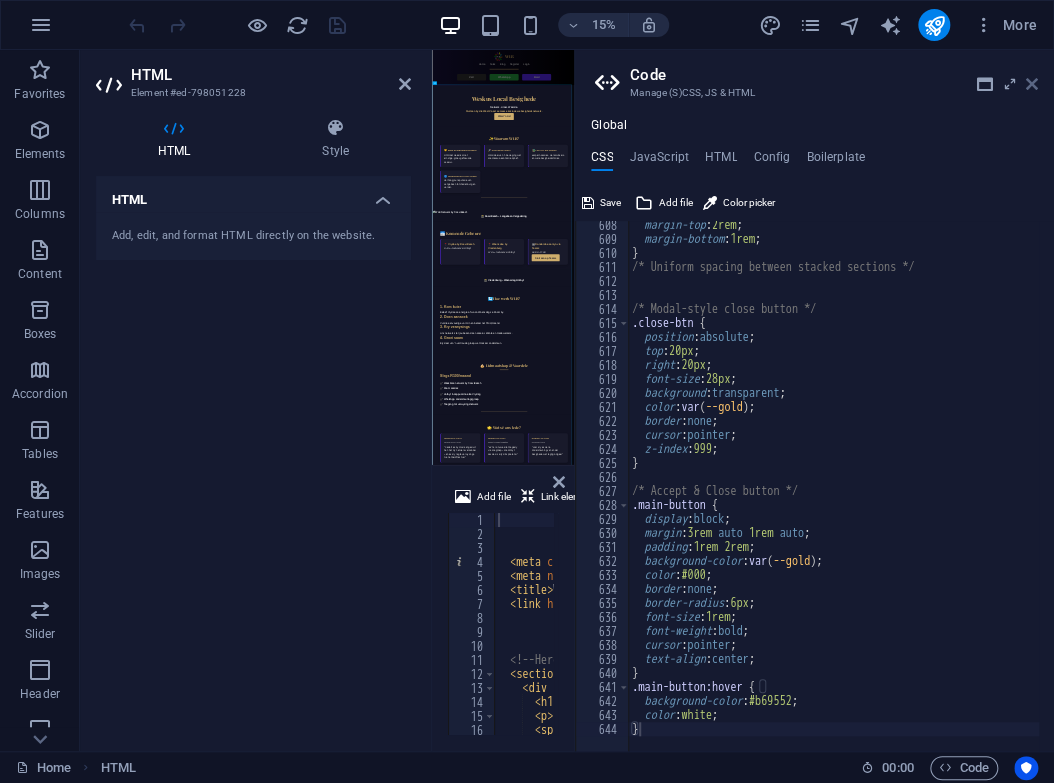 click at bounding box center (1032, 84) 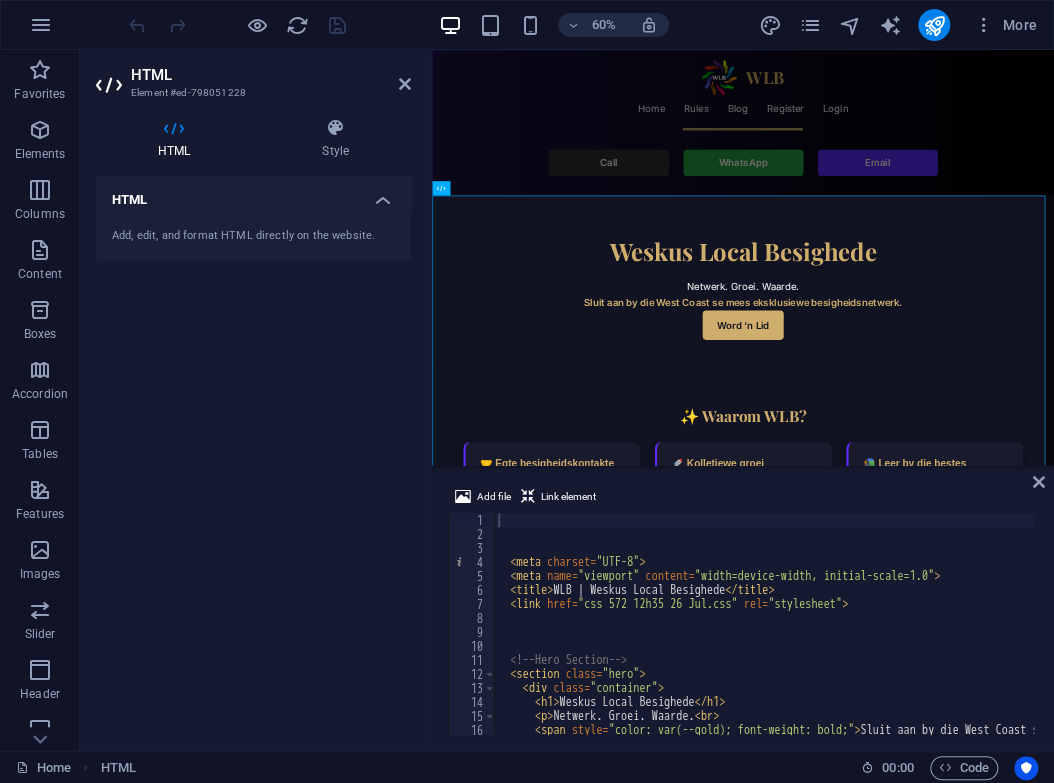 click on "HTML" at bounding box center (271, 75) 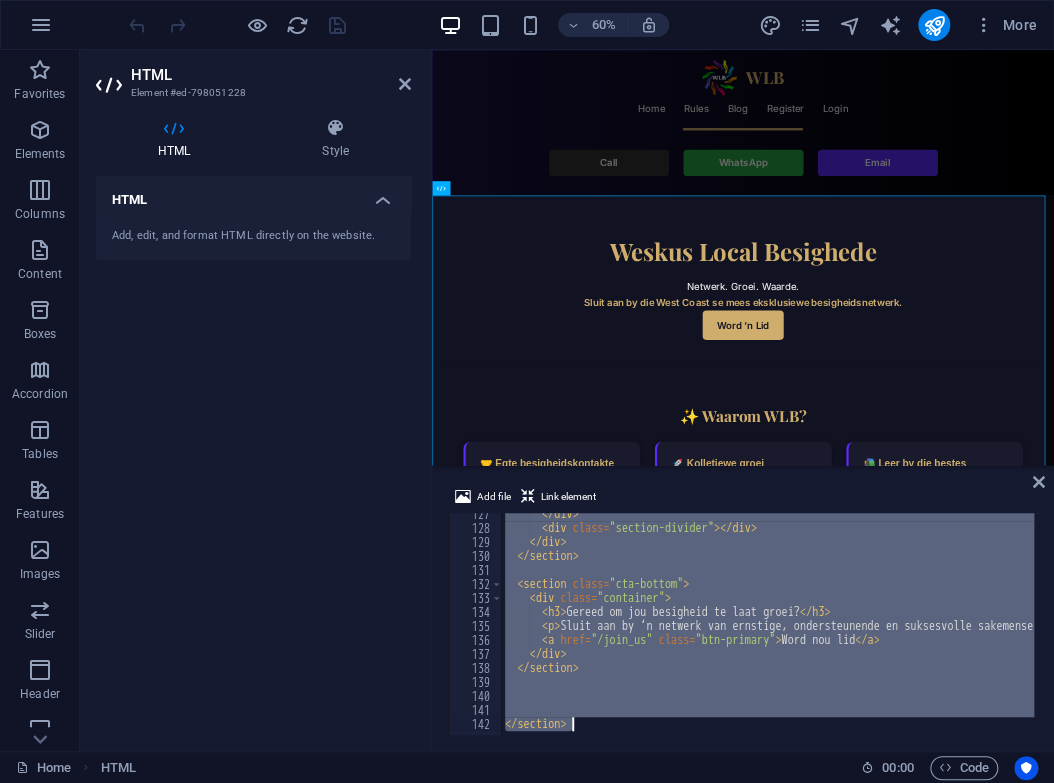 scroll, scrollTop: 1769, scrollLeft: 0, axis: vertical 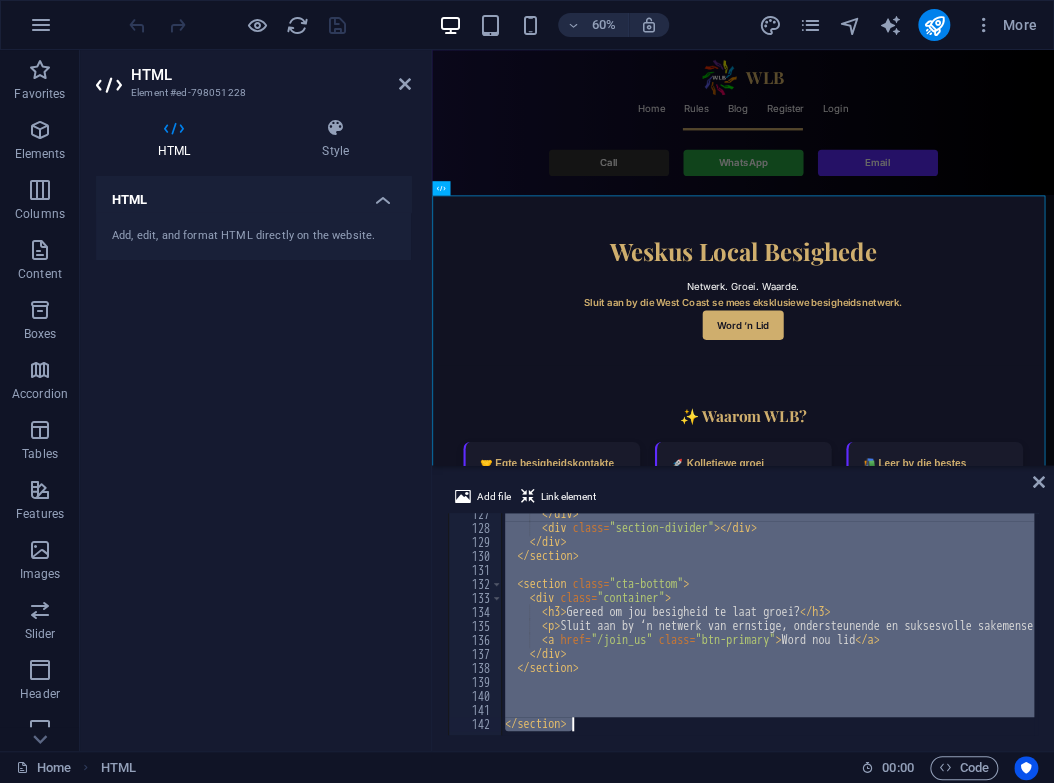 type 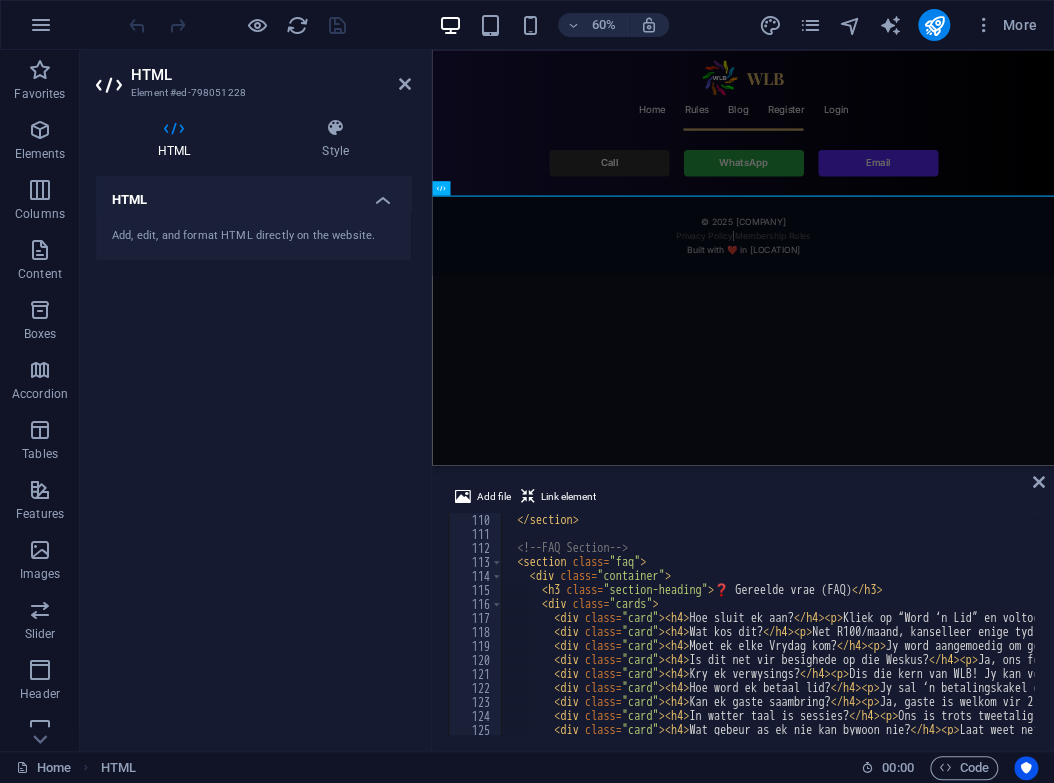 scroll, scrollTop: 1526, scrollLeft: 0, axis: vertical 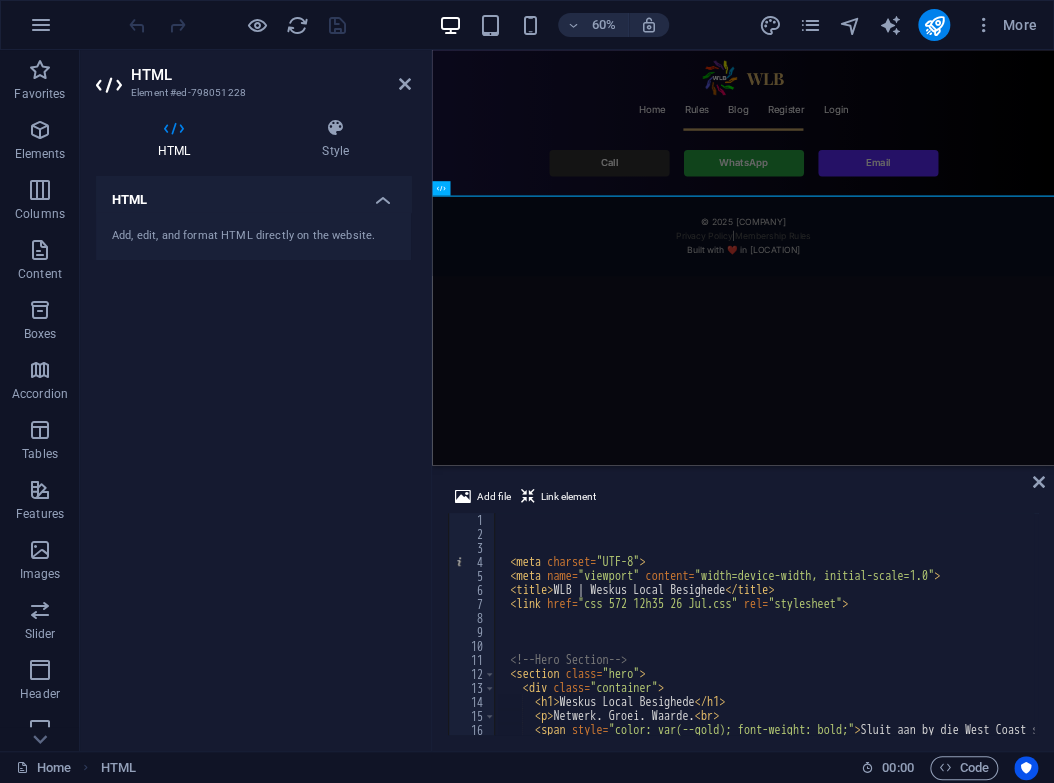click on "Skip to main content
WLB
☰
Home
Rules
Blog
Register
Login
Call
WhatsApp
Email
© 2025 Weskus Local Besighede
Privacy Policy  |
Membership Rules
Built with ❤️ in Langebaan" at bounding box center [950, 238] 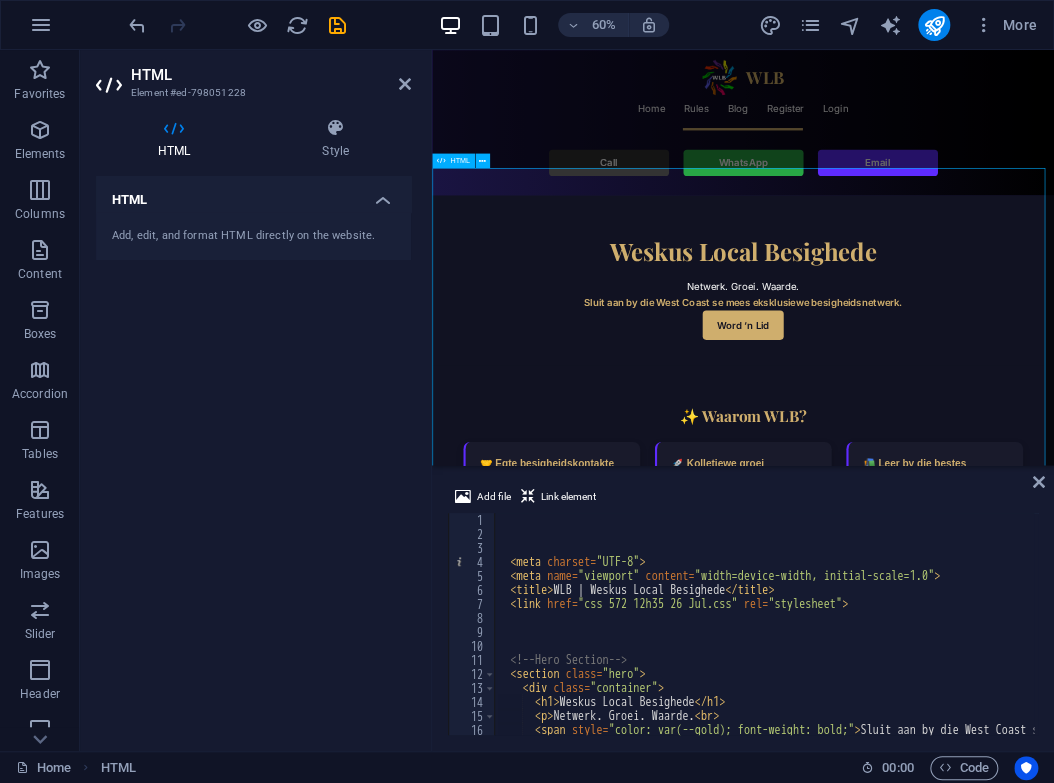 scroll, scrollTop: 0, scrollLeft: 0, axis: both 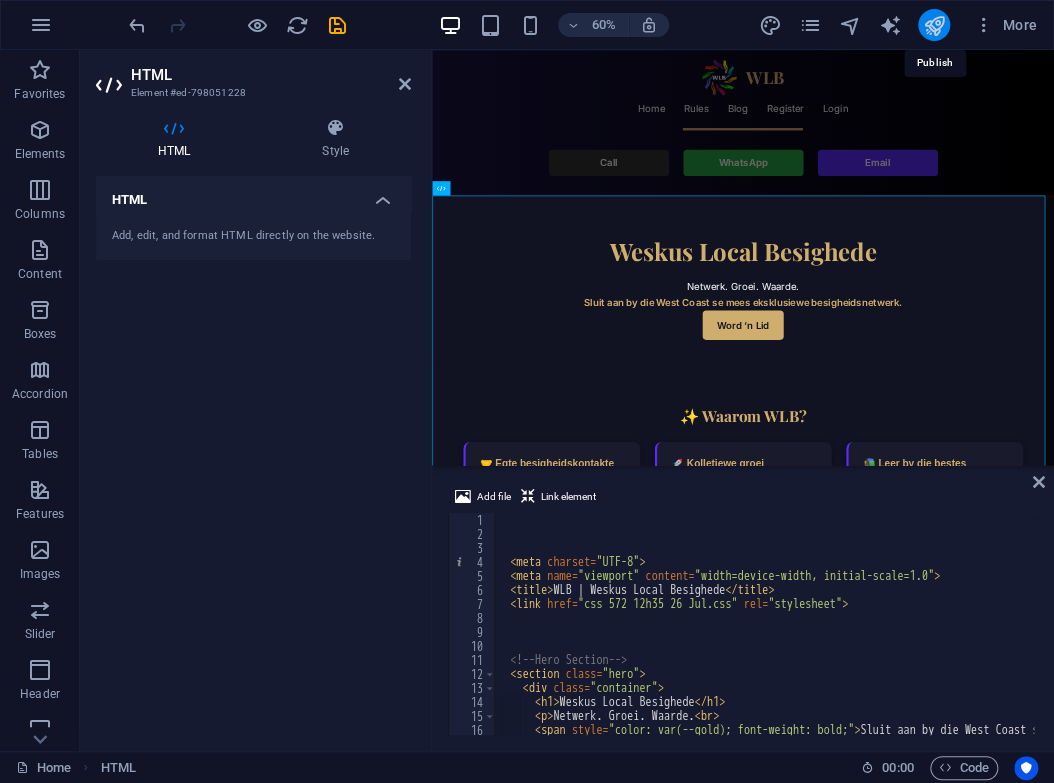 click at bounding box center [933, 25] 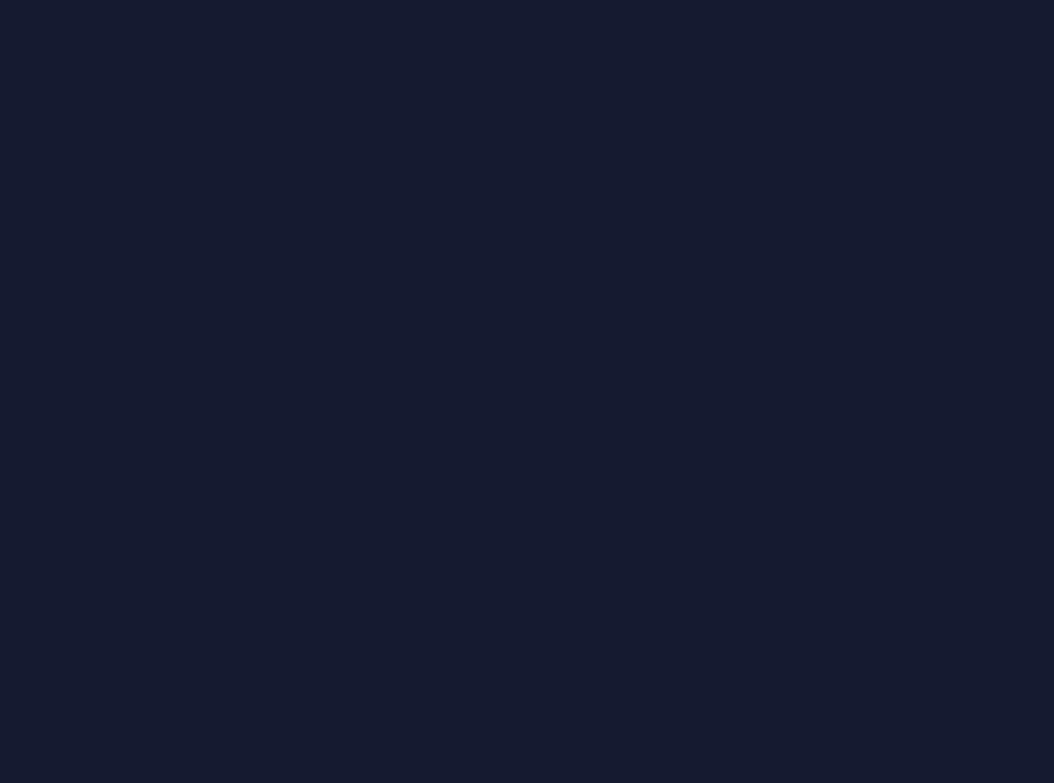 scroll, scrollTop: 0, scrollLeft: 0, axis: both 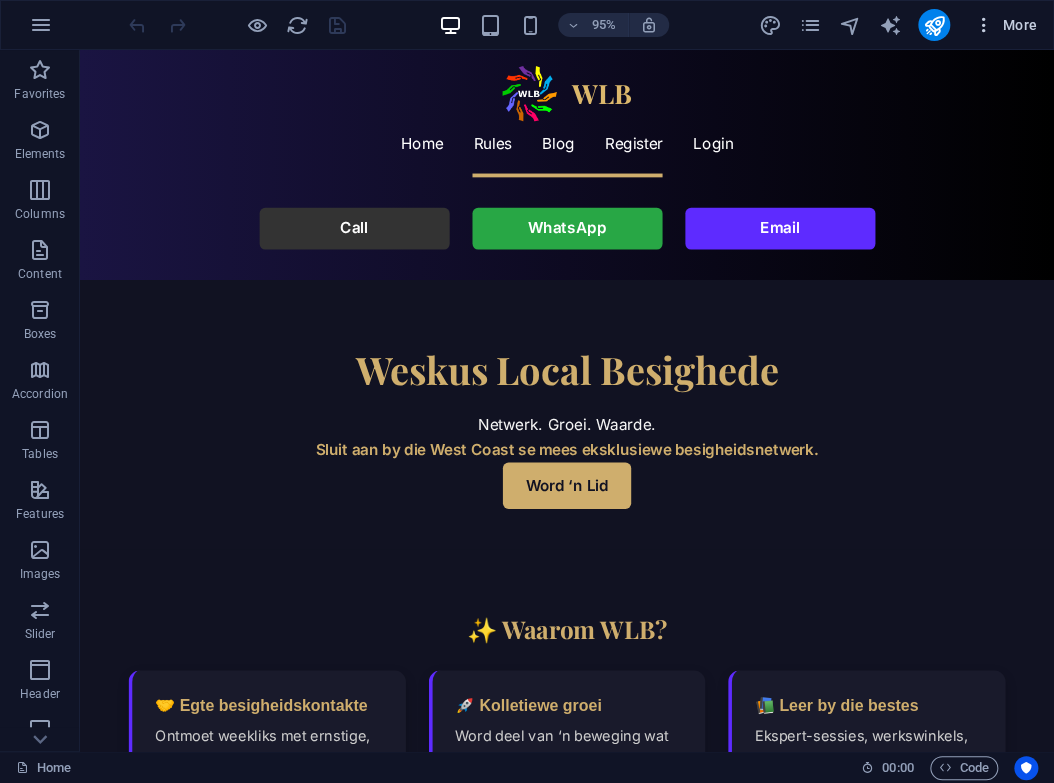 click at bounding box center [984, 25] 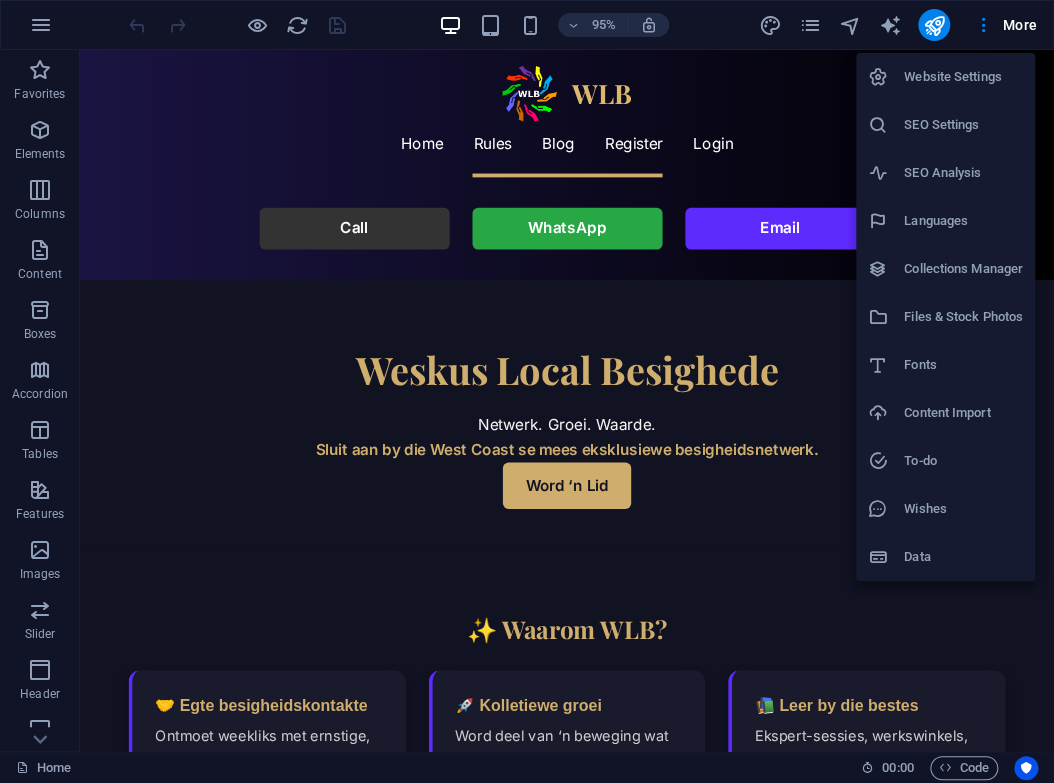 click on "Files & Stock Photos" at bounding box center (963, 317) 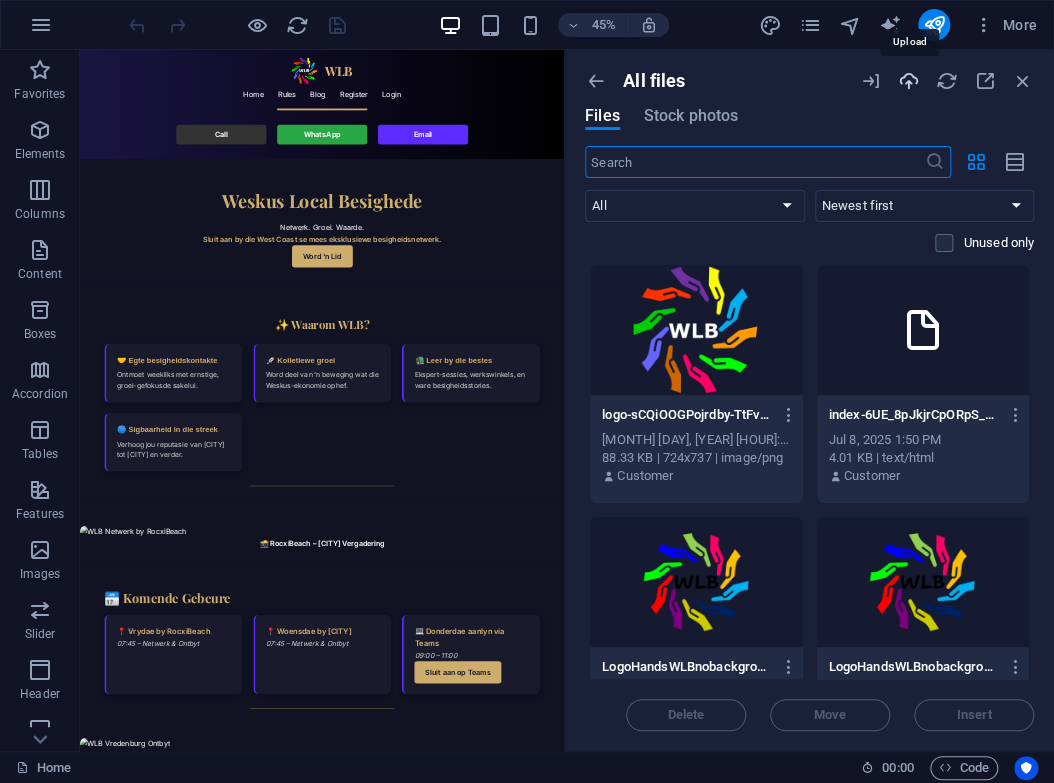 click at bounding box center (909, 81) 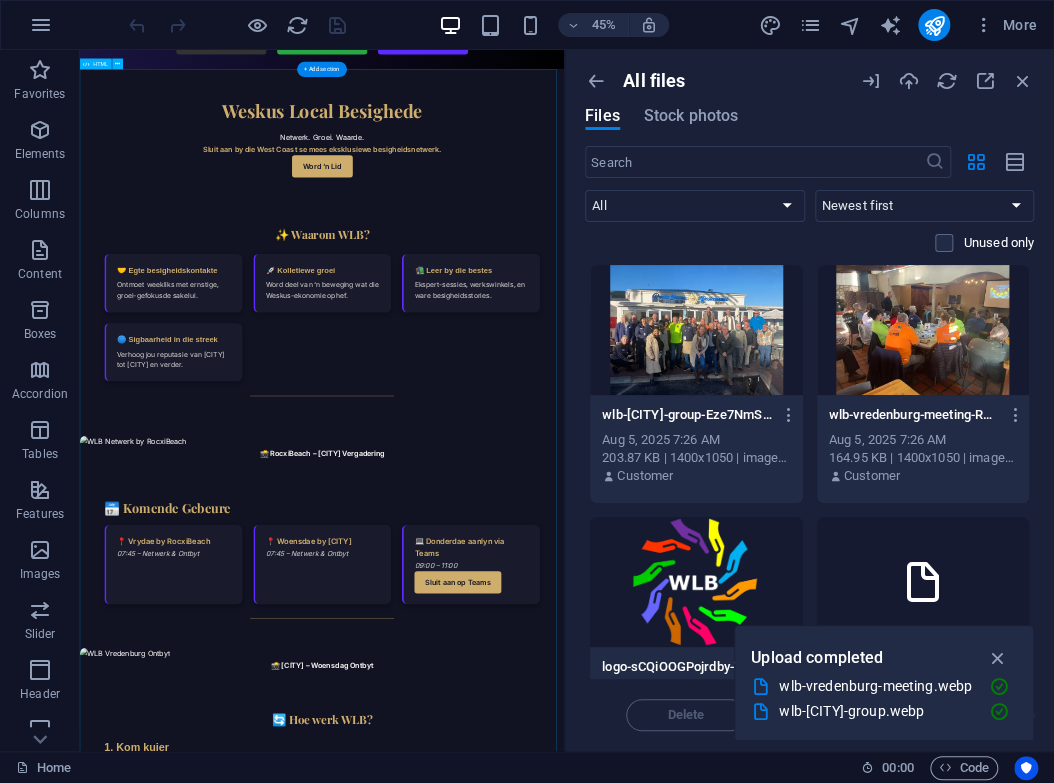 scroll, scrollTop: 0, scrollLeft: 0, axis: both 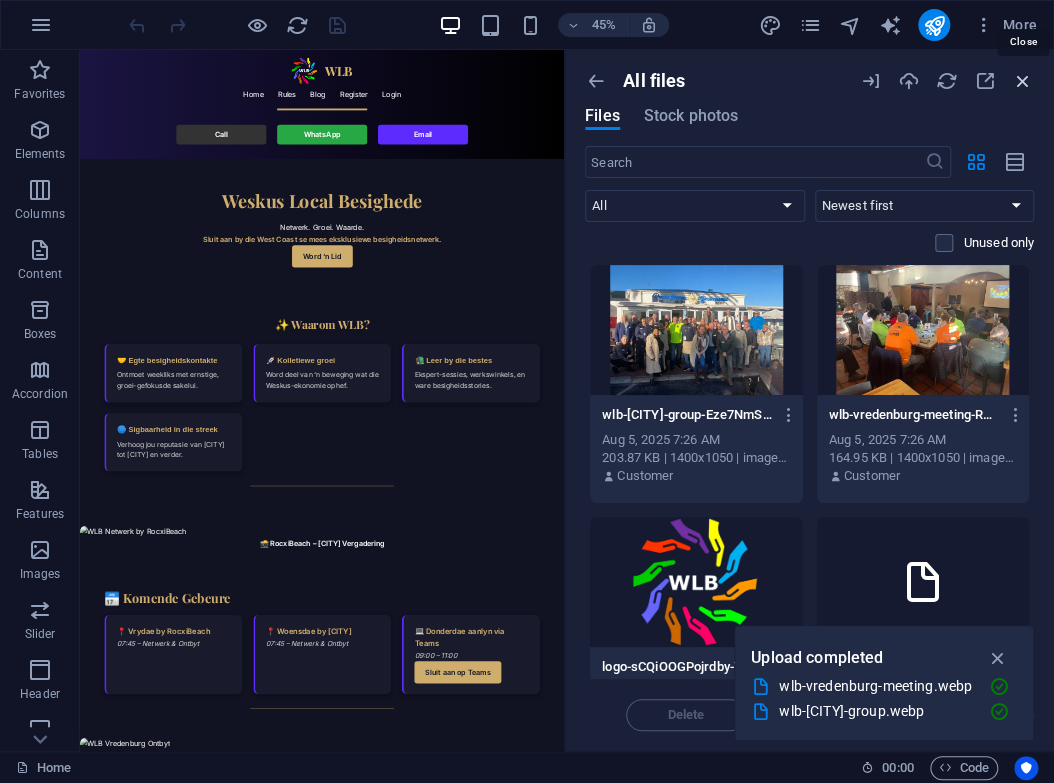 click at bounding box center (1023, 81) 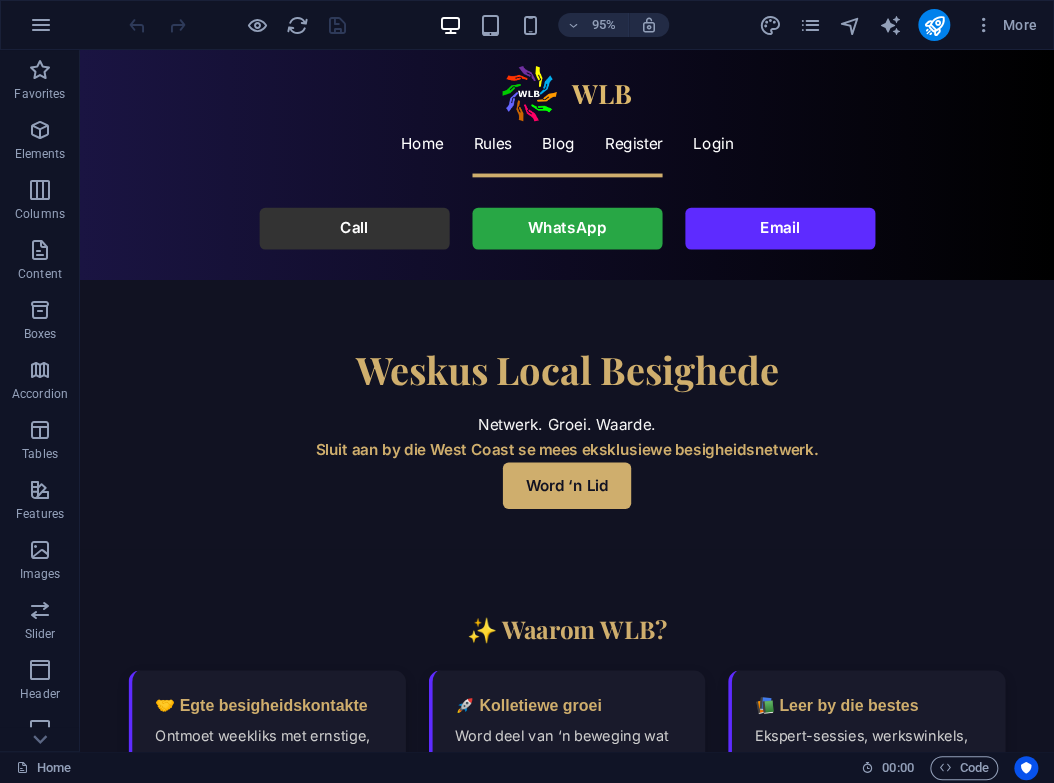 click on "95% More" at bounding box center [585, 25] 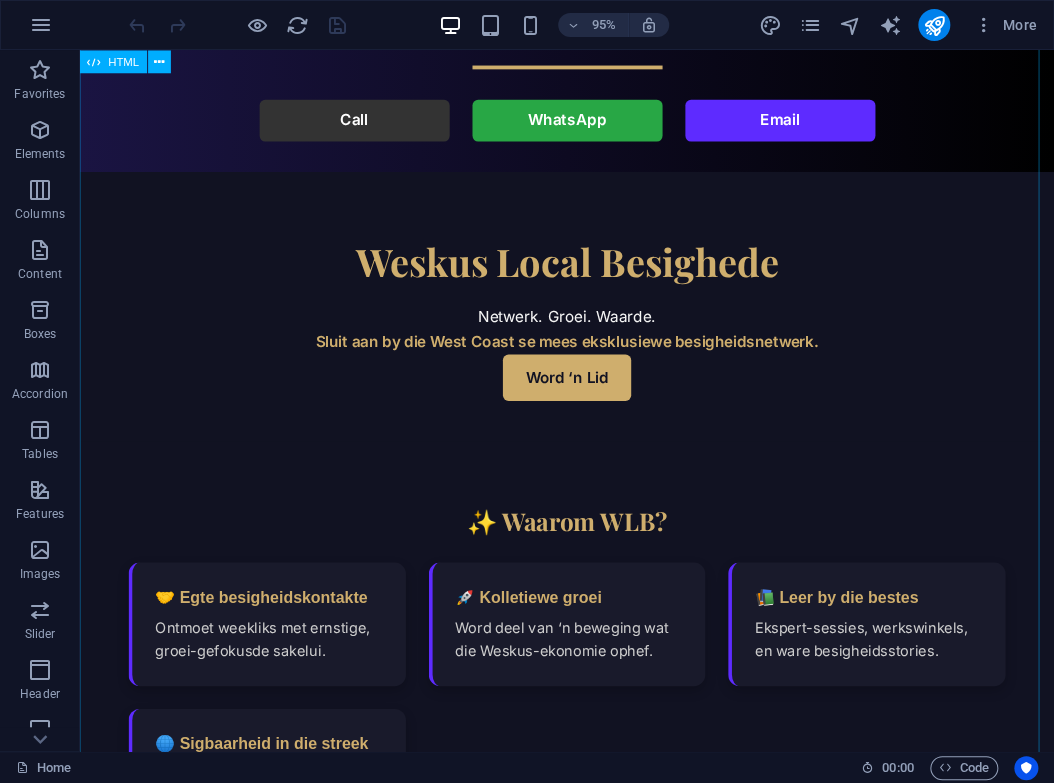 scroll, scrollTop: 100, scrollLeft: 0, axis: vertical 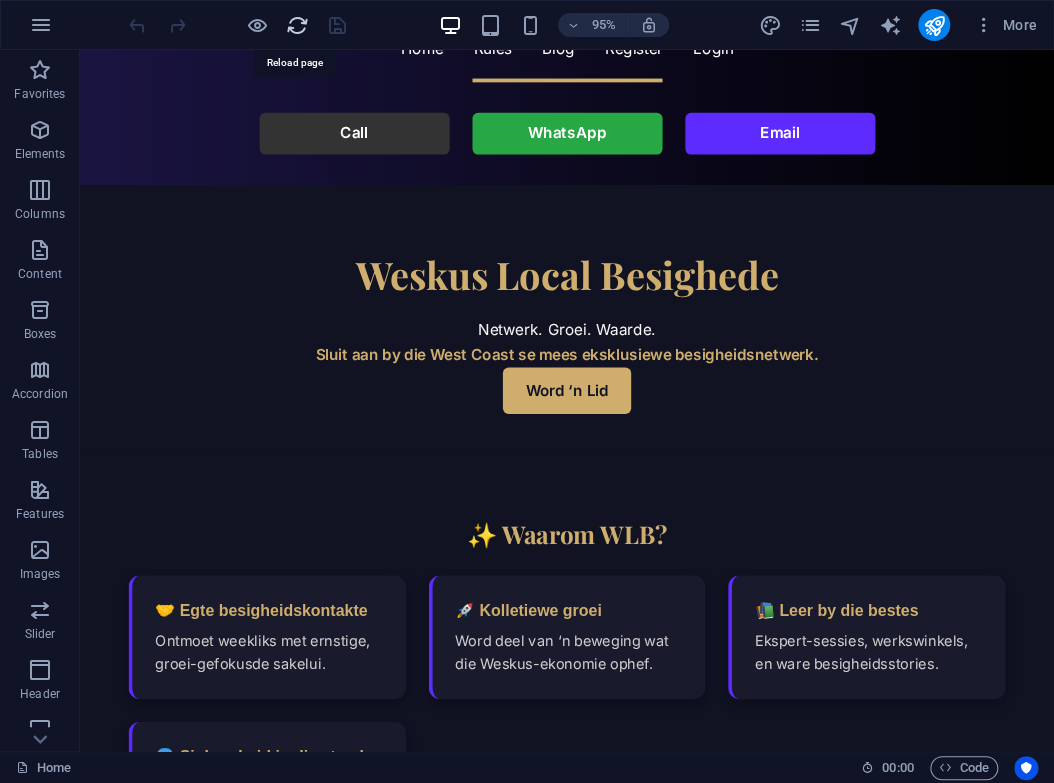 click at bounding box center (297, 25) 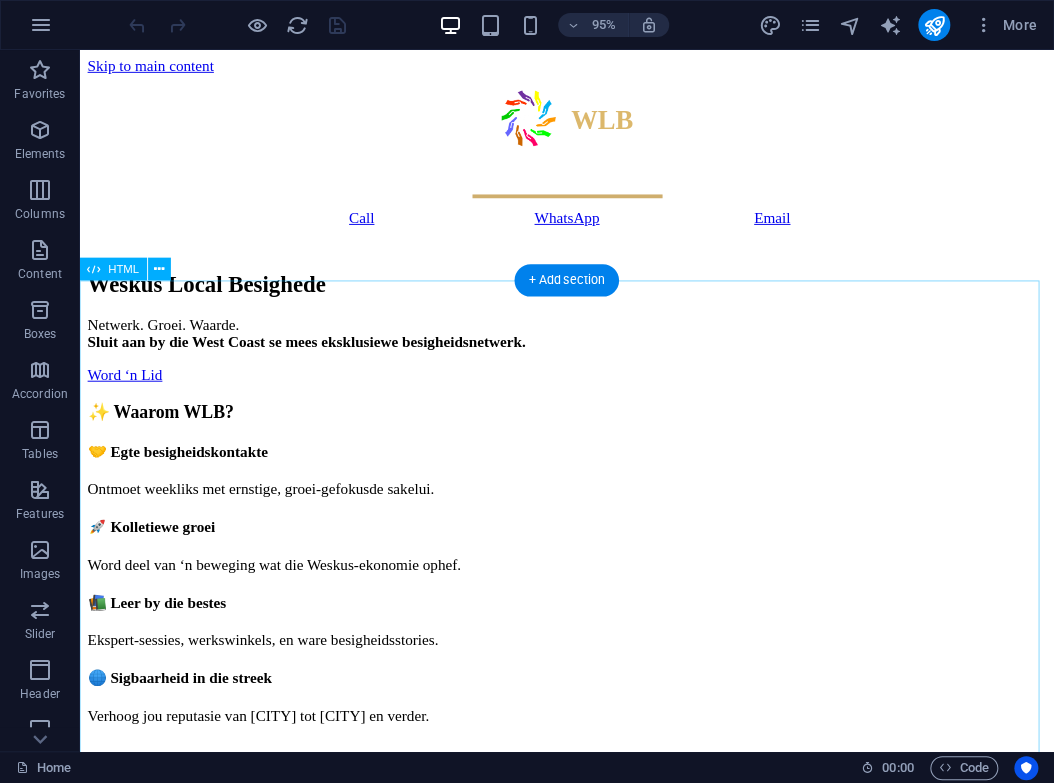 scroll, scrollTop: 0, scrollLeft: 0, axis: both 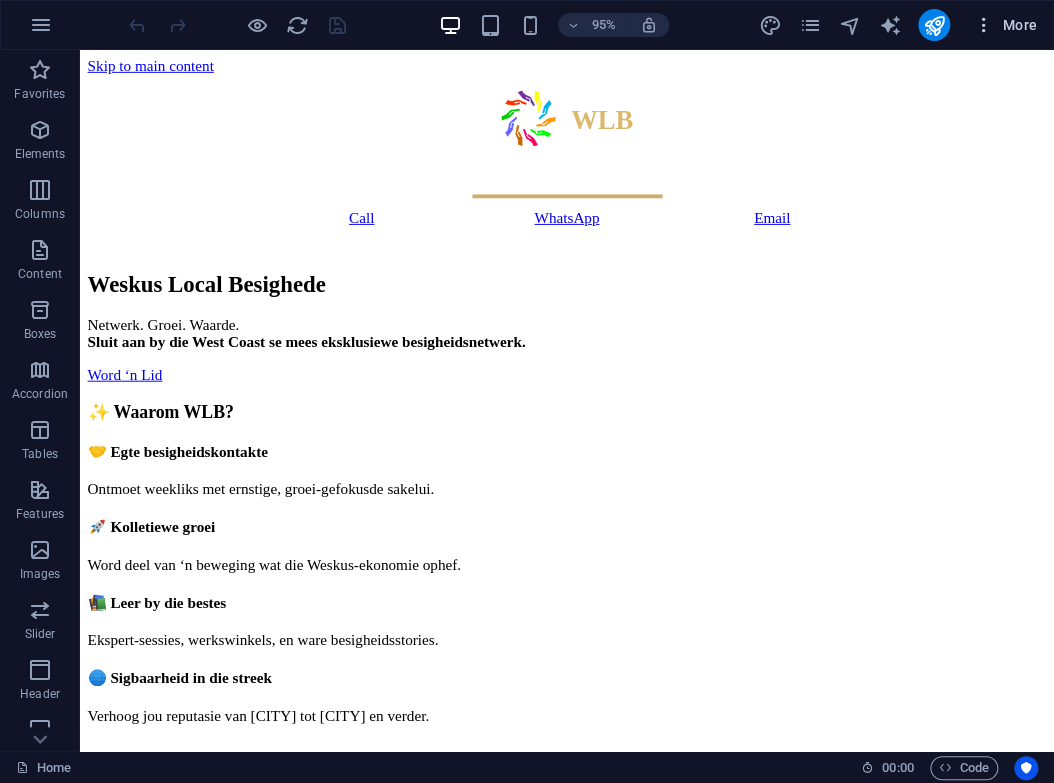click at bounding box center (984, 25) 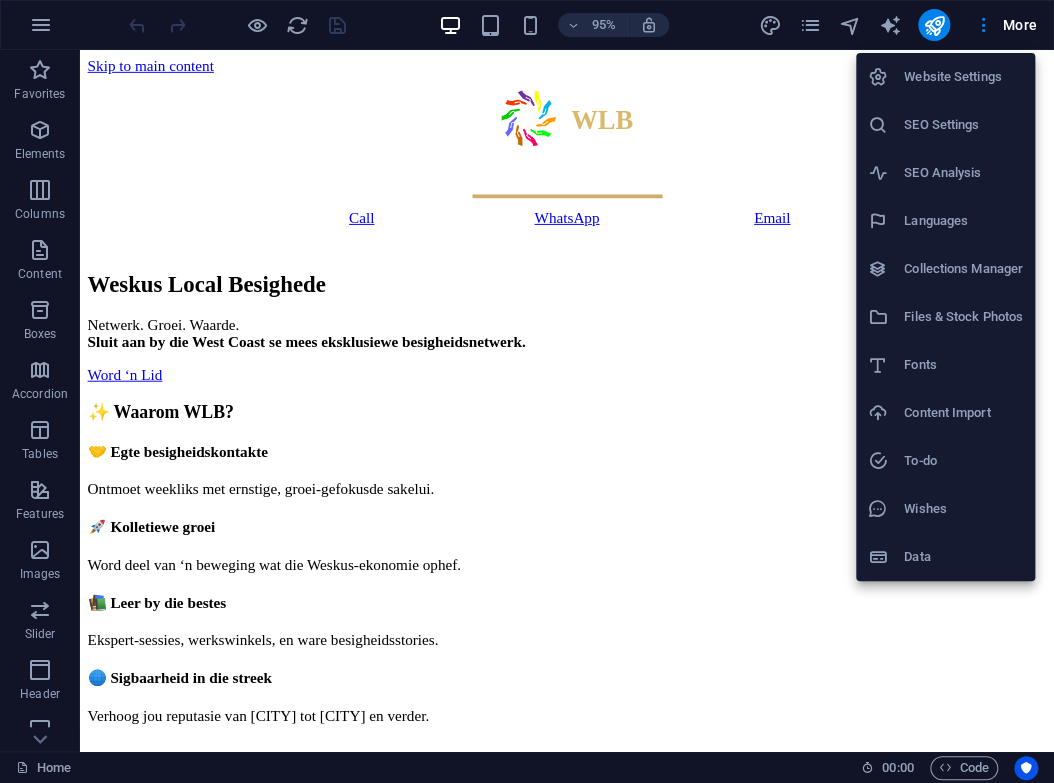 click on "Files & Stock Photos" at bounding box center [963, 317] 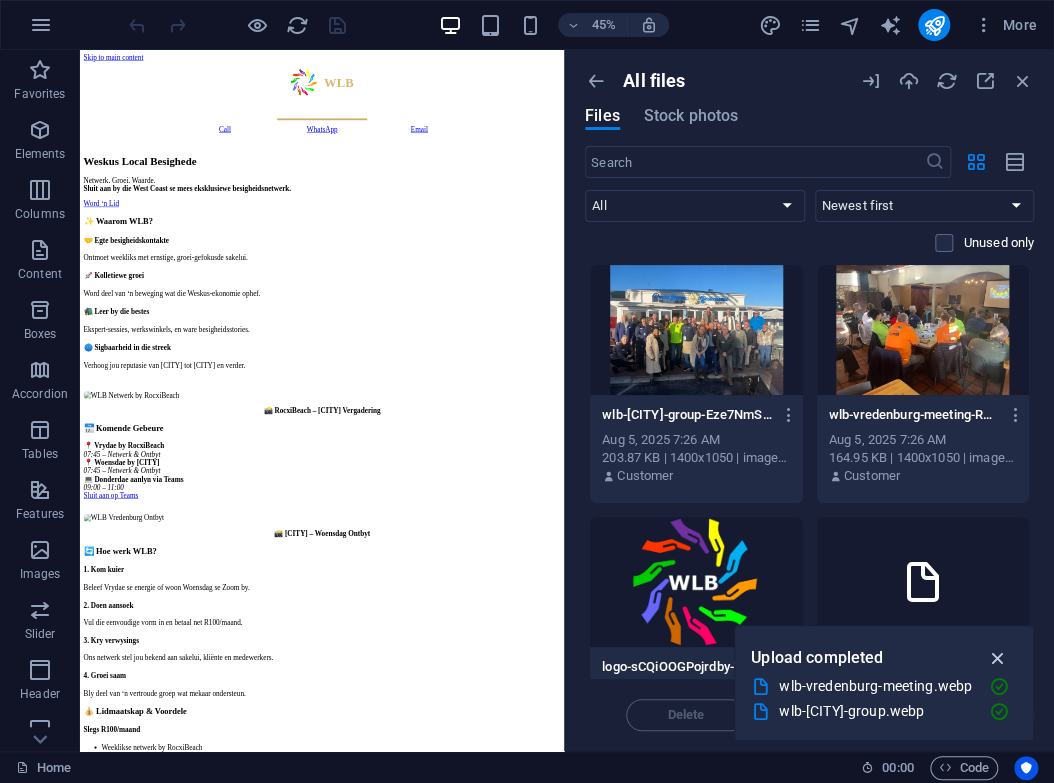 click at bounding box center (997, 658) 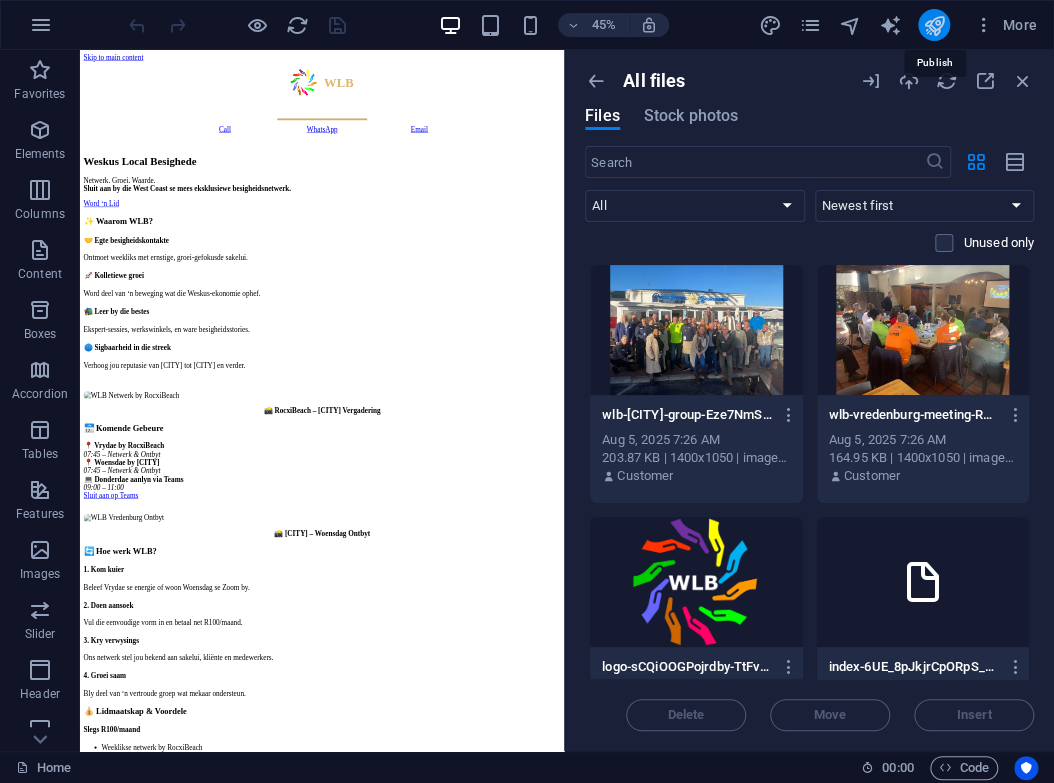 click at bounding box center (933, 25) 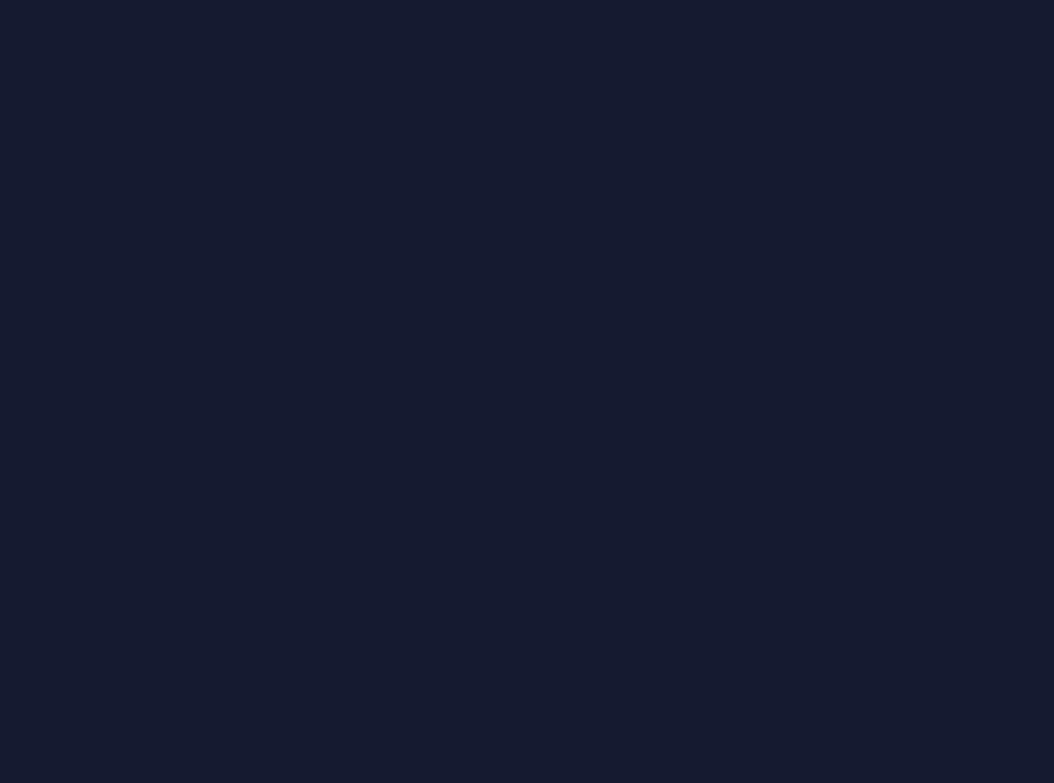 scroll, scrollTop: 0, scrollLeft: 0, axis: both 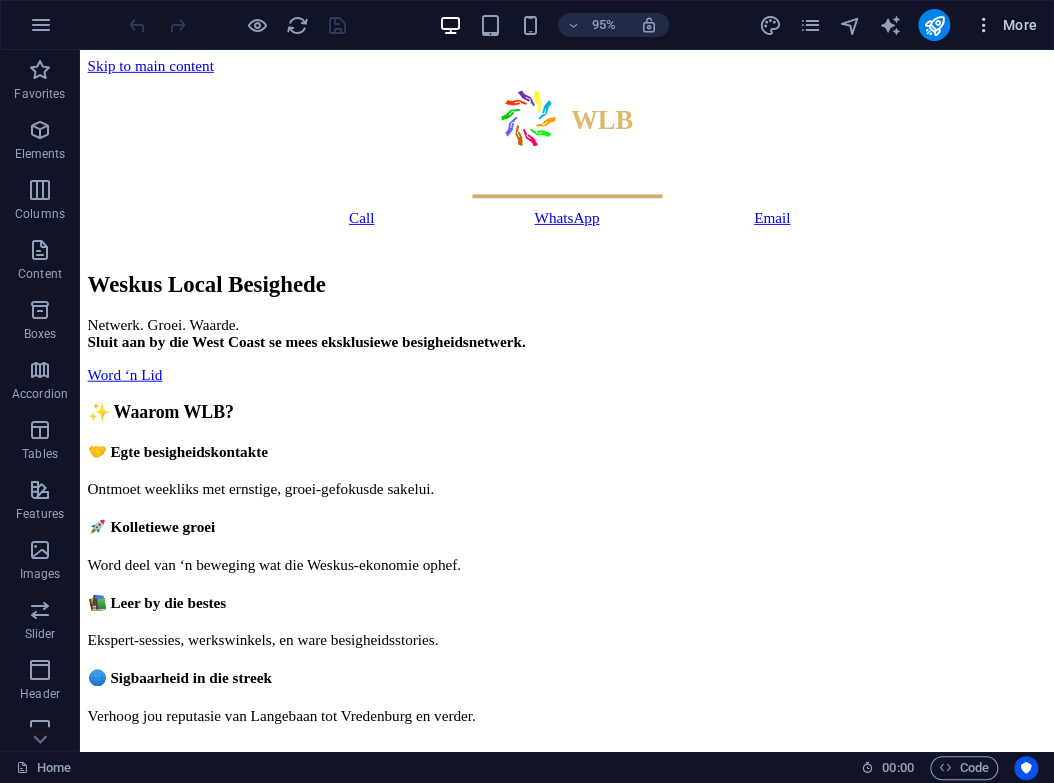 click at bounding box center [984, 25] 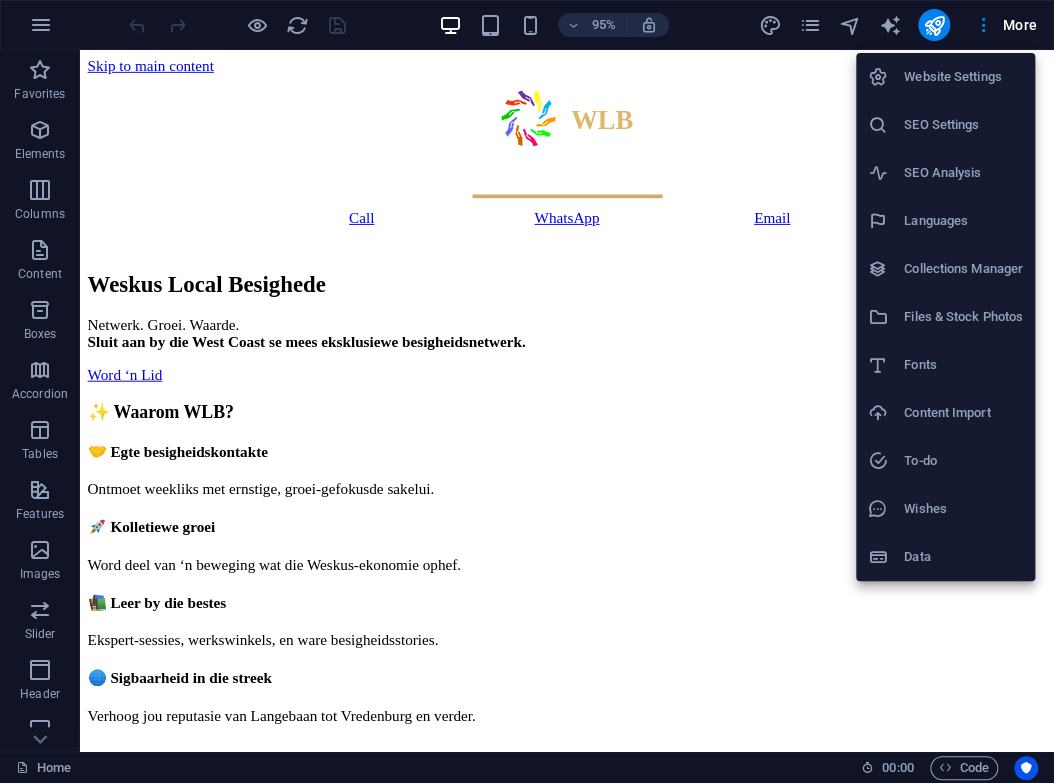 click on "Files & Stock Photos" at bounding box center [963, 317] 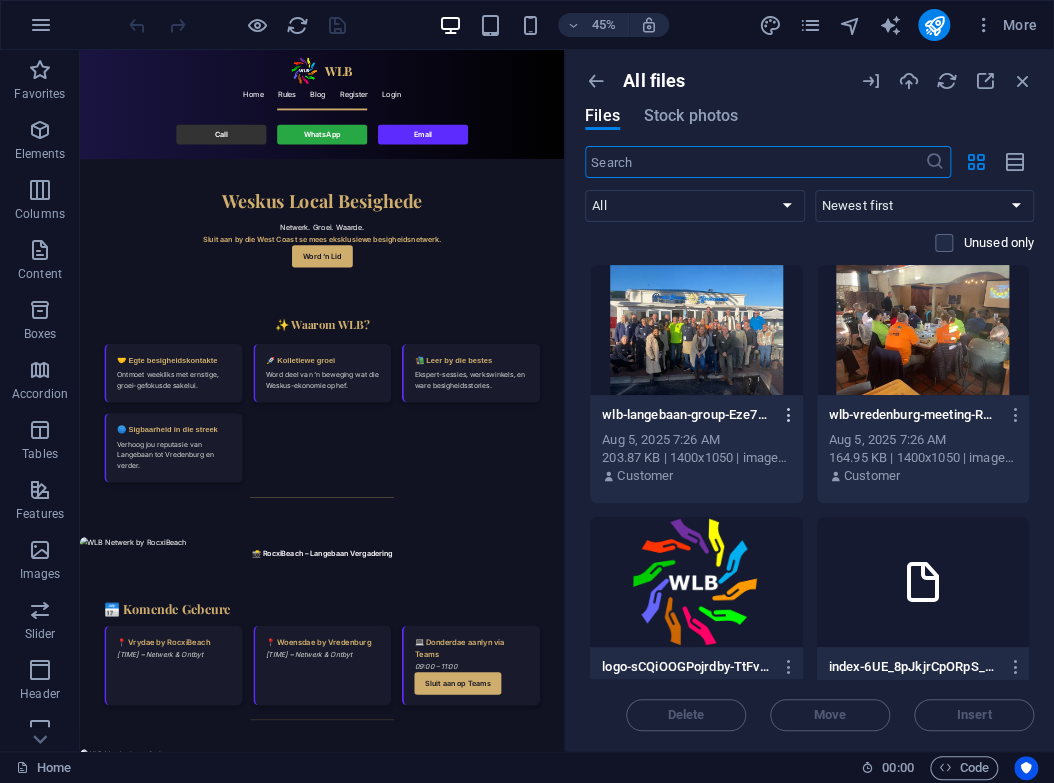 click at bounding box center (789, 415) 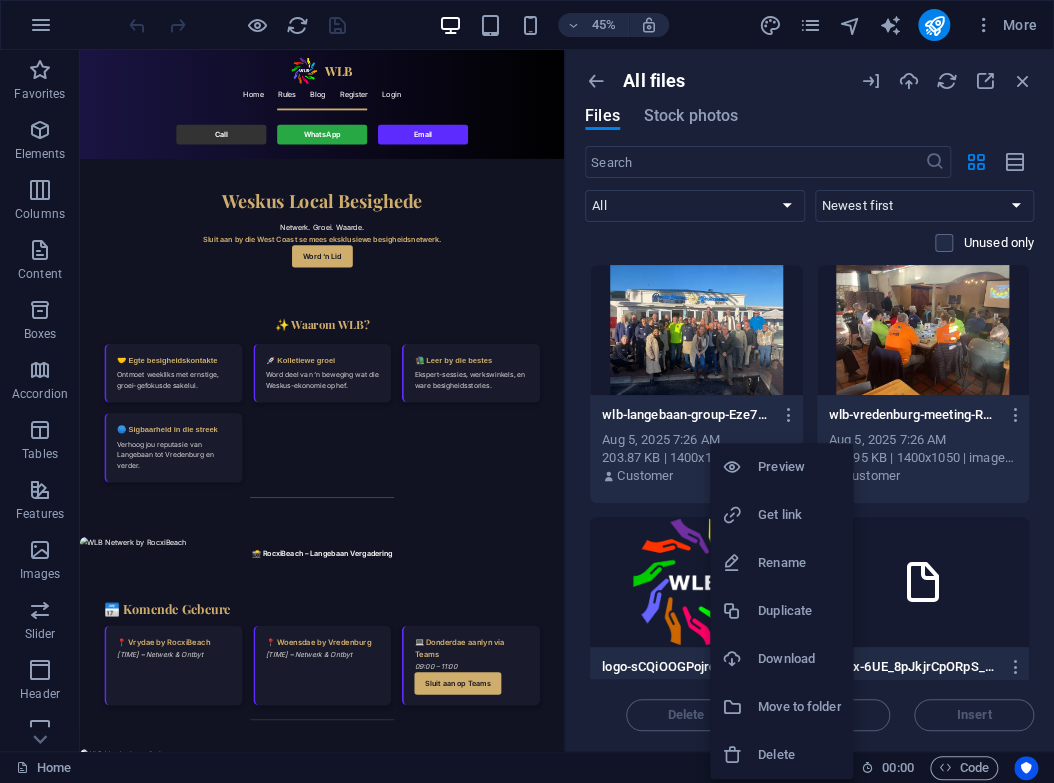 click at bounding box center (740, 563) 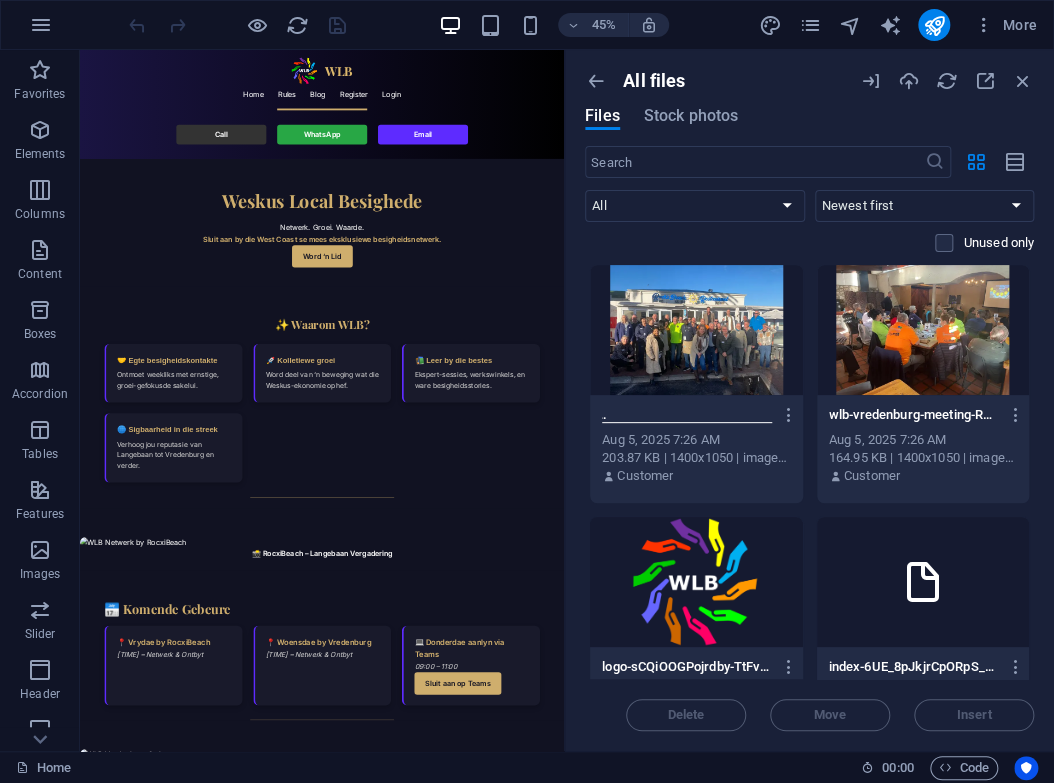 scroll, scrollTop: 0, scrollLeft: 0, axis: both 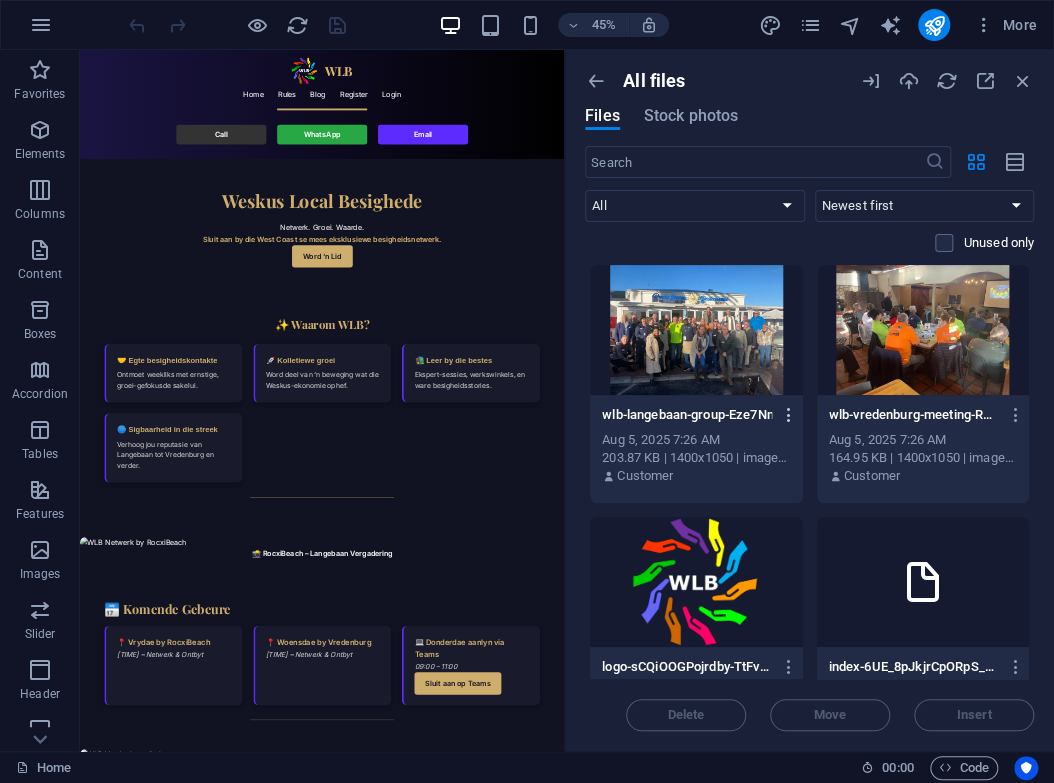 click at bounding box center [789, 415] 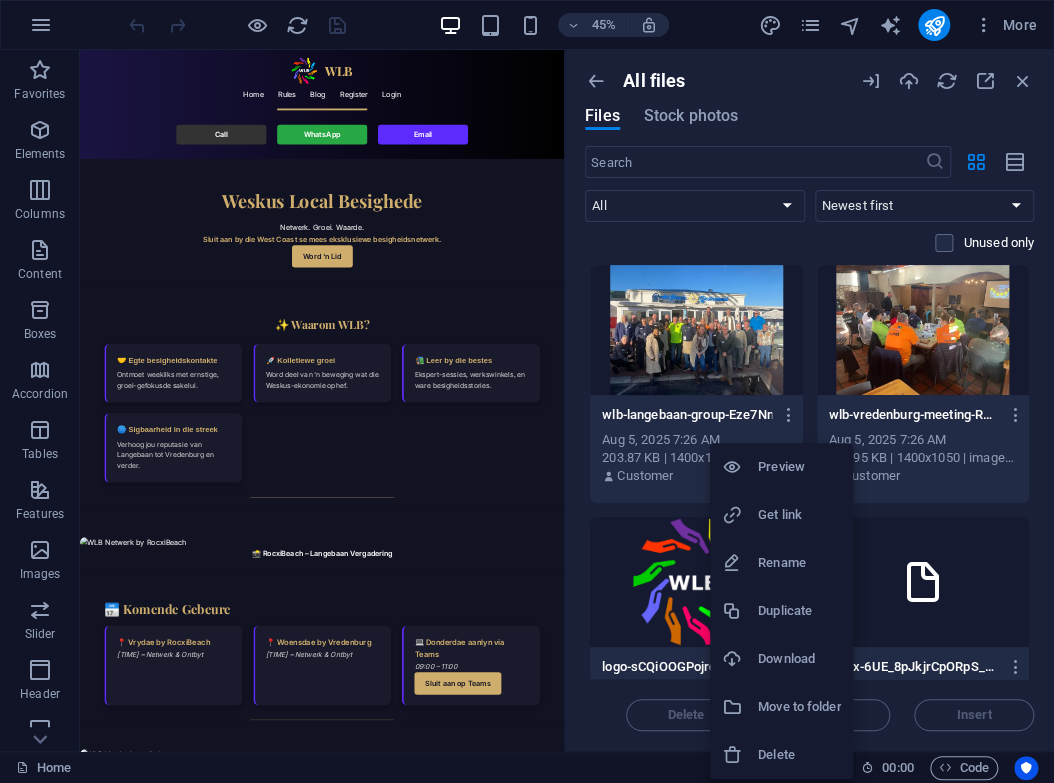 click on "Rename" at bounding box center (781, 563) 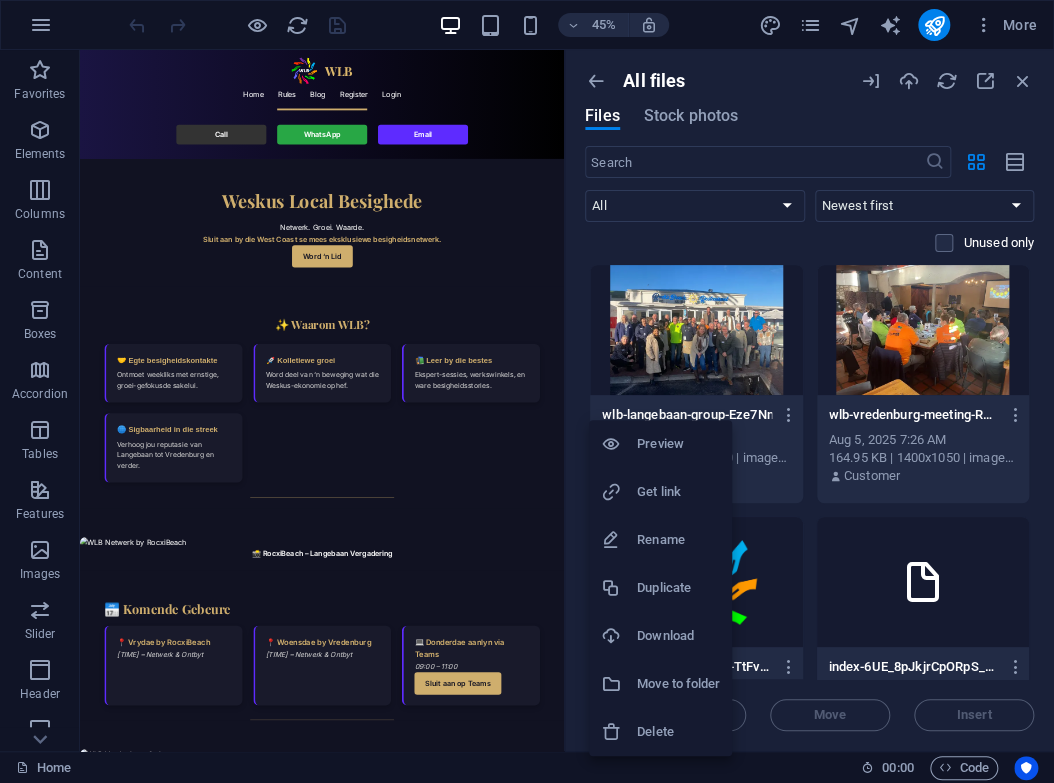 click at bounding box center (527, 391) 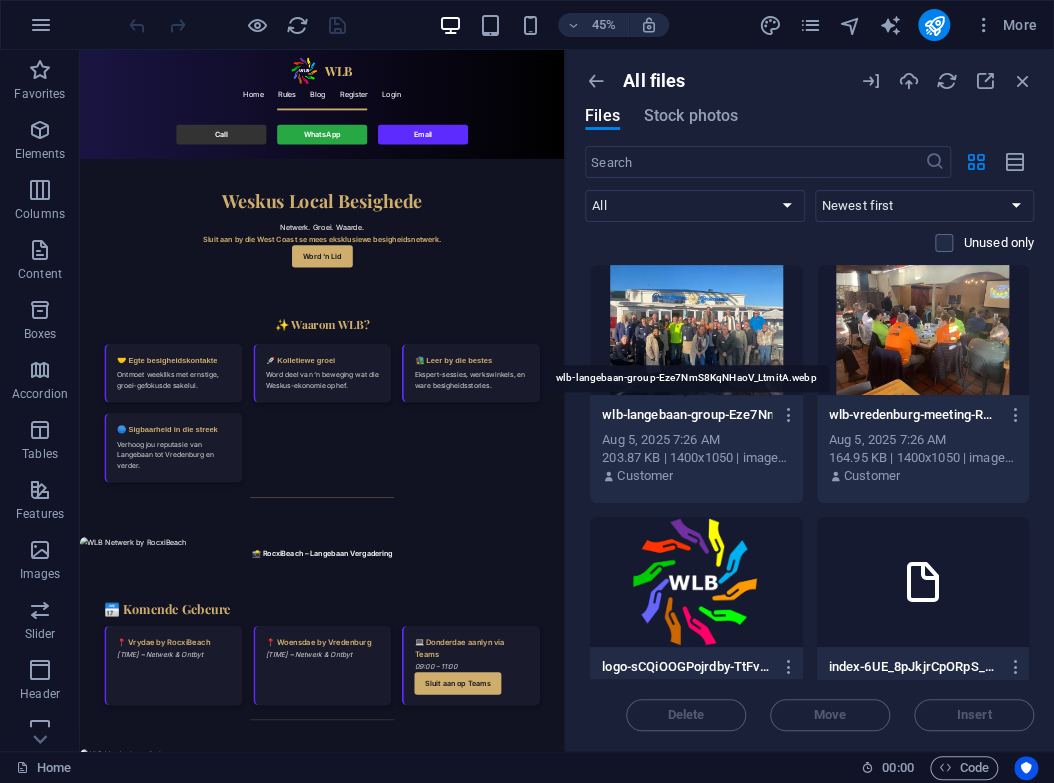 click on "wlb-[CITY]-group-Eze7NmS8KqNHaoV_LtmitA.webp" at bounding box center (687, 415) 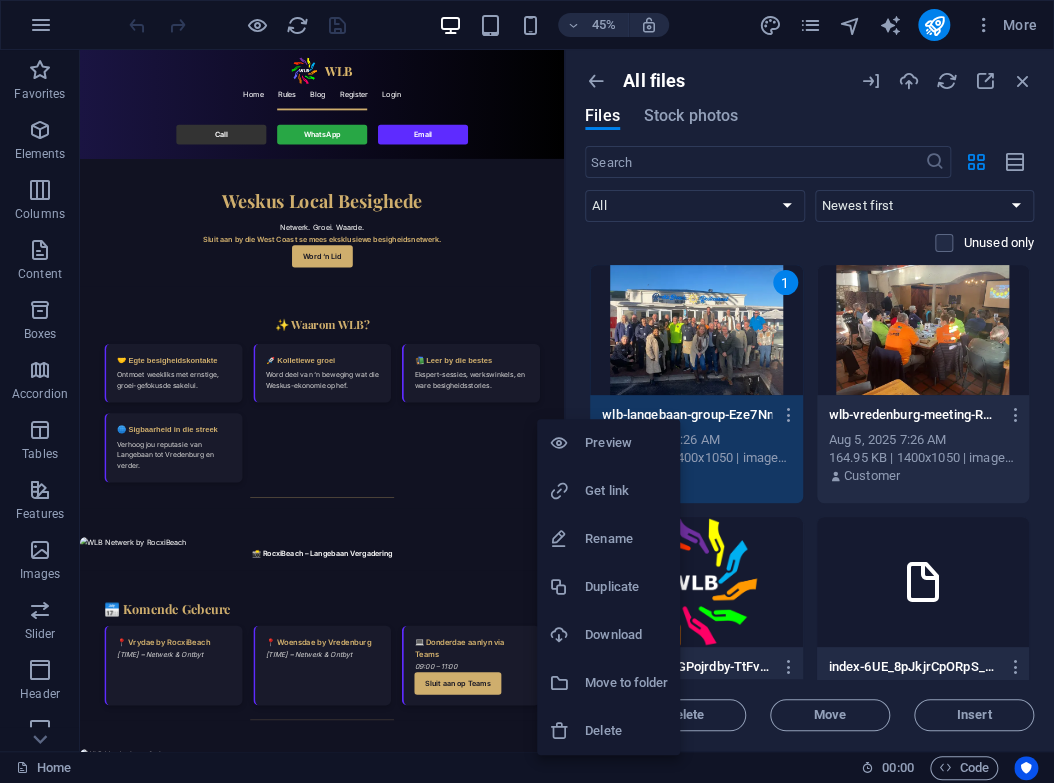 click on "Rename" at bounding box center (626, 539) 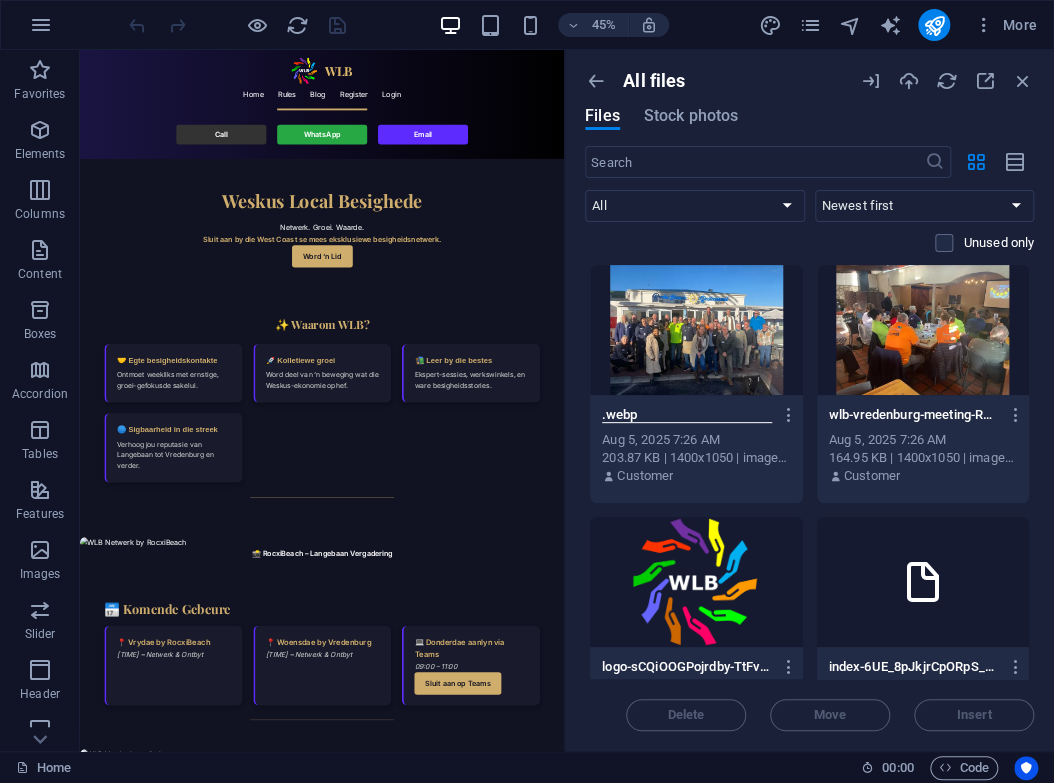 paste on "wlb-langebaan-group" 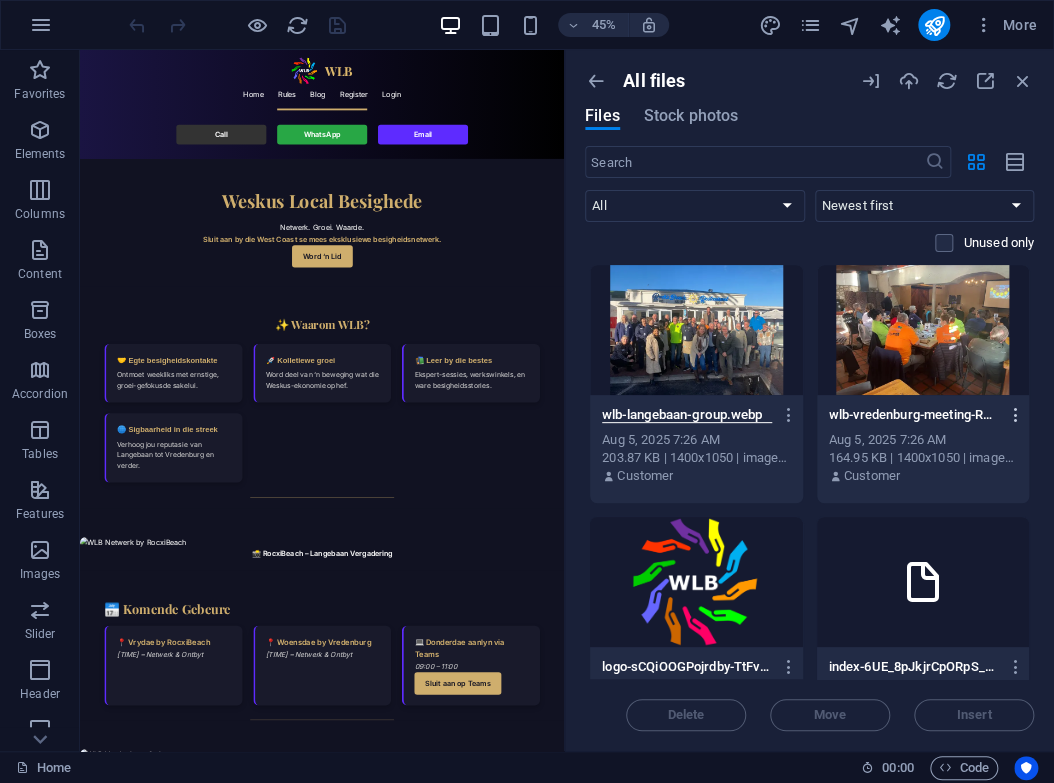 type on "wlb-langebaan-group.webp" 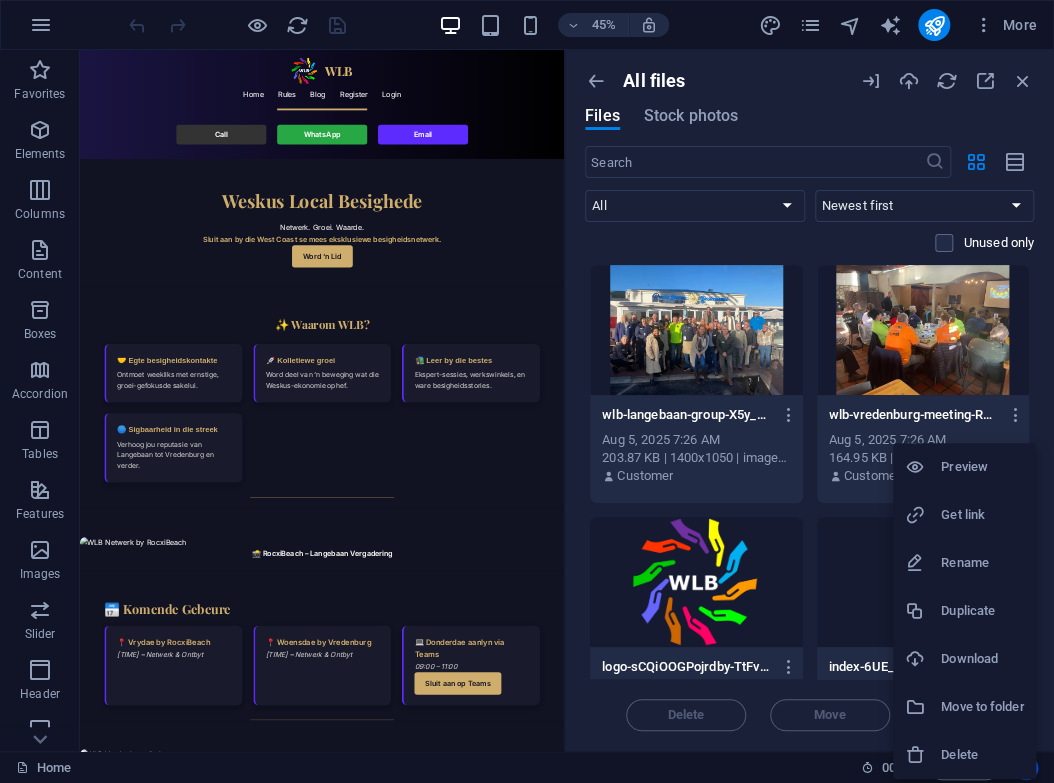click on "Rename" at bounding box center [982, 563] 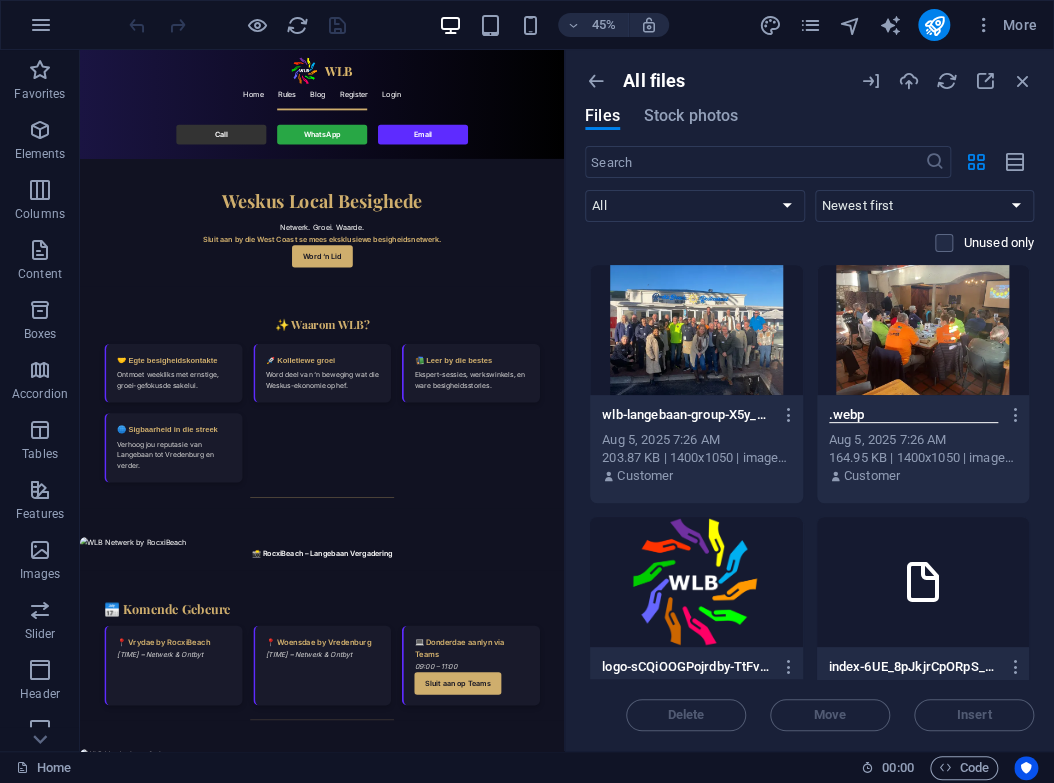 scroll, scrollTop: 0, scrollLeft: 0, axis: both 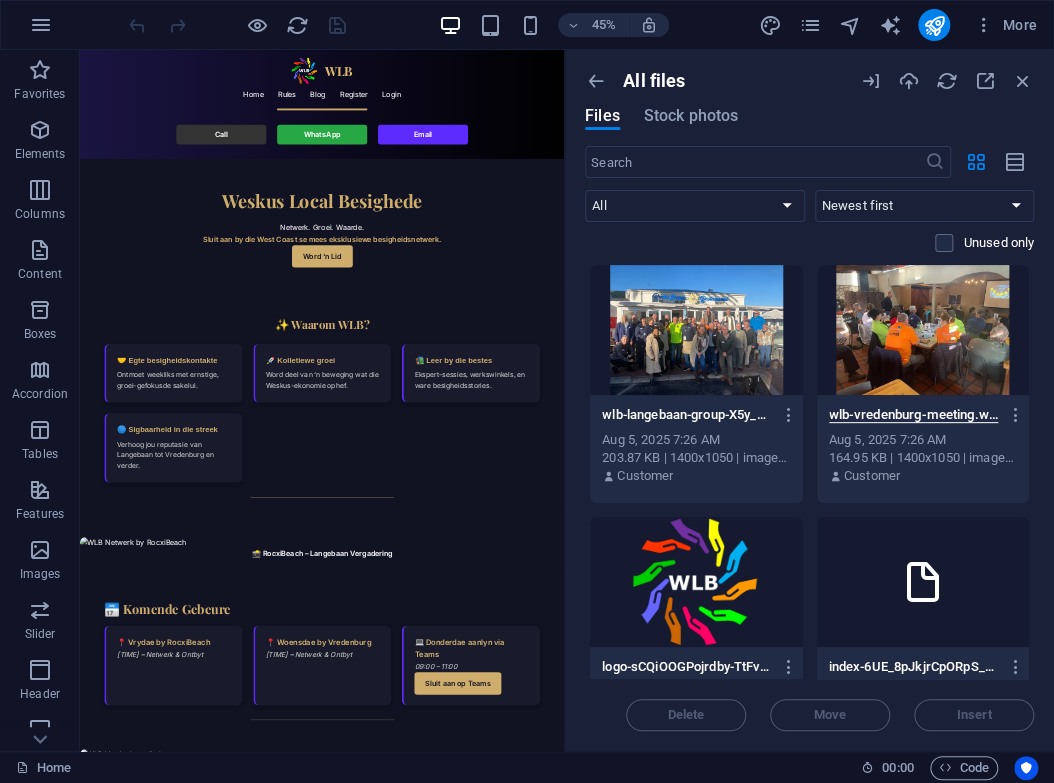 type on "wlb-vredenburg-meeting.webp" 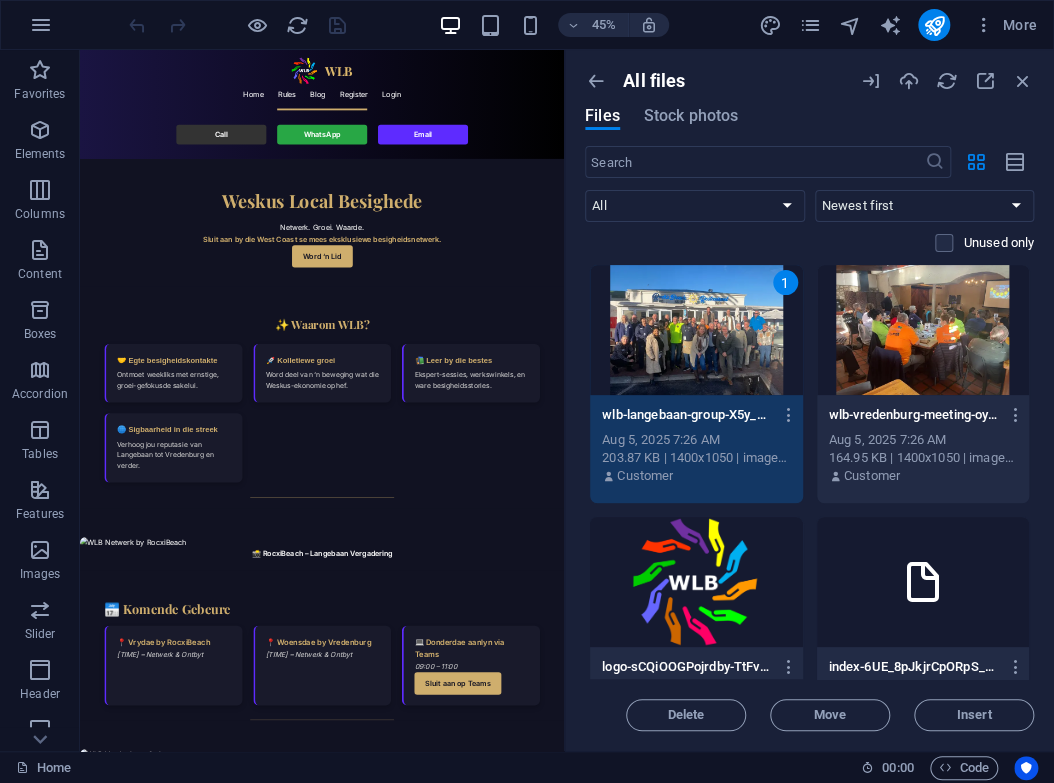 click on "Aug 5, 2025 7:26 AM" at bounding box center (696, 440) 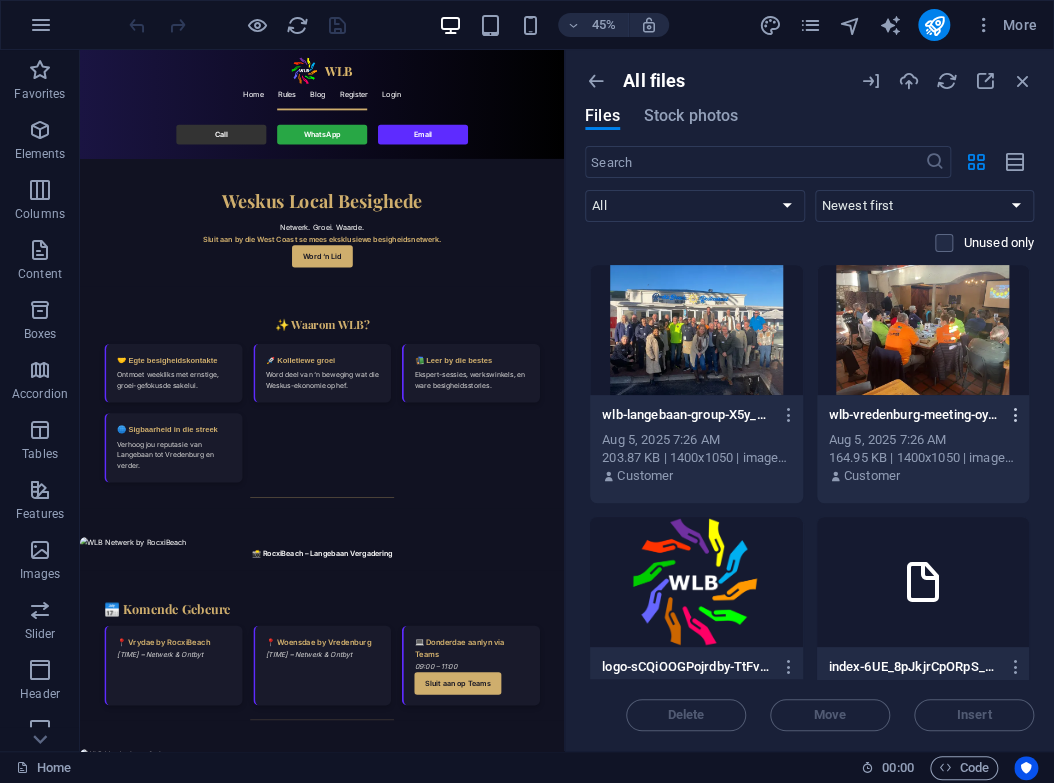 click at bounding box center (1015, 415) 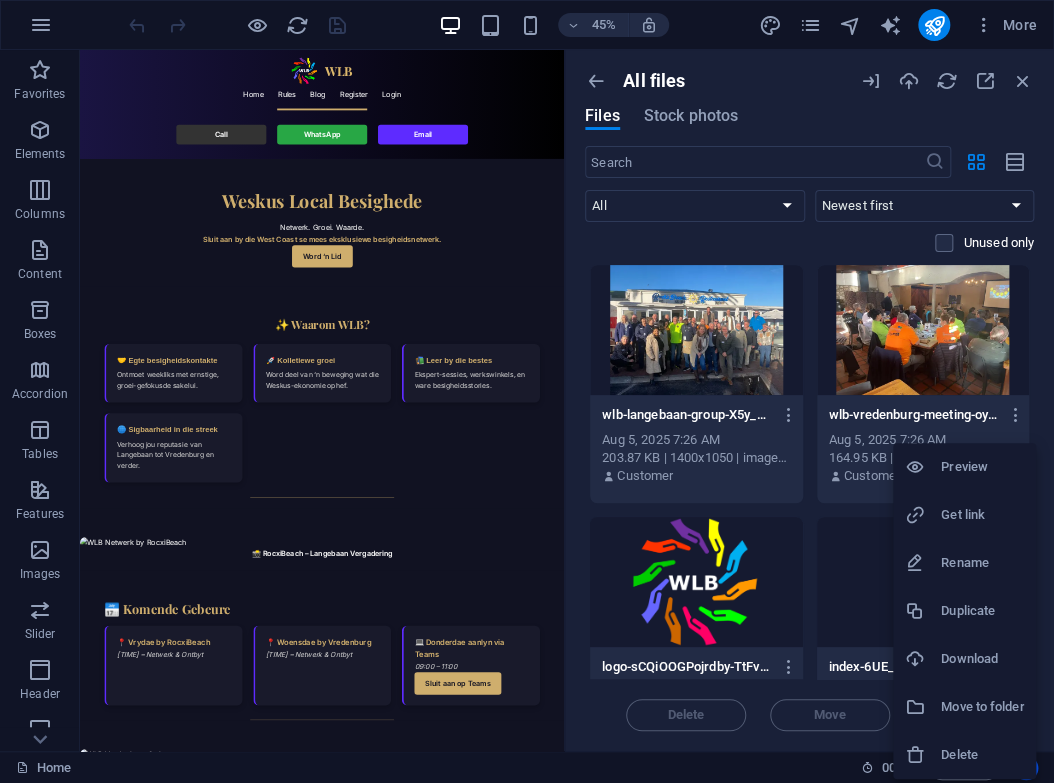 click on "Rename" at bounding box center [982, 563] 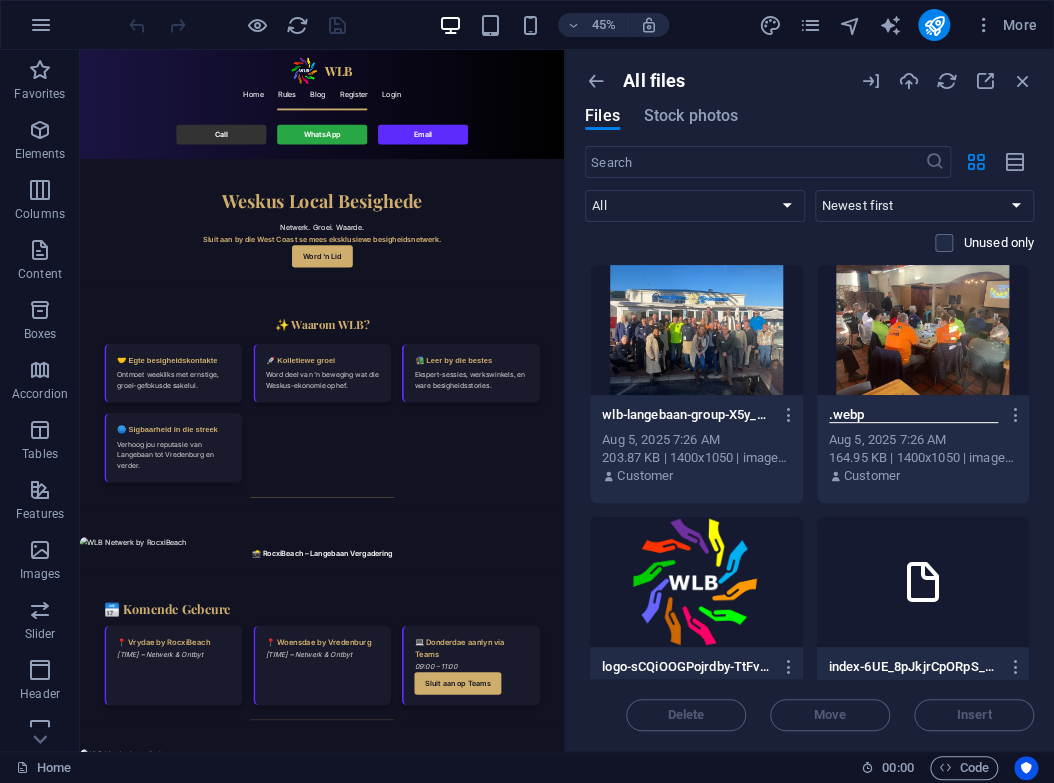 scroll, scrollTop: 0, scrollLeft: 0, axis: both 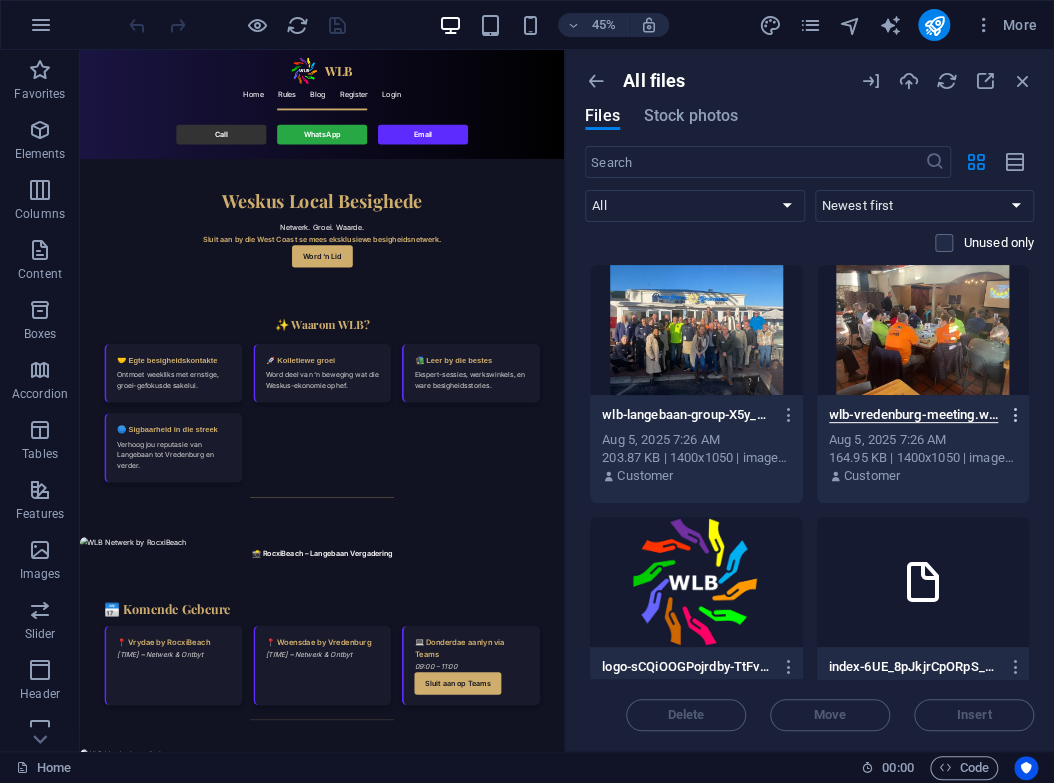 type on "wlb-vredenburg-meeting.webp" 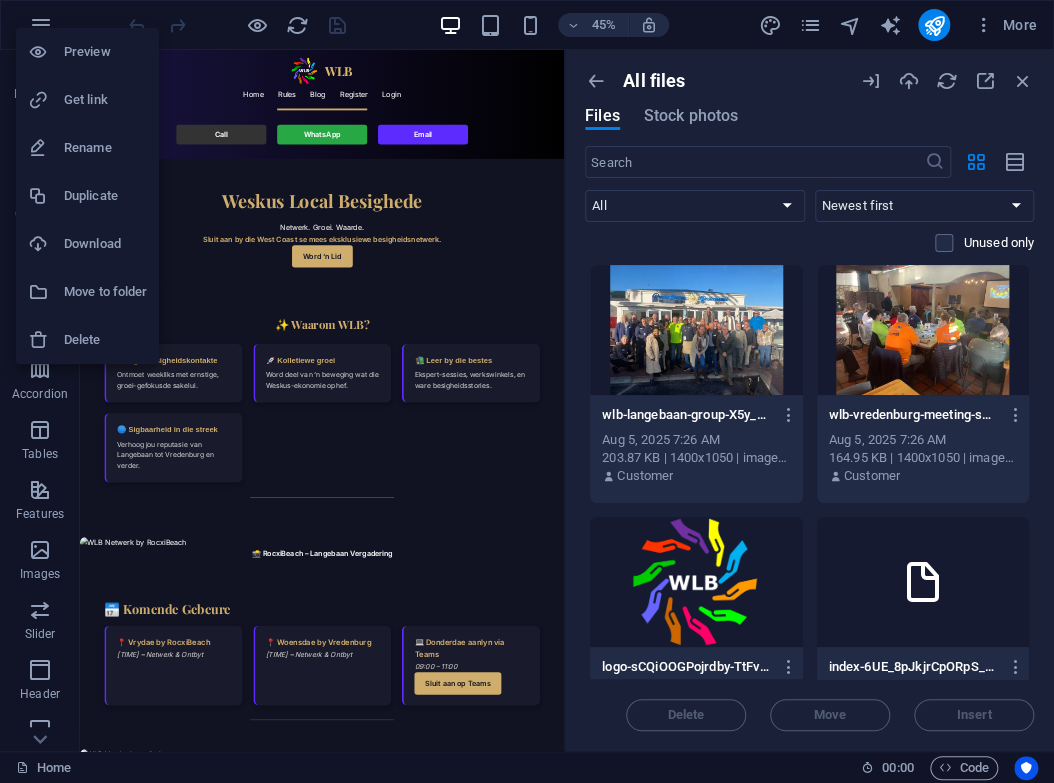 click at bounding box center [527, 391] 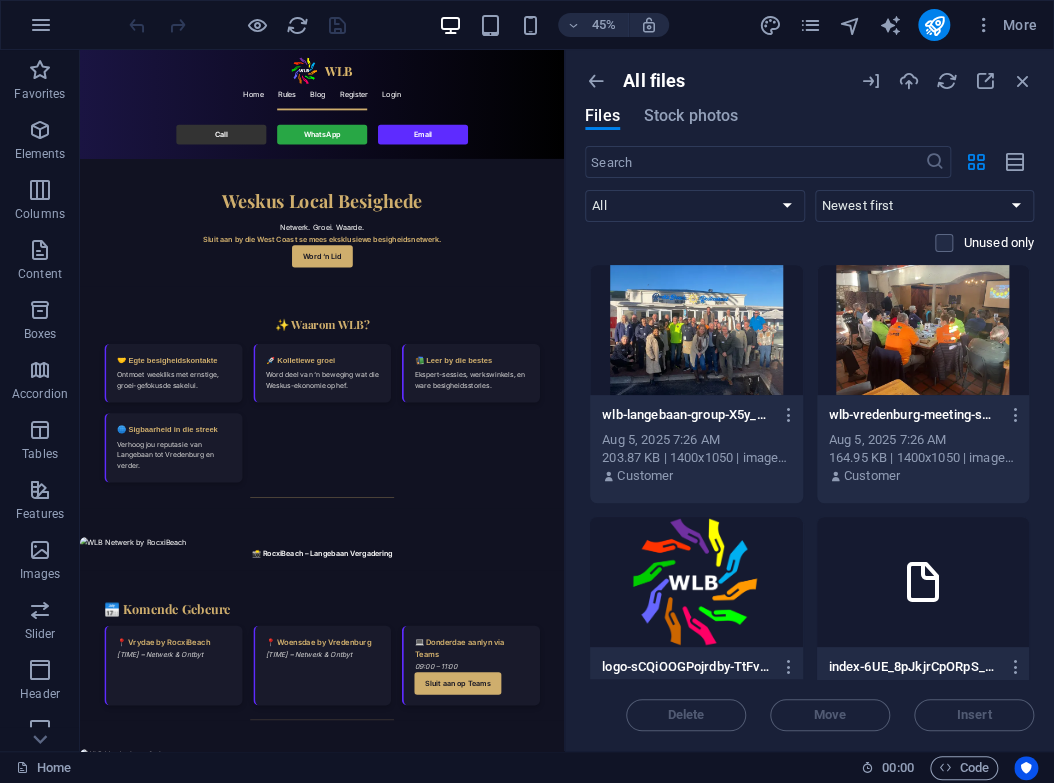click at bounding box center [1015, 415] 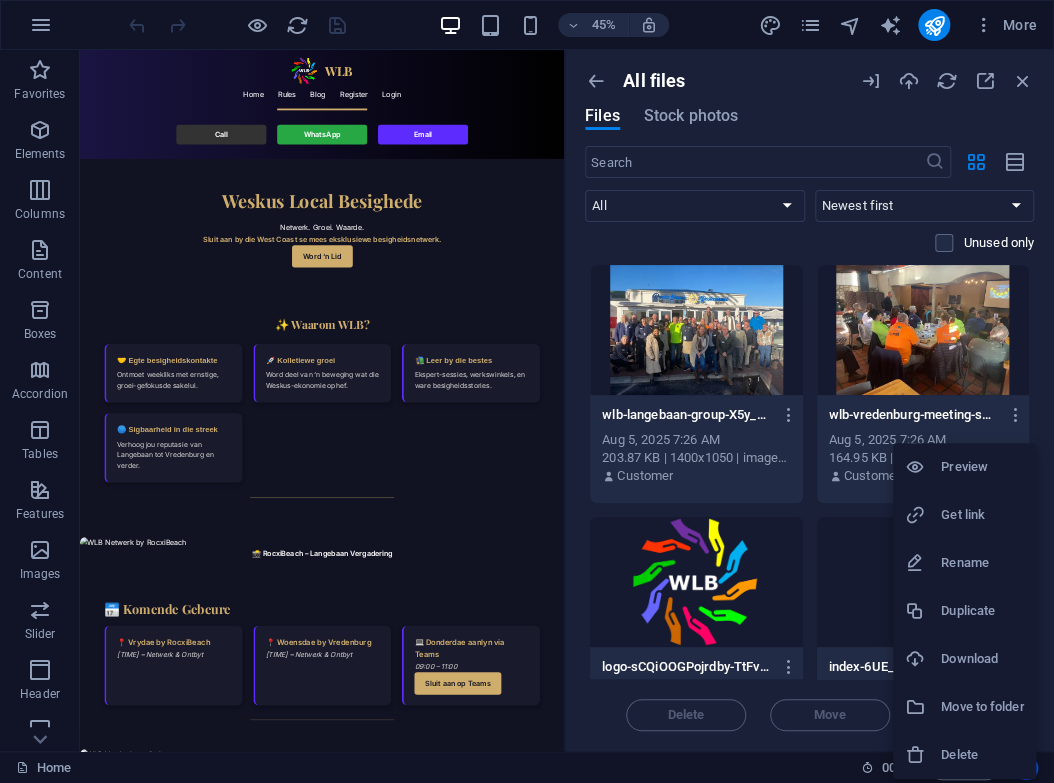 click on "Rename" at bounding box center [982, 563] 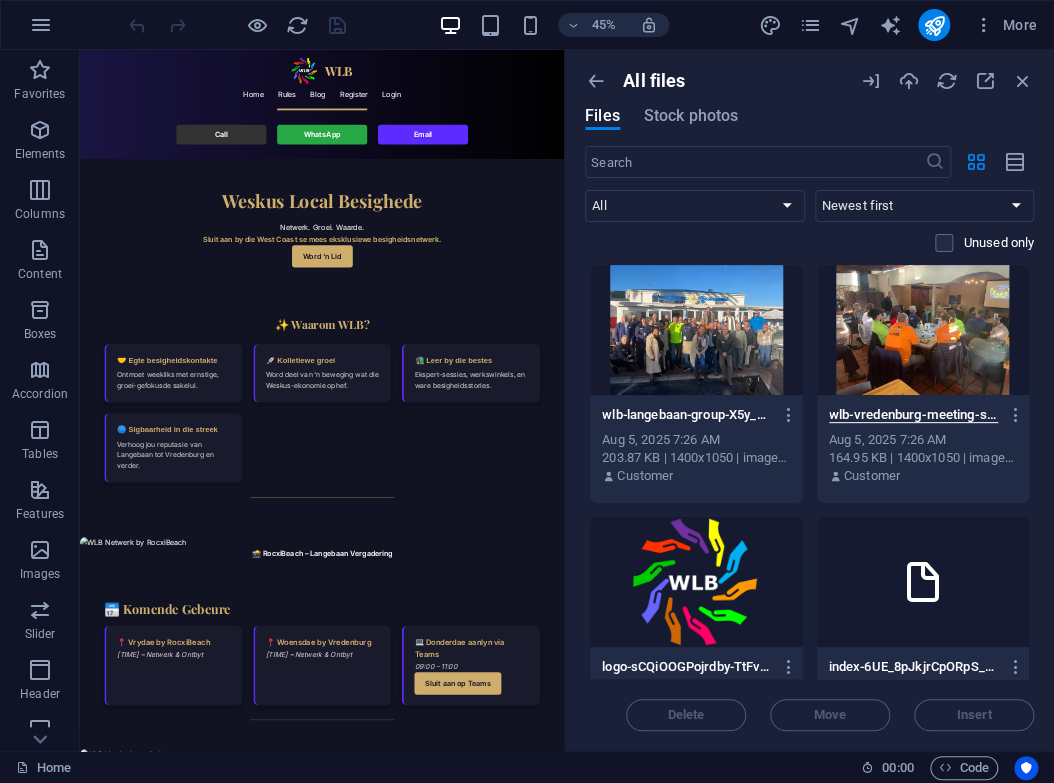scroll, scrollTop: 0, scrollLeft: 200, axis: horizontal 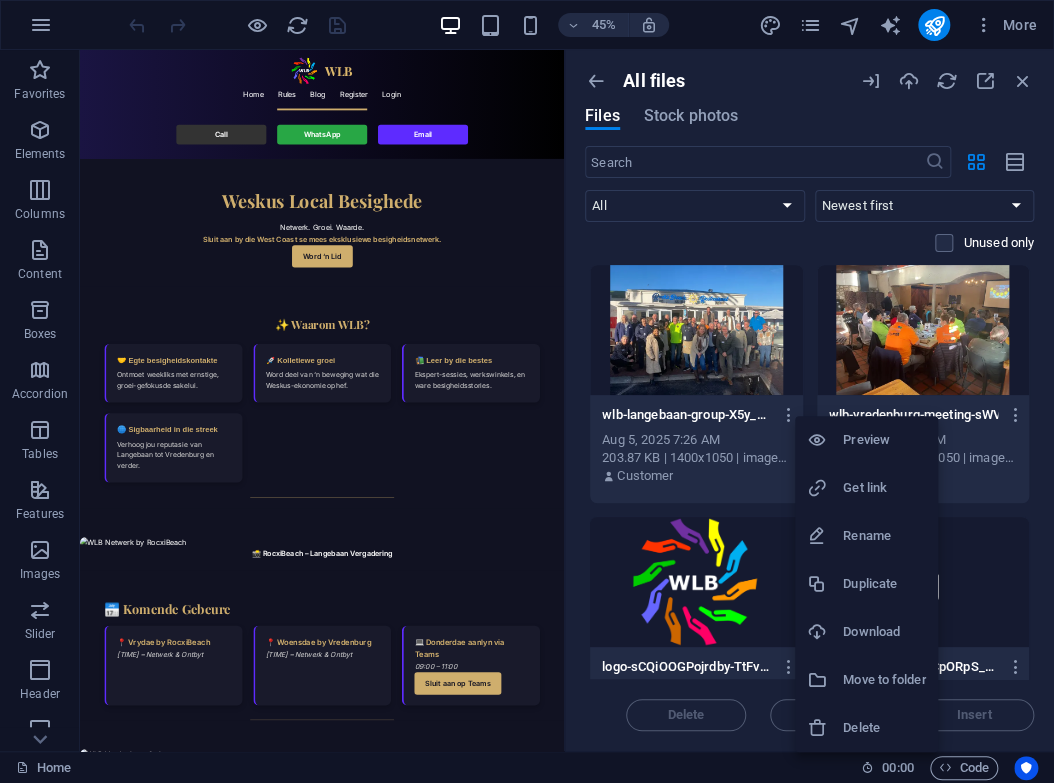 click on "Rename" at bounding box center (884, 536) 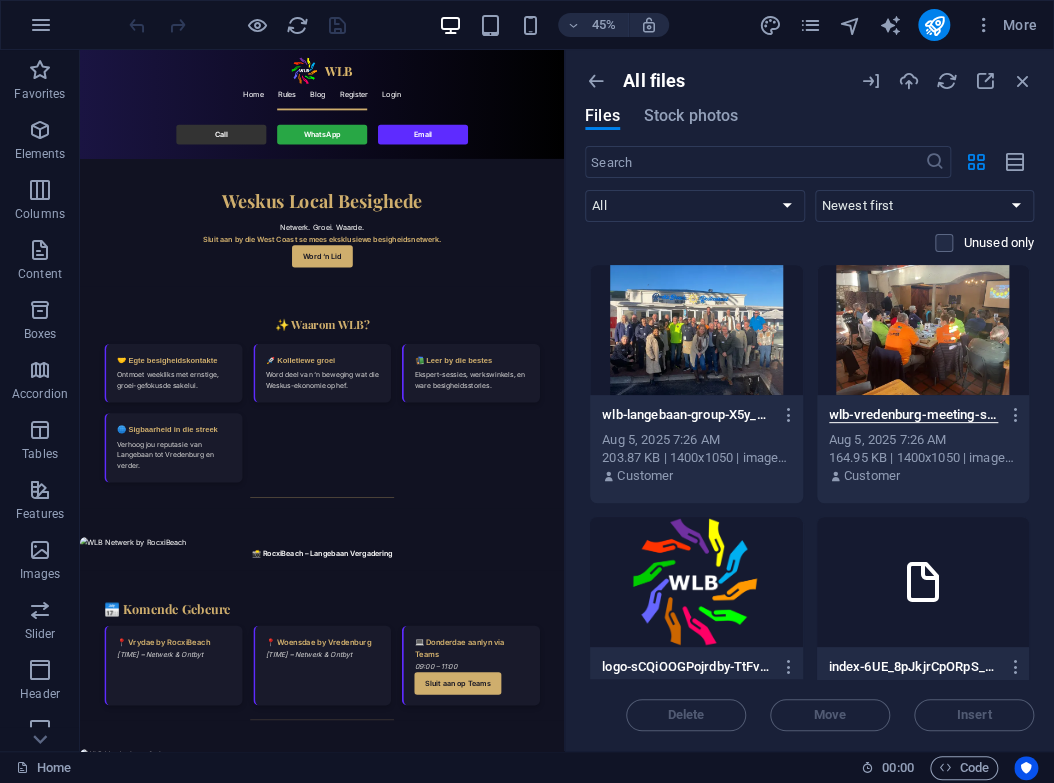 paste 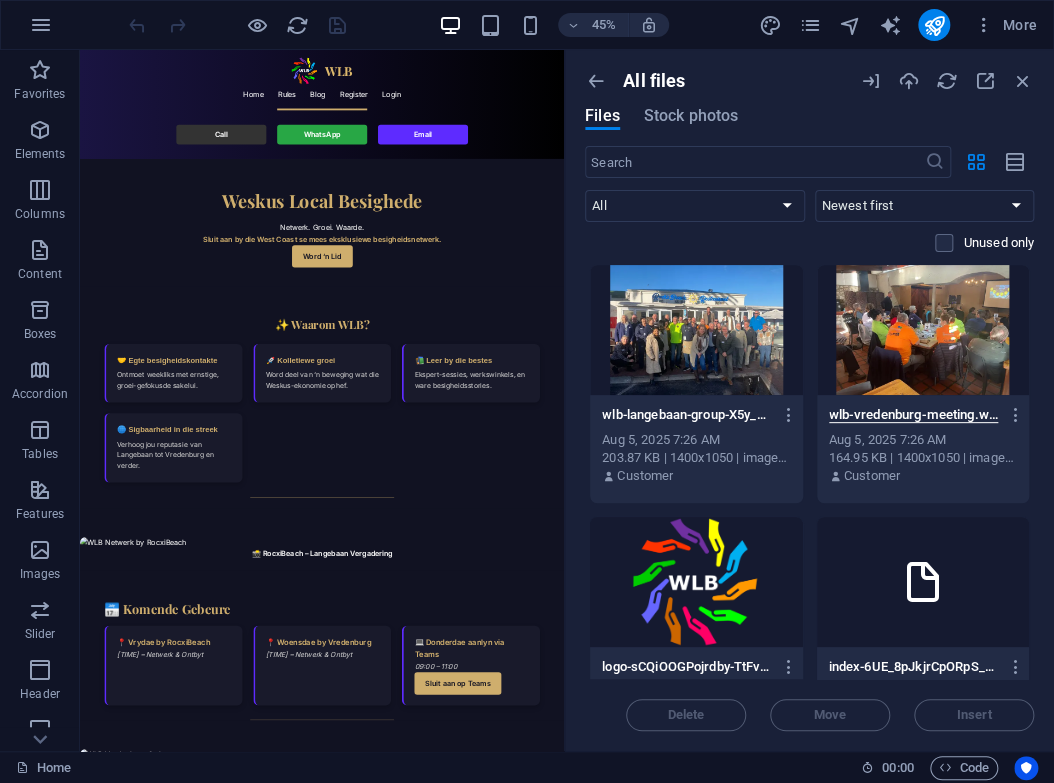 type on "wlb-vredenburg-meeting.webp" 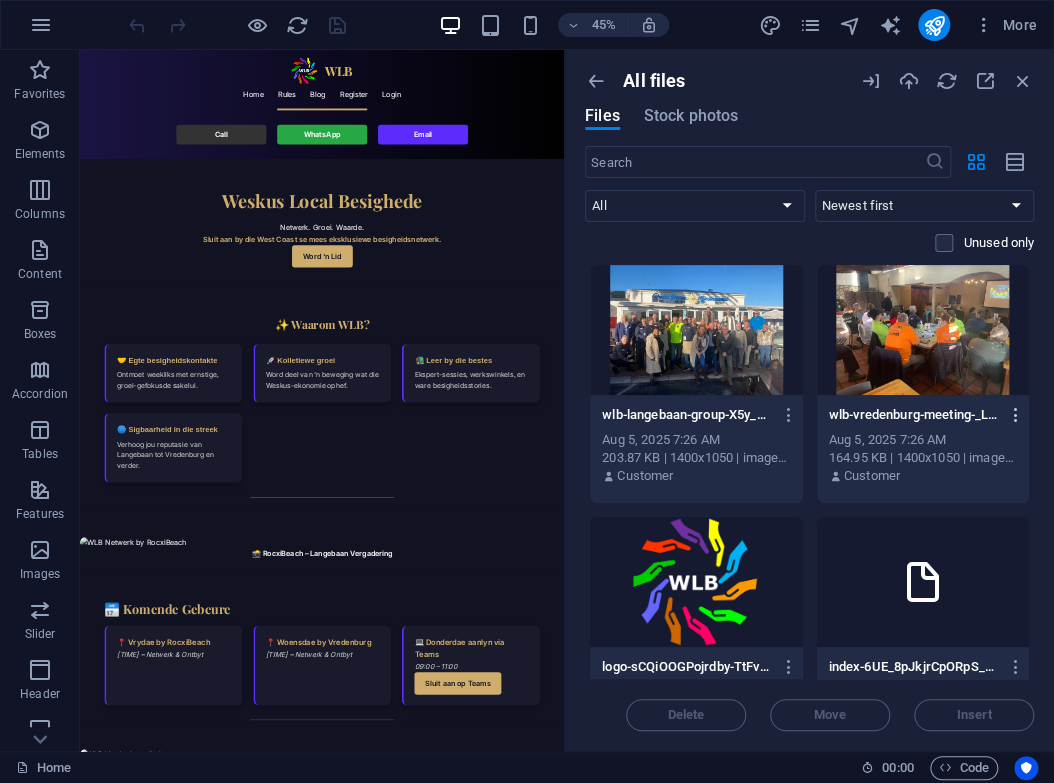 click at bounding box center (1015, 415) 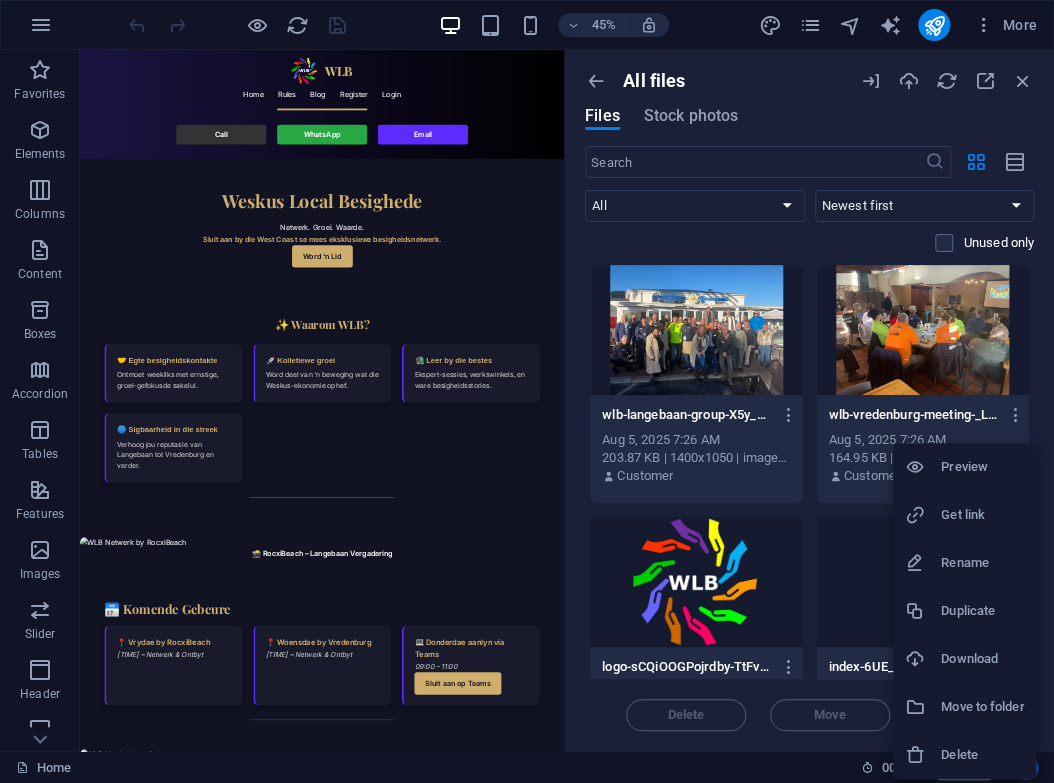 click on "Rename" at bounding box center [982, 563] 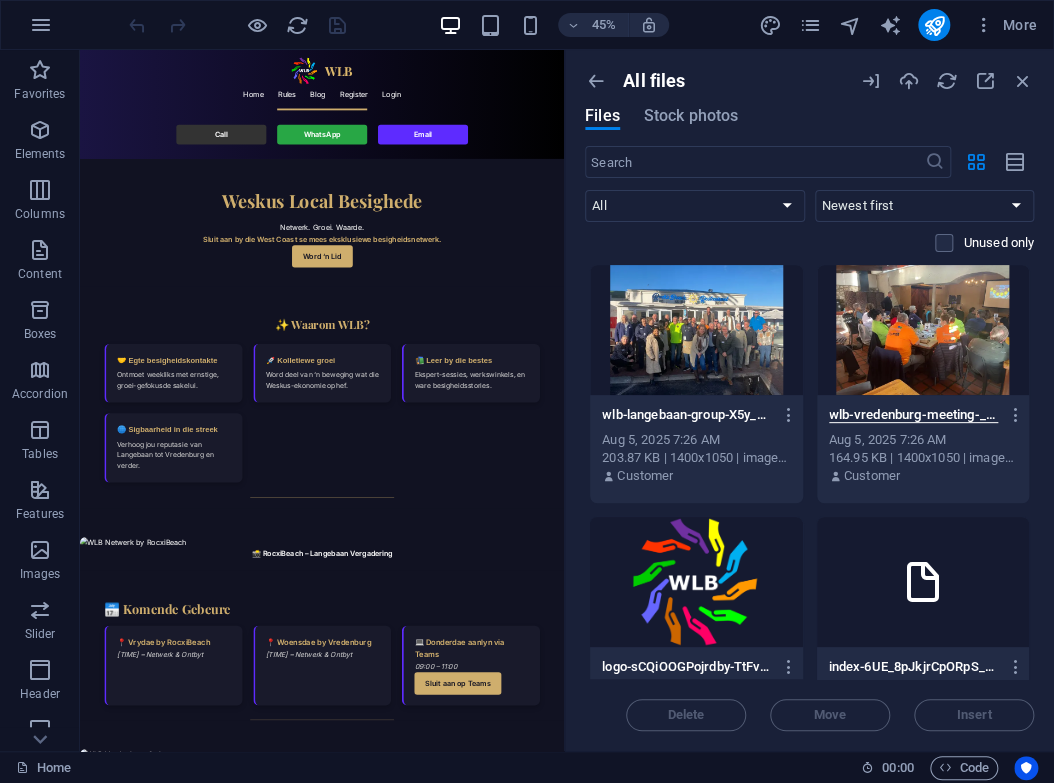 scroll, scrollTop: 0, scrollLeft: 171, axis: horizontal 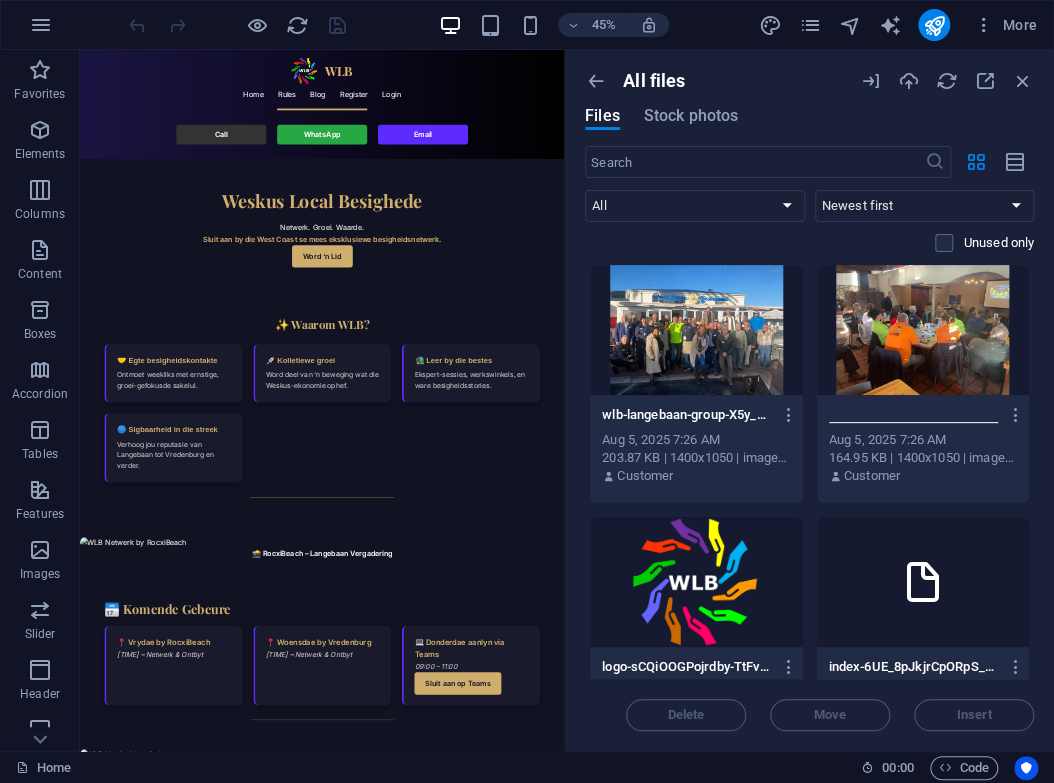 paste 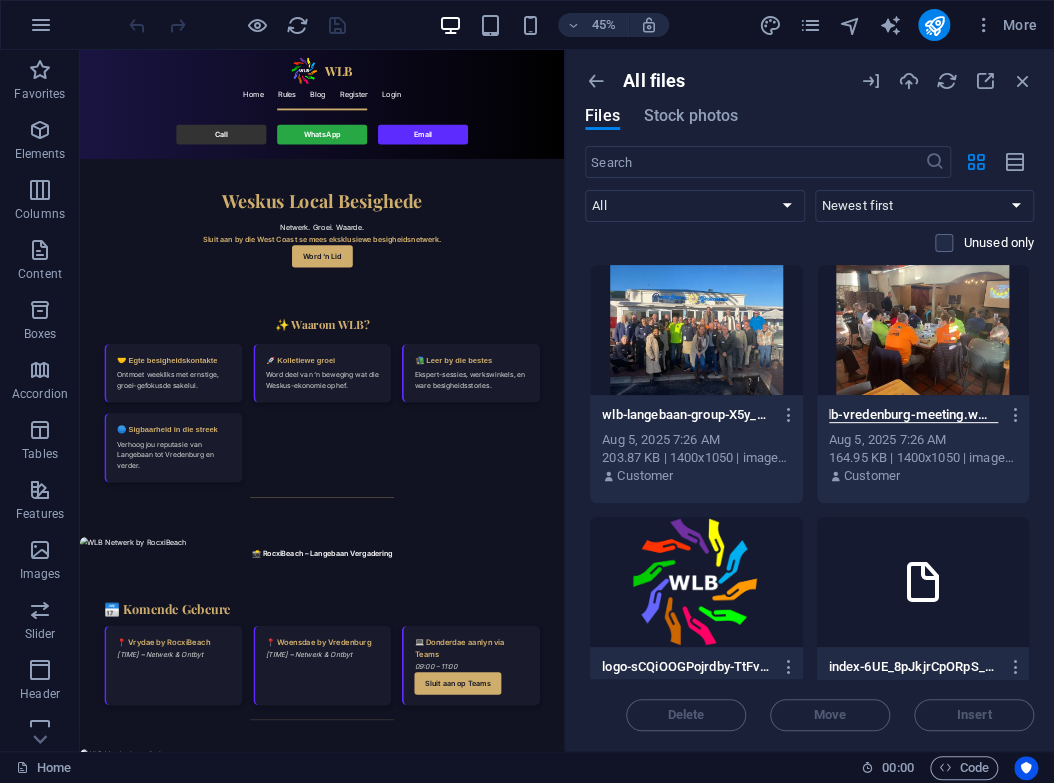 scroll, scrollTop: 0, scrollLeft: 12, axis: horizontal 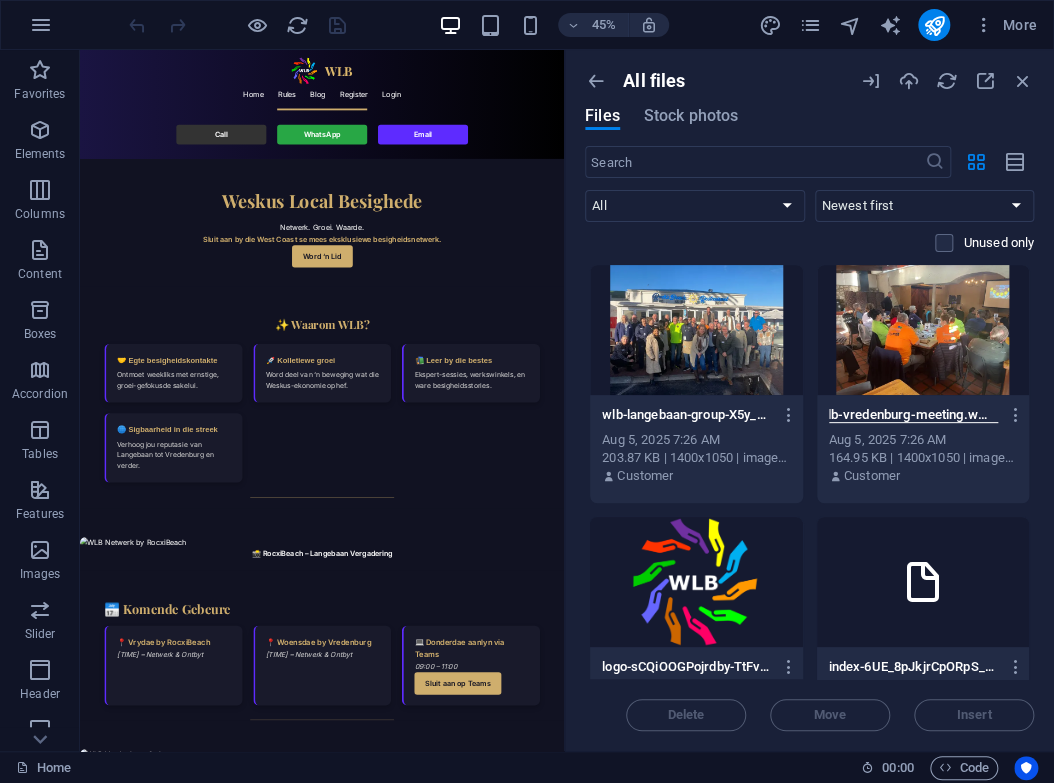 type on "wlb-vredenburg-meeting.webp" 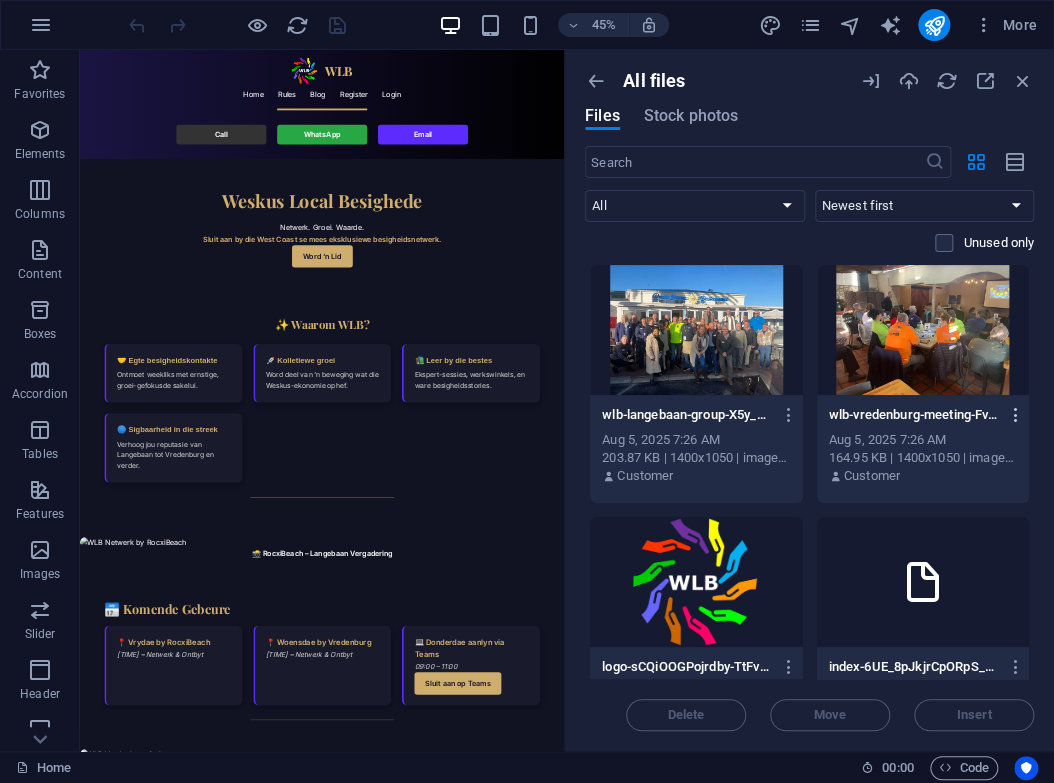 click at bounding box center (1015, 415) 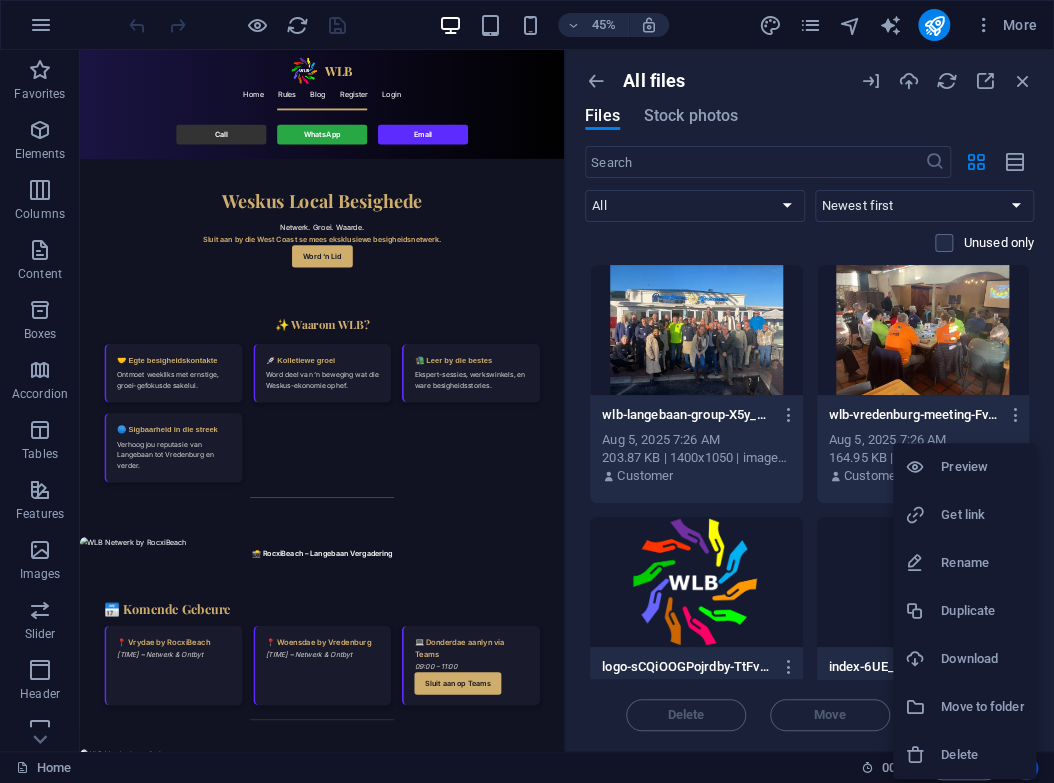 click on "Rename" at bounding box center (982, 563) 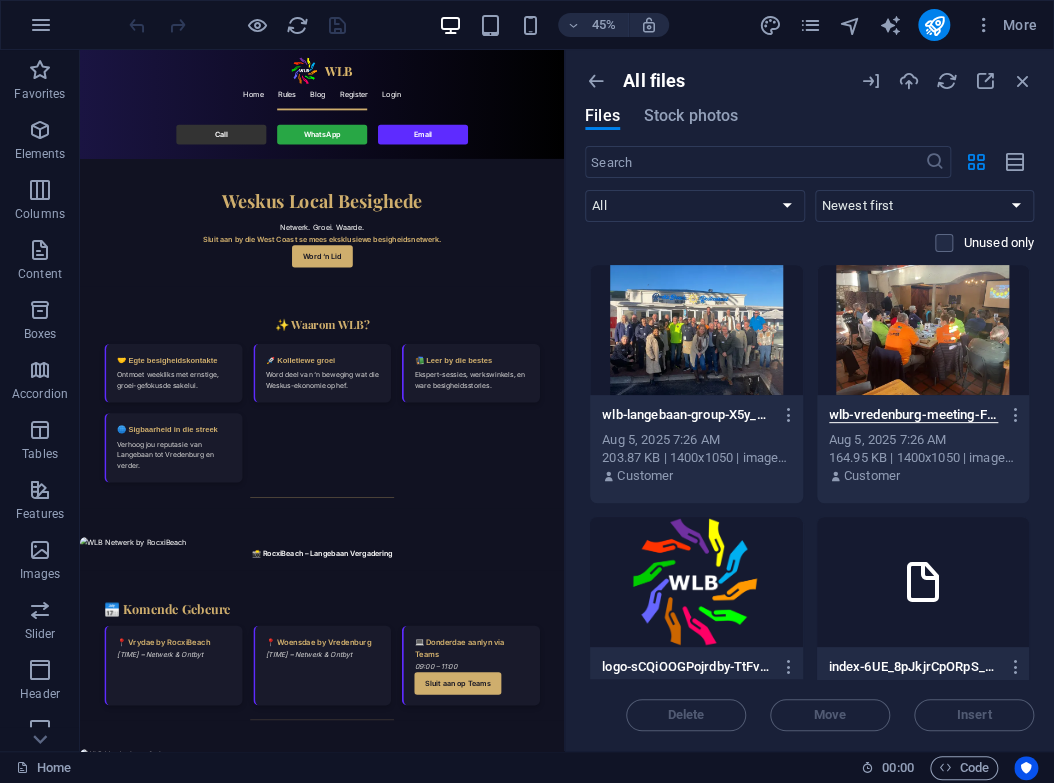 scroll, scrollTop: 0, scrollLeft: 187, axis: horizontal 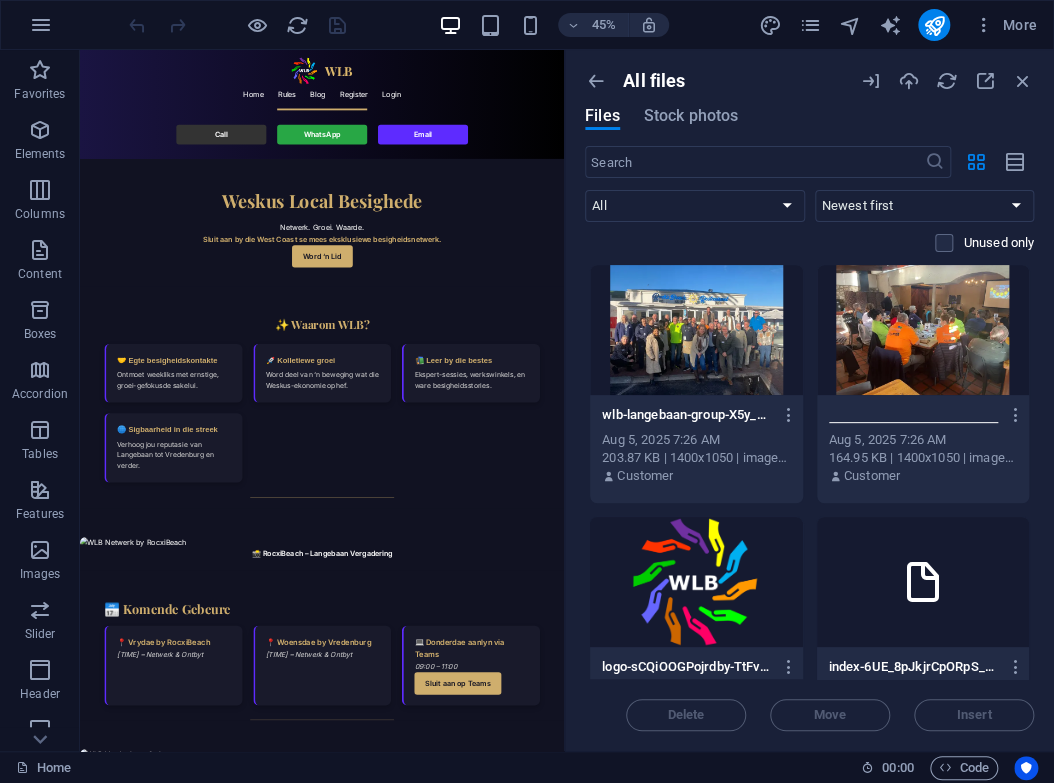 paste 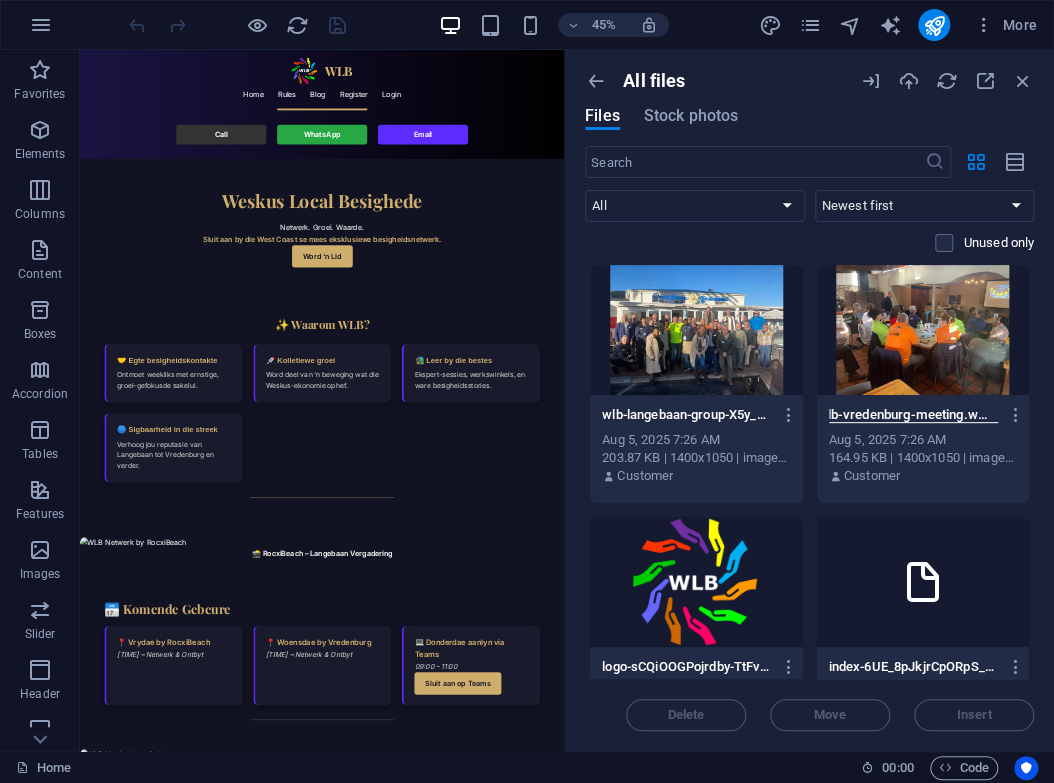 scroll, scrollTop: 0, scrollLeft: 12, axis: horizontal 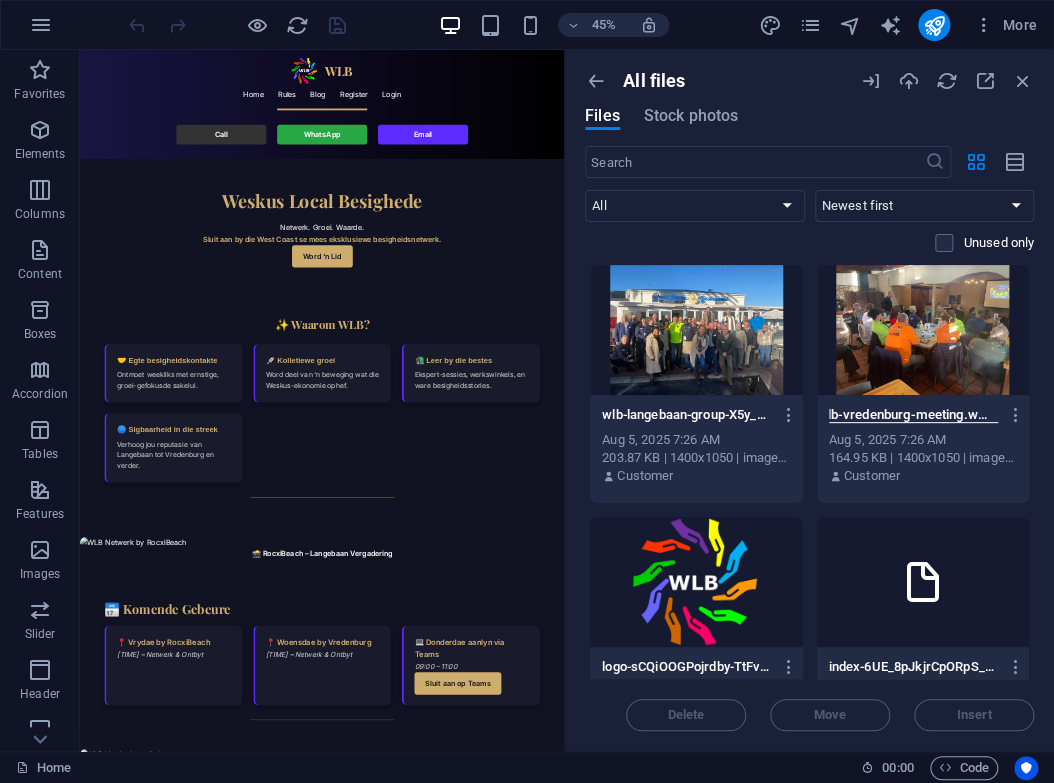 type on "wlb-vredenburg-meeting.webp" 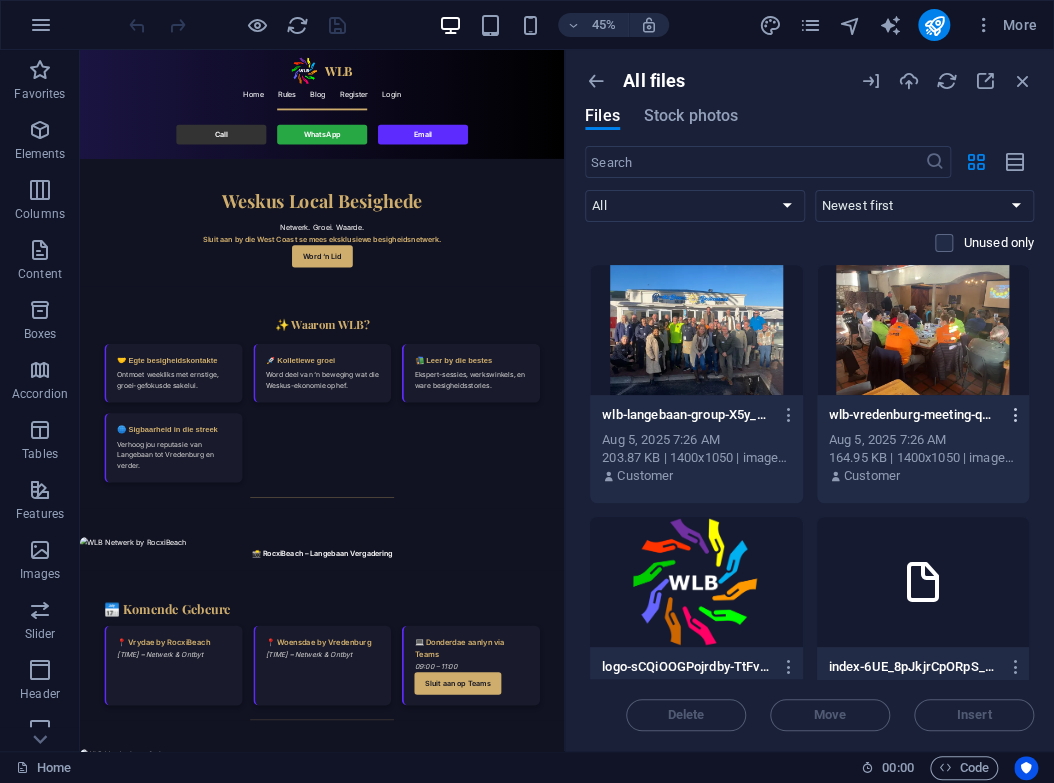 click at bounding box center [1015, 415] 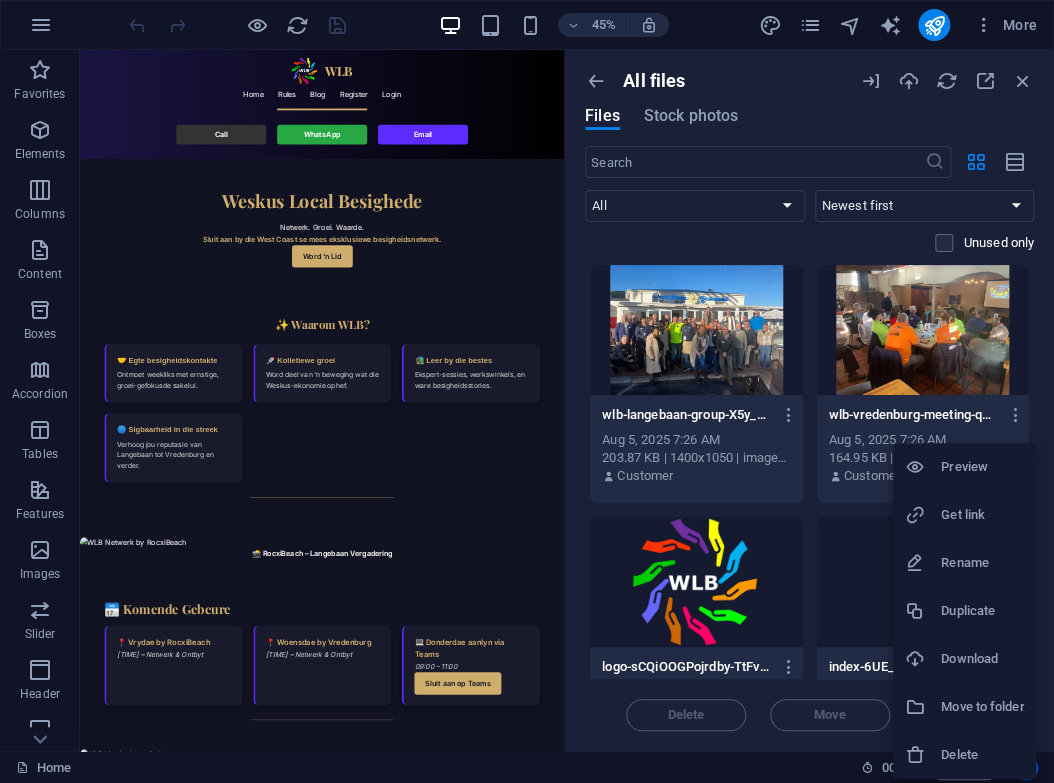 click on "Get link" at bounding box center (982, 515) 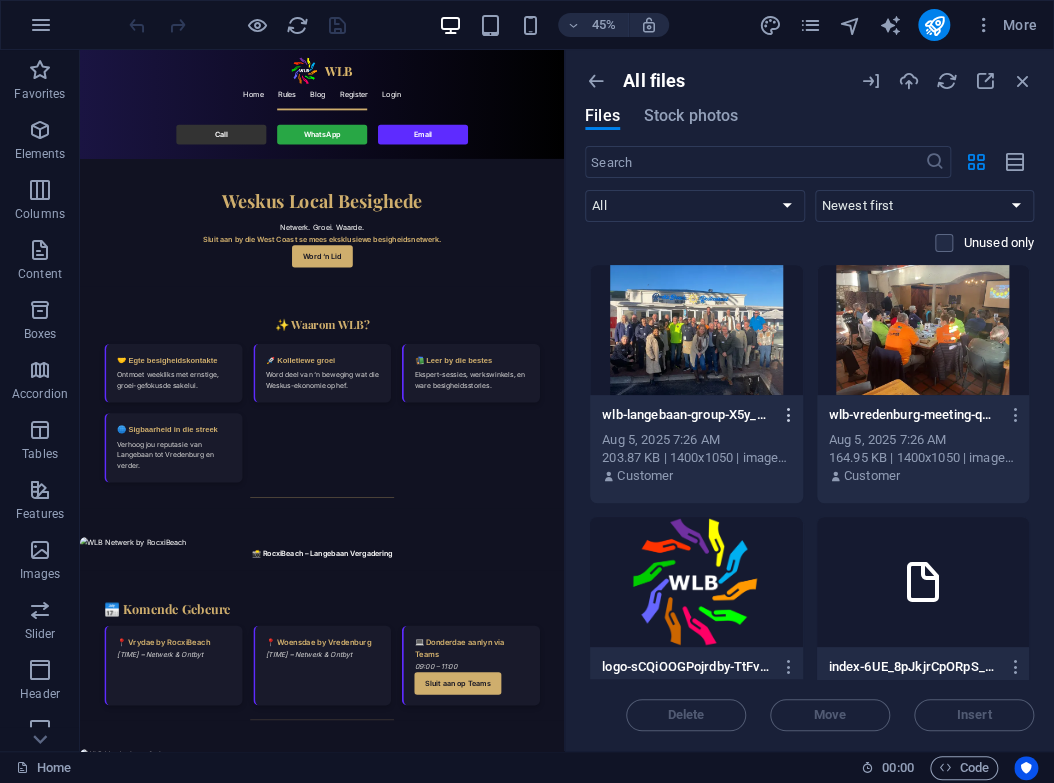 click at bounding box center [785, 415] 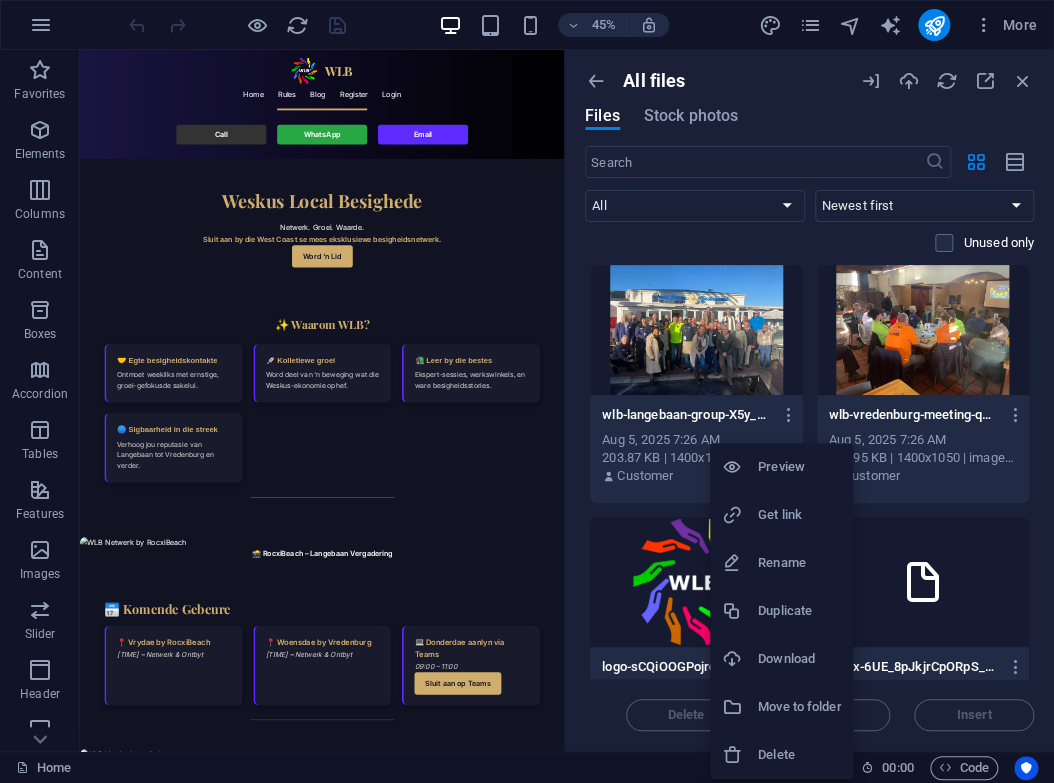 click on "Get link" at bounding box center (799, 515) 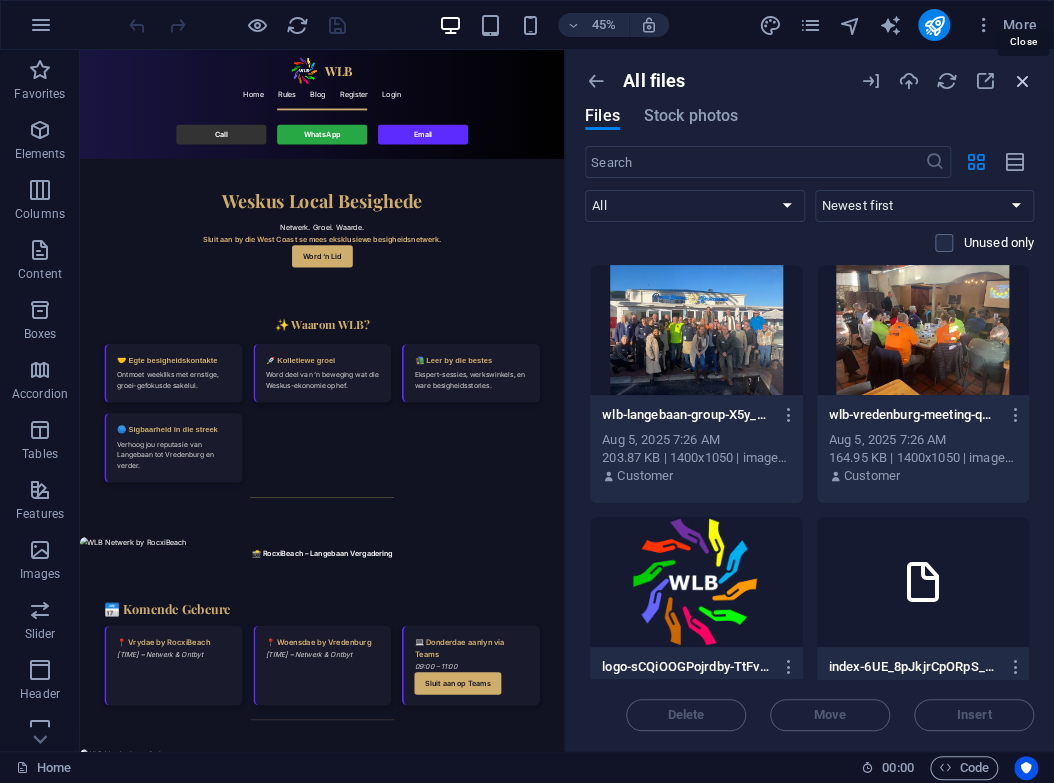 click at bounding box center (1023, 81) 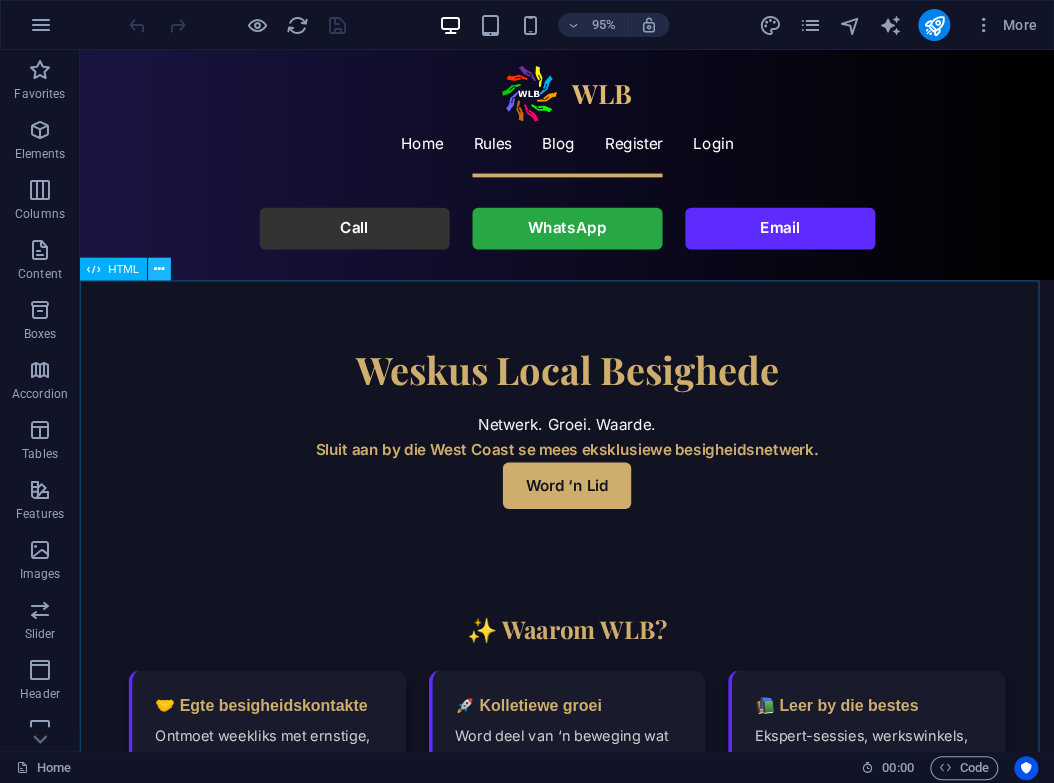 click at bounding box center [159, 269] 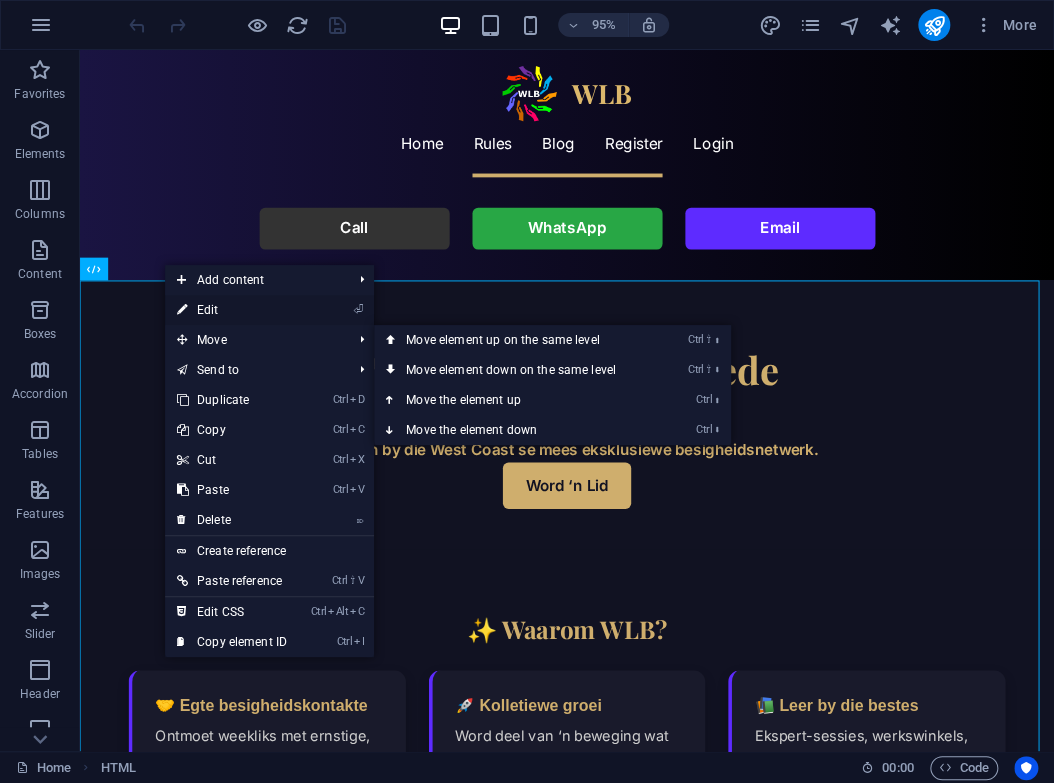 click on "⏎  Edit" at bounding box center [232, 310] 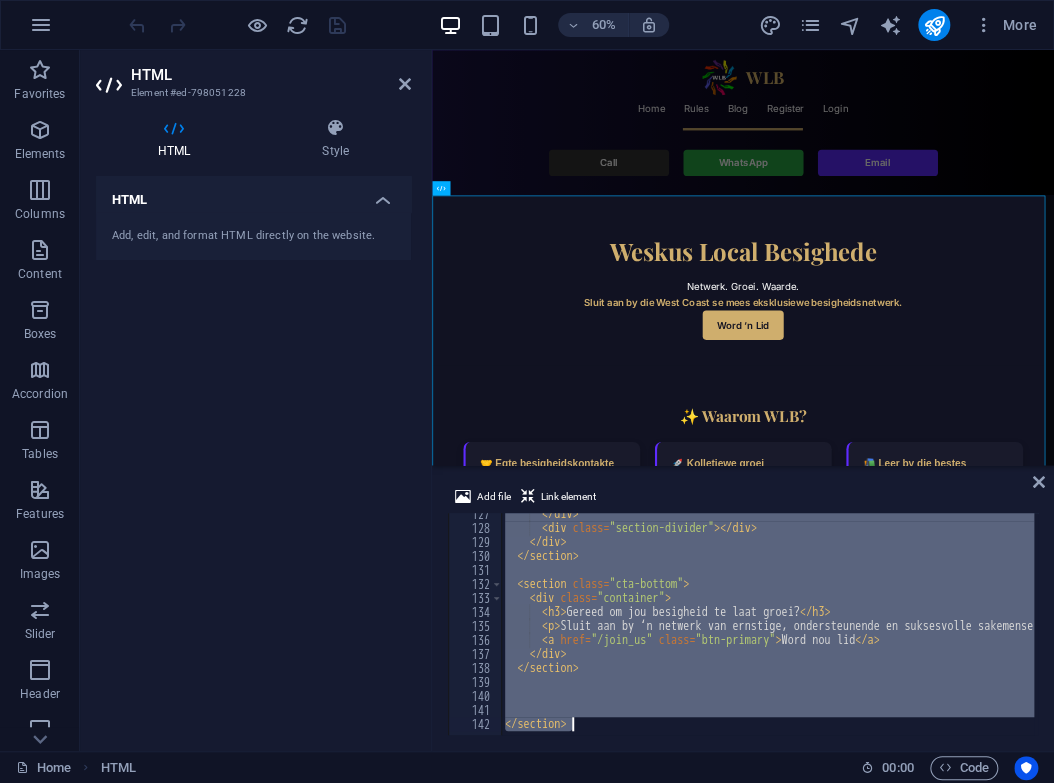 scroll, scrollTop: 1769, scrollLeft: 0, axis: vertical 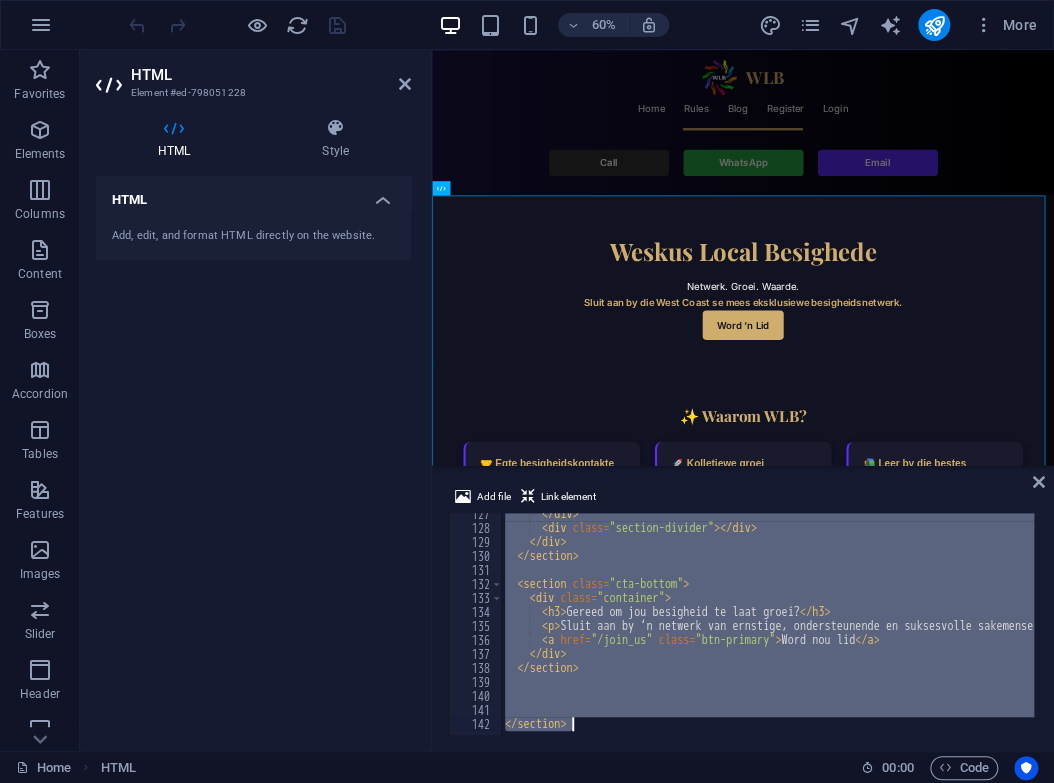 paste 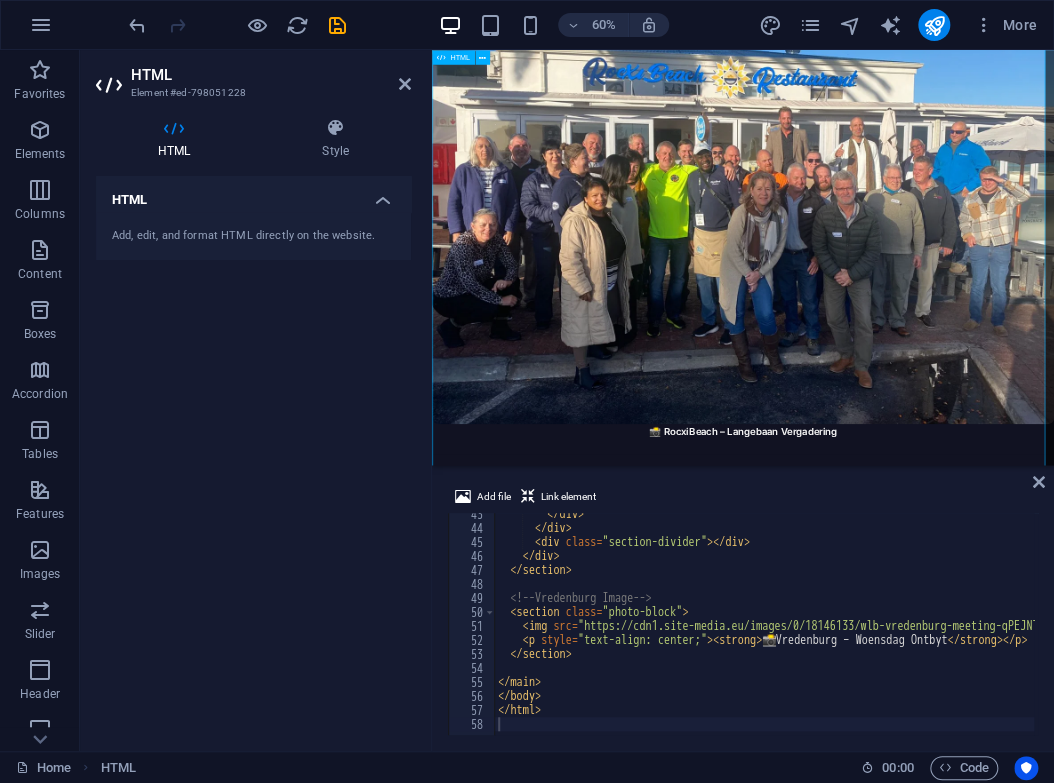 scroll, scrollTop: 800, scrollLeft: 0, axis: vertical 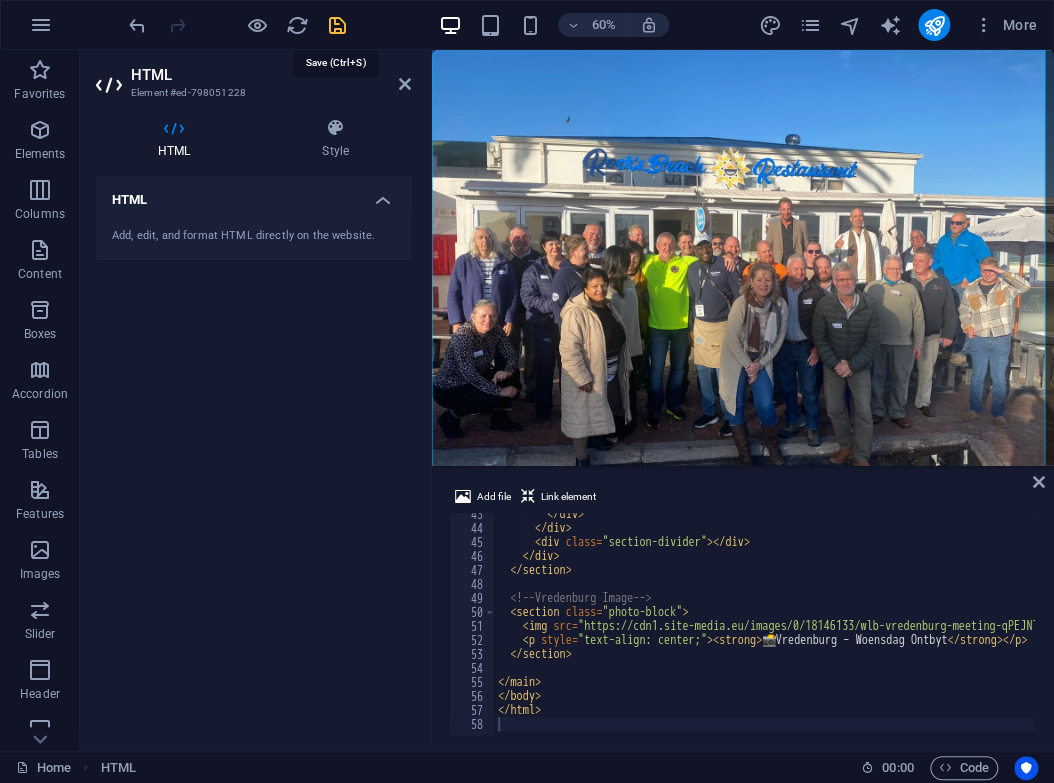 click at bounding box center [337, 25] 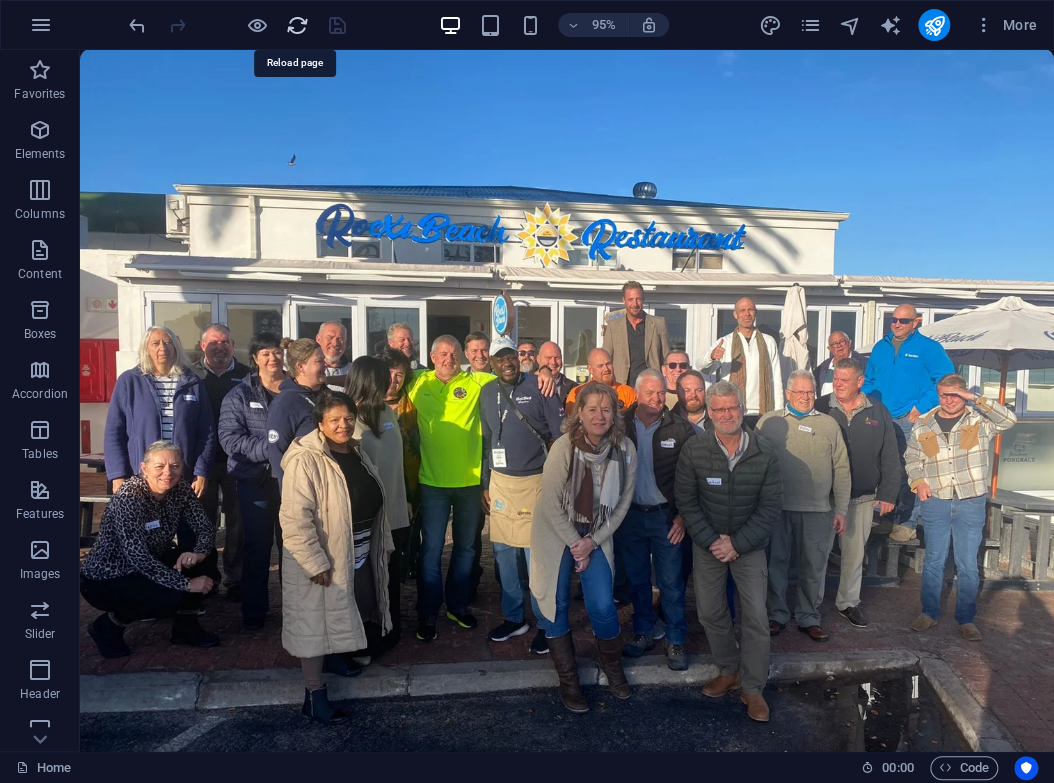 click at bounding box center (297, 25) 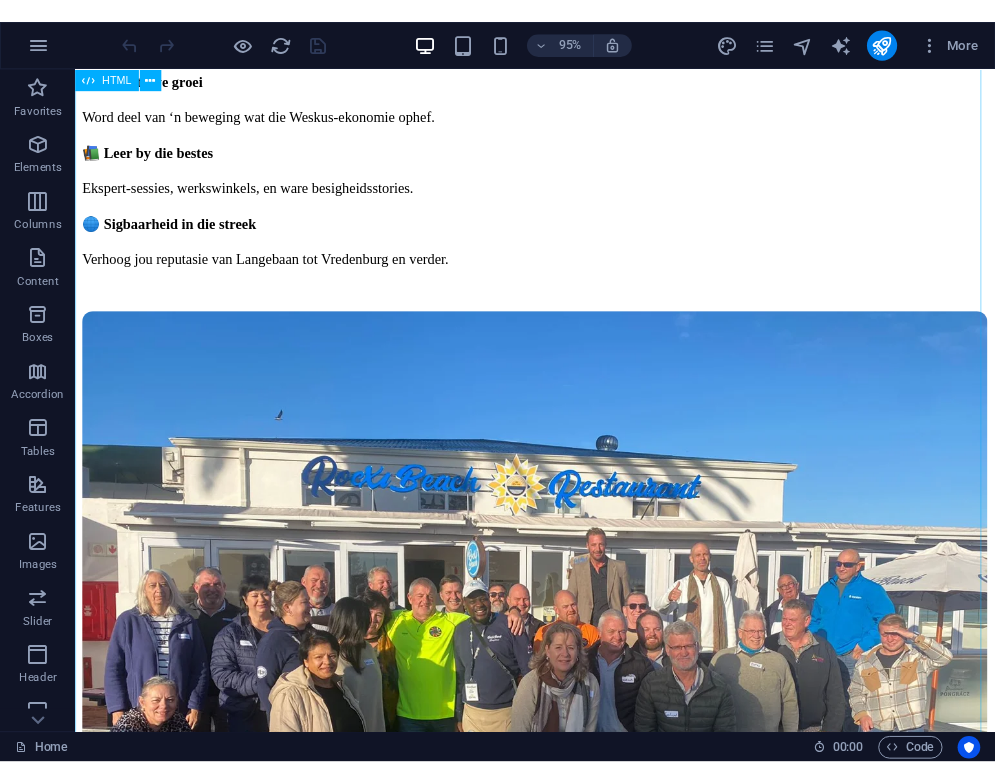 scroll, scrollTop: 0, scrollLeft: 0, axis: both 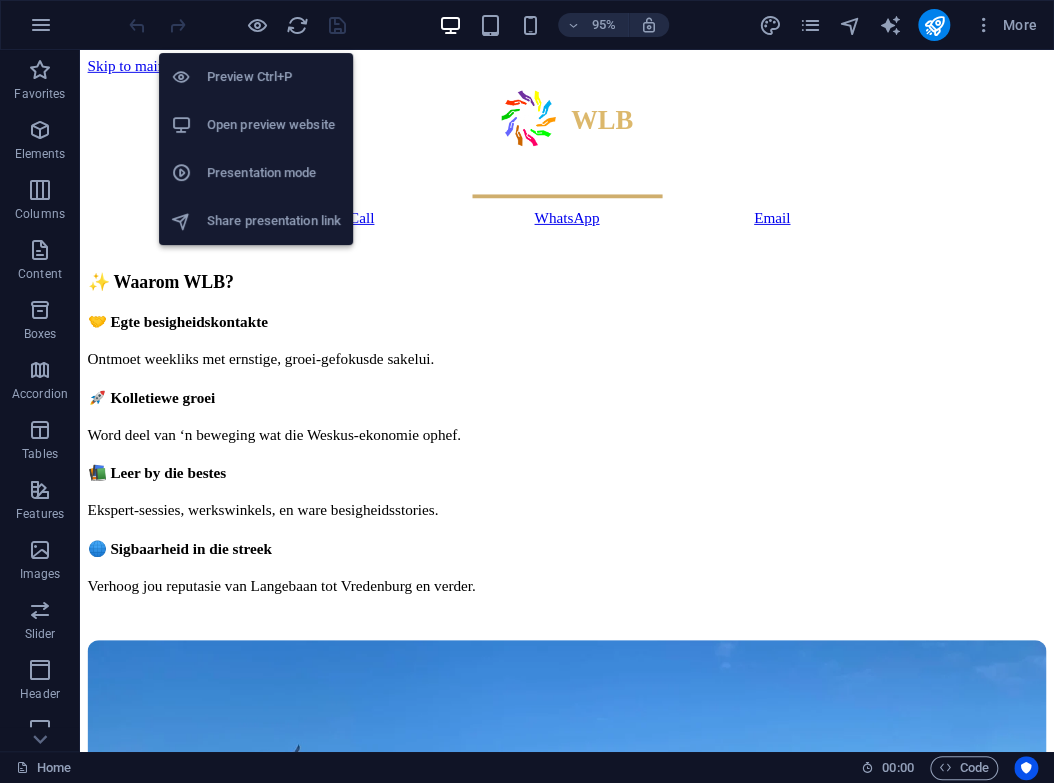 click on "Open preview website" at bounding box center (274, 125) 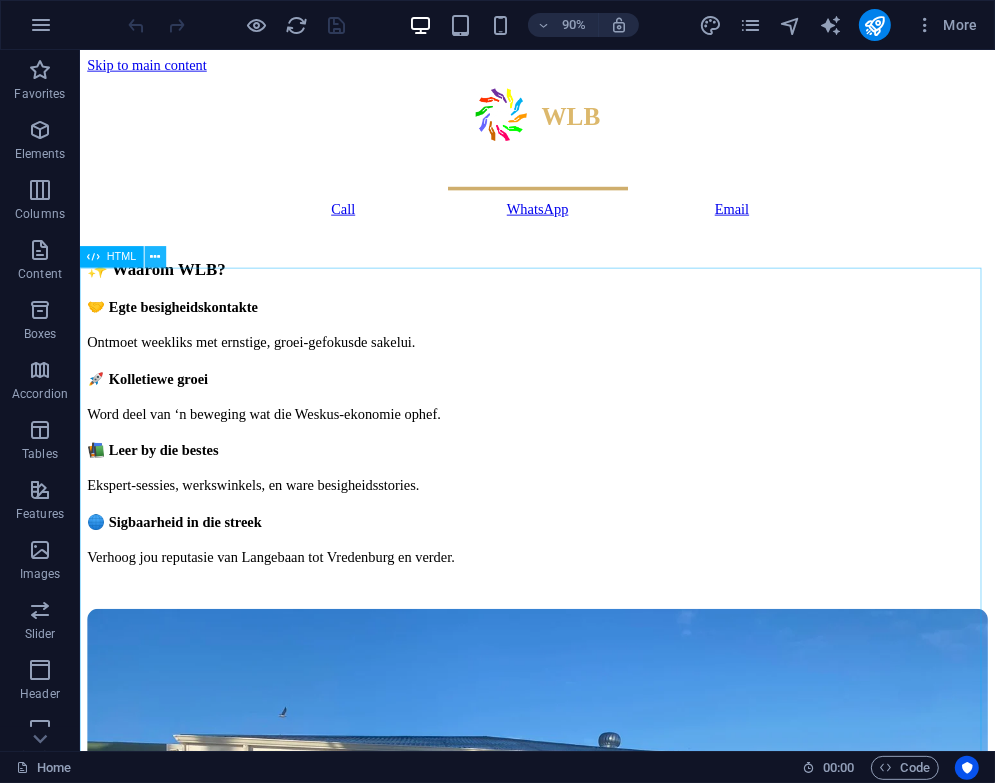 click at bounding box center (155, 257) 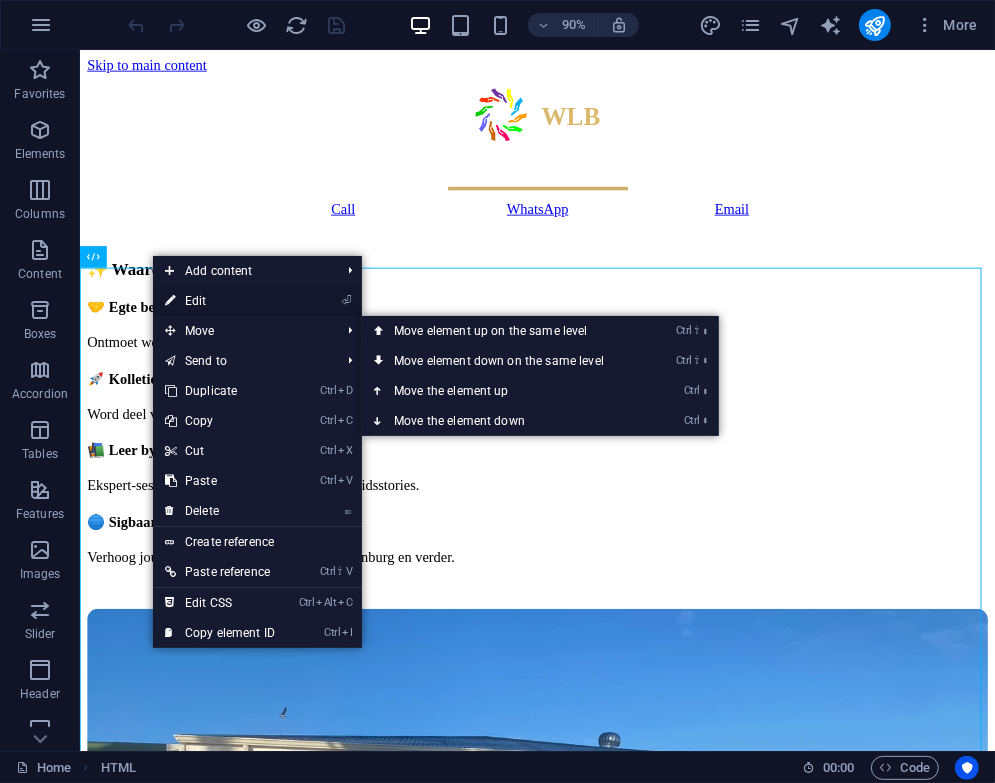 click on "⏎  Edit" at bounding box center (220, 301) 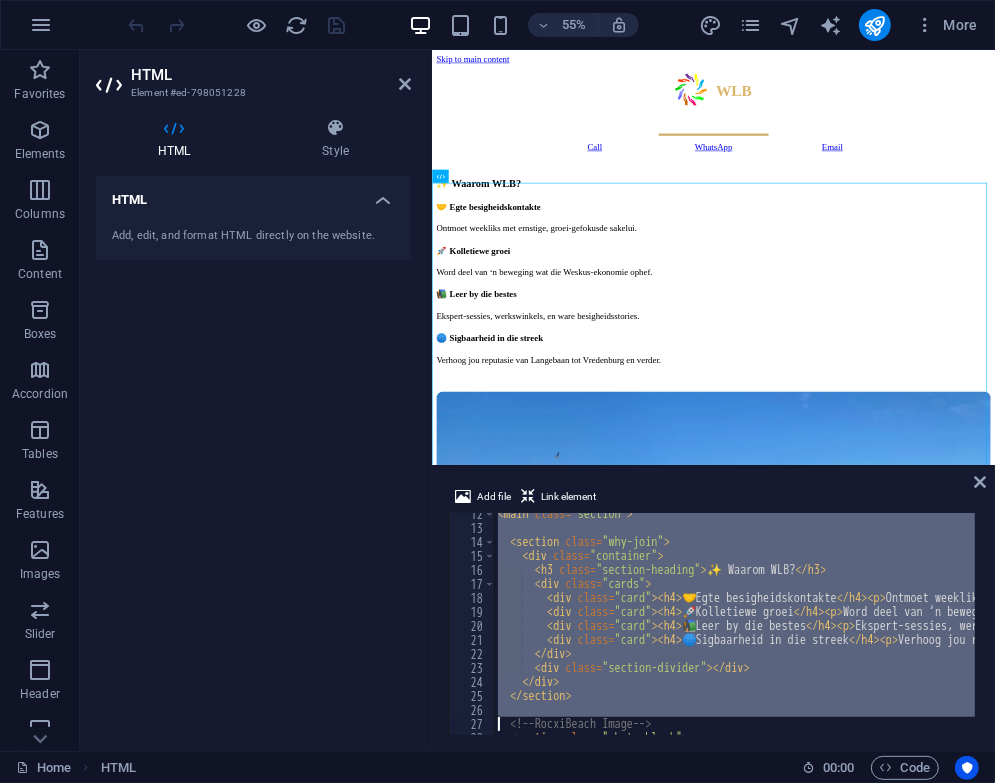scroll, scrollTop: 593, scrollLeft: 0, axis: vertical 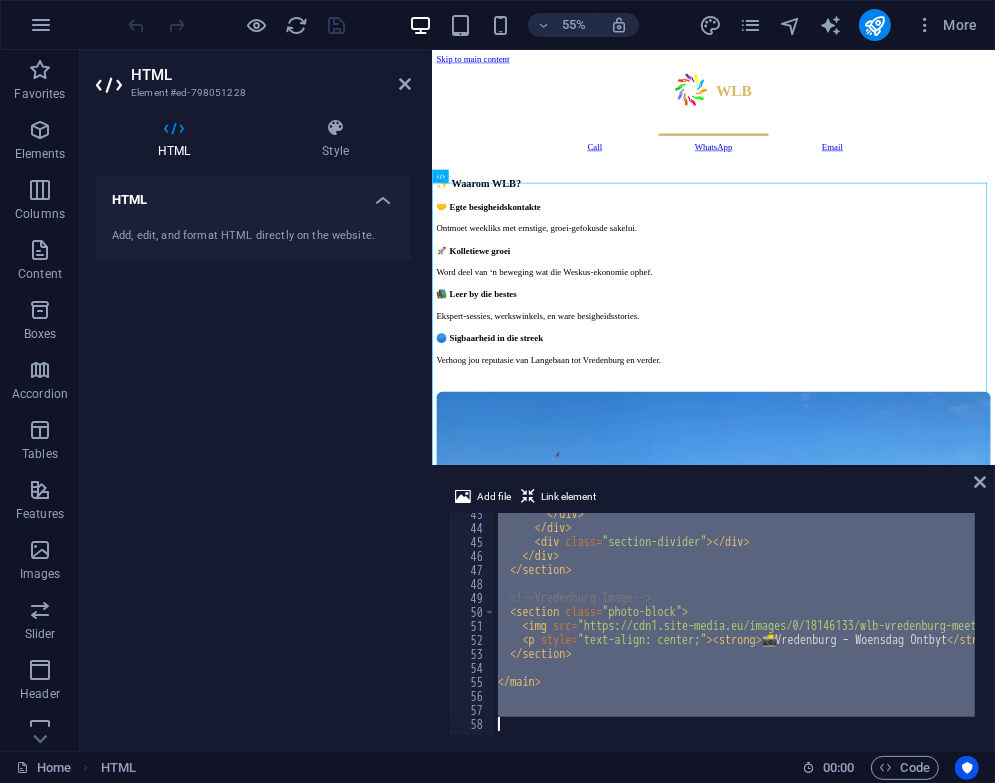 drag, startPoint x: 504, startPoint y: 519, endPoint x: 486, endPoint y: 786, distance: 267.60605 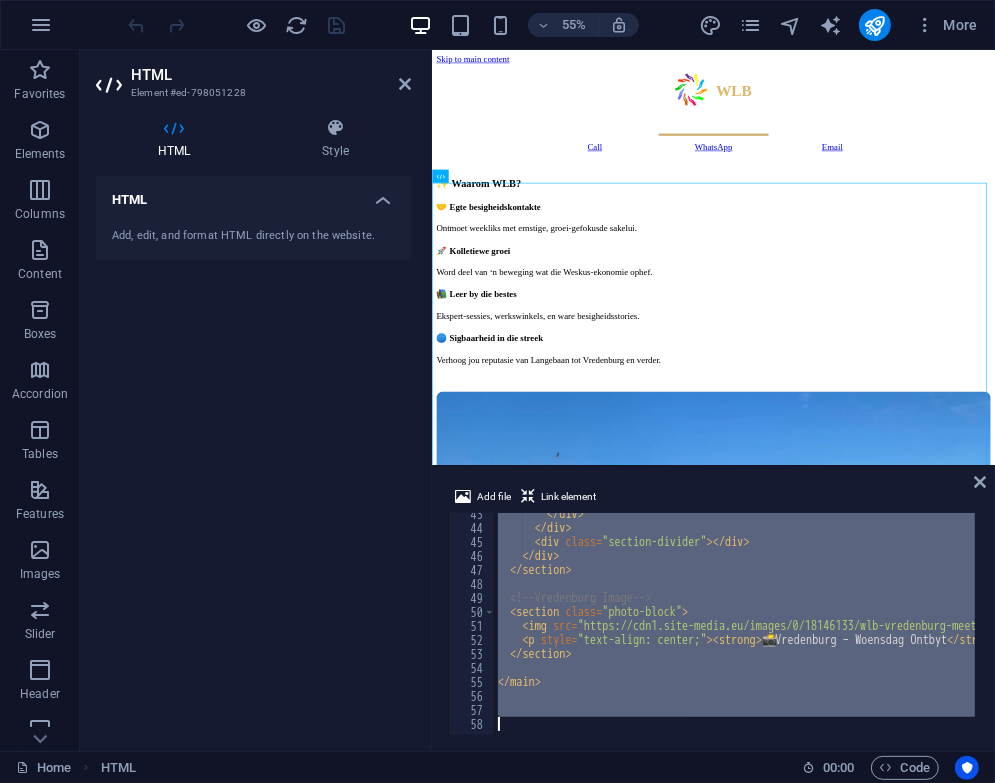 type 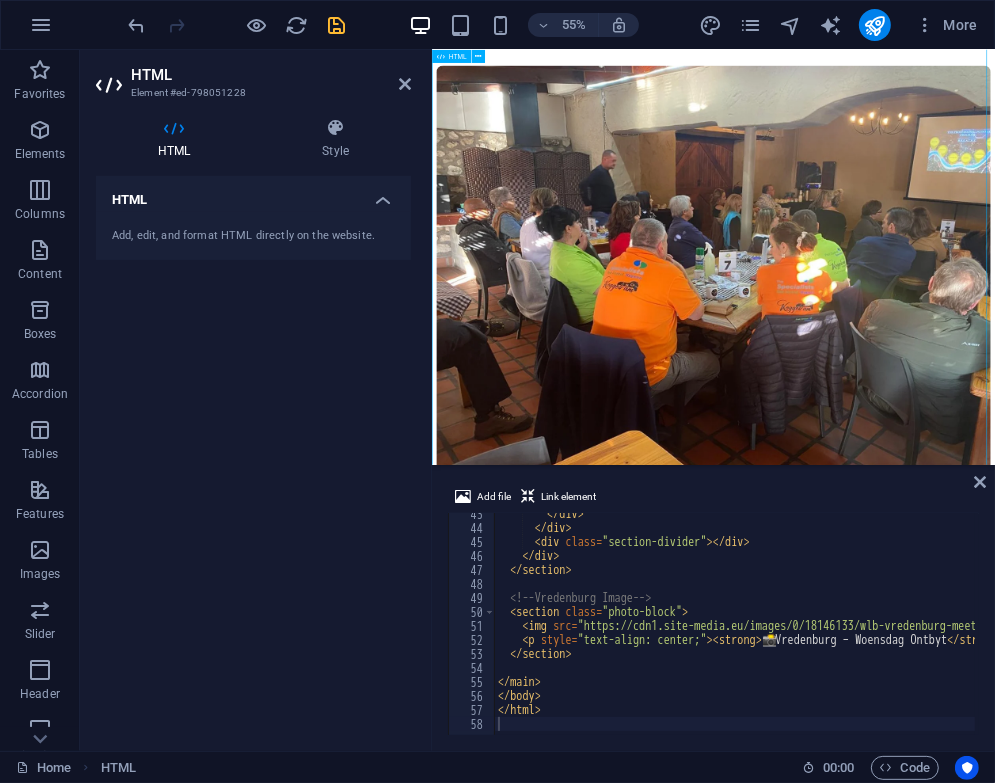 scroll, scrollTop: 1600, scrollLeft: 0, axis: vertical 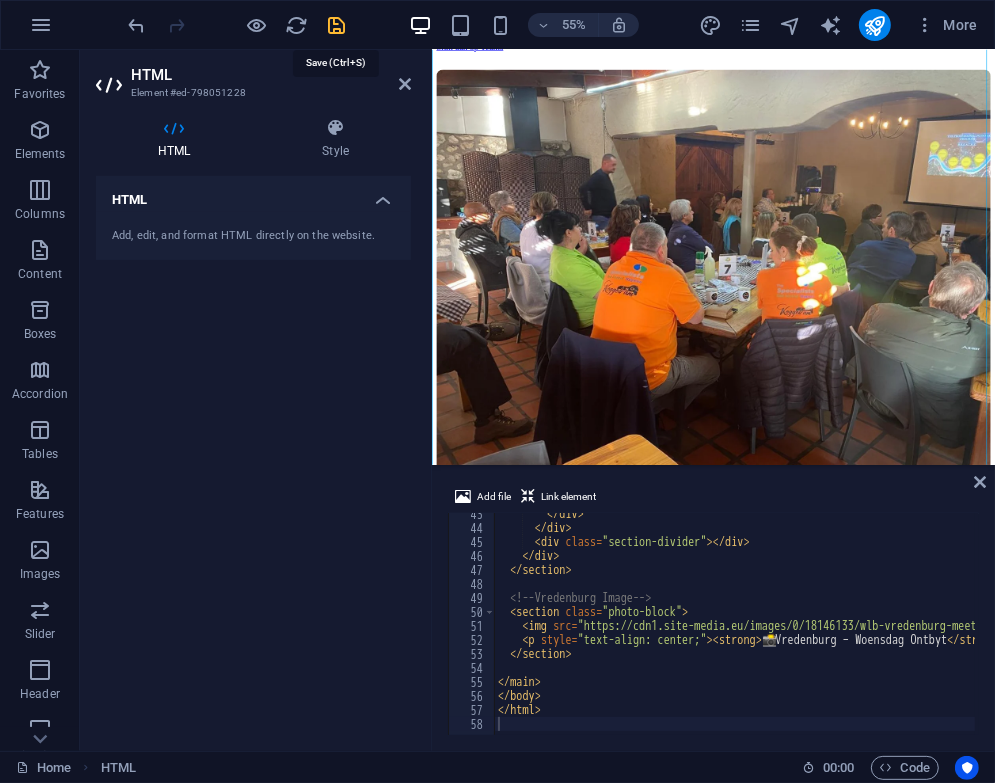 click at bounding box center [337, 25] 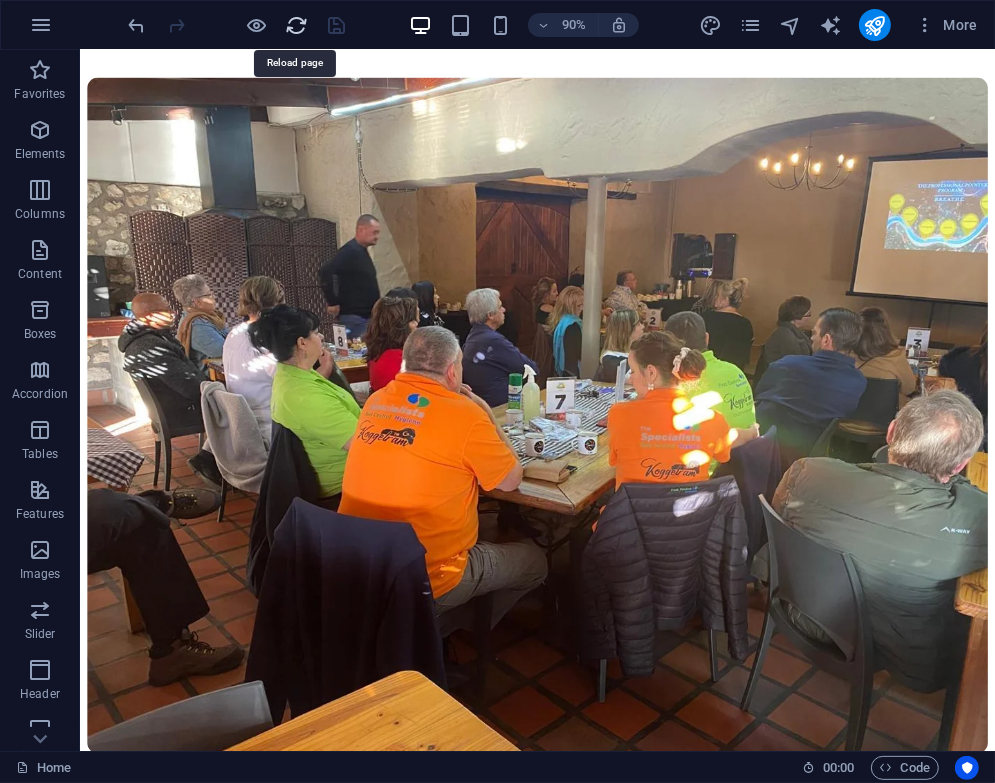 click at bounding box center [297, 25] 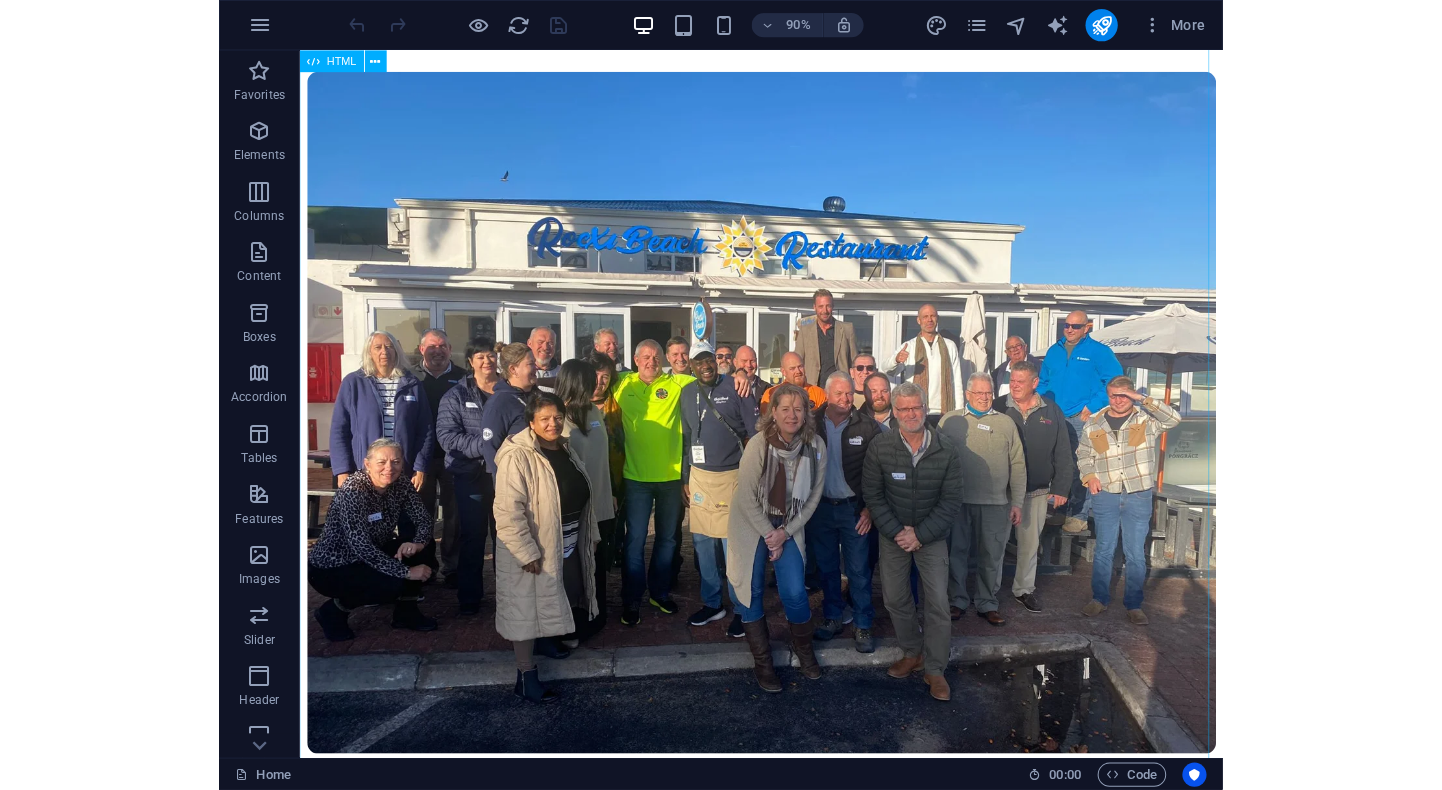 scroll, scrollTop: 600, scrollLeft: 0, axis: vertical 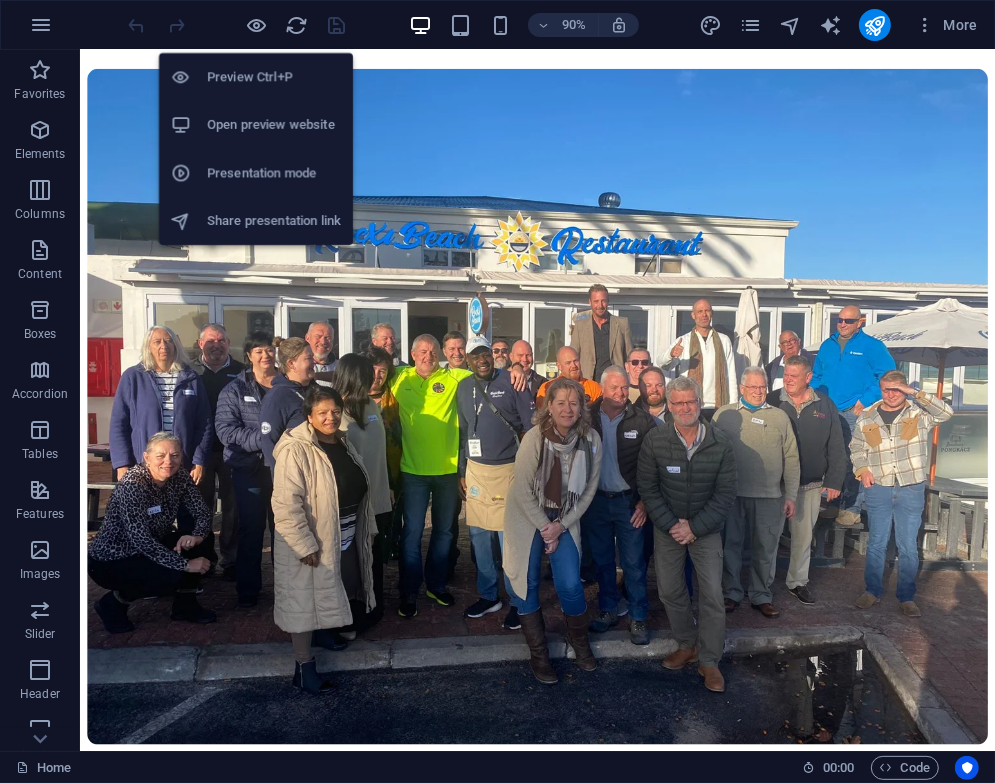click on "Open preview website" at bounding box center [274, 125] 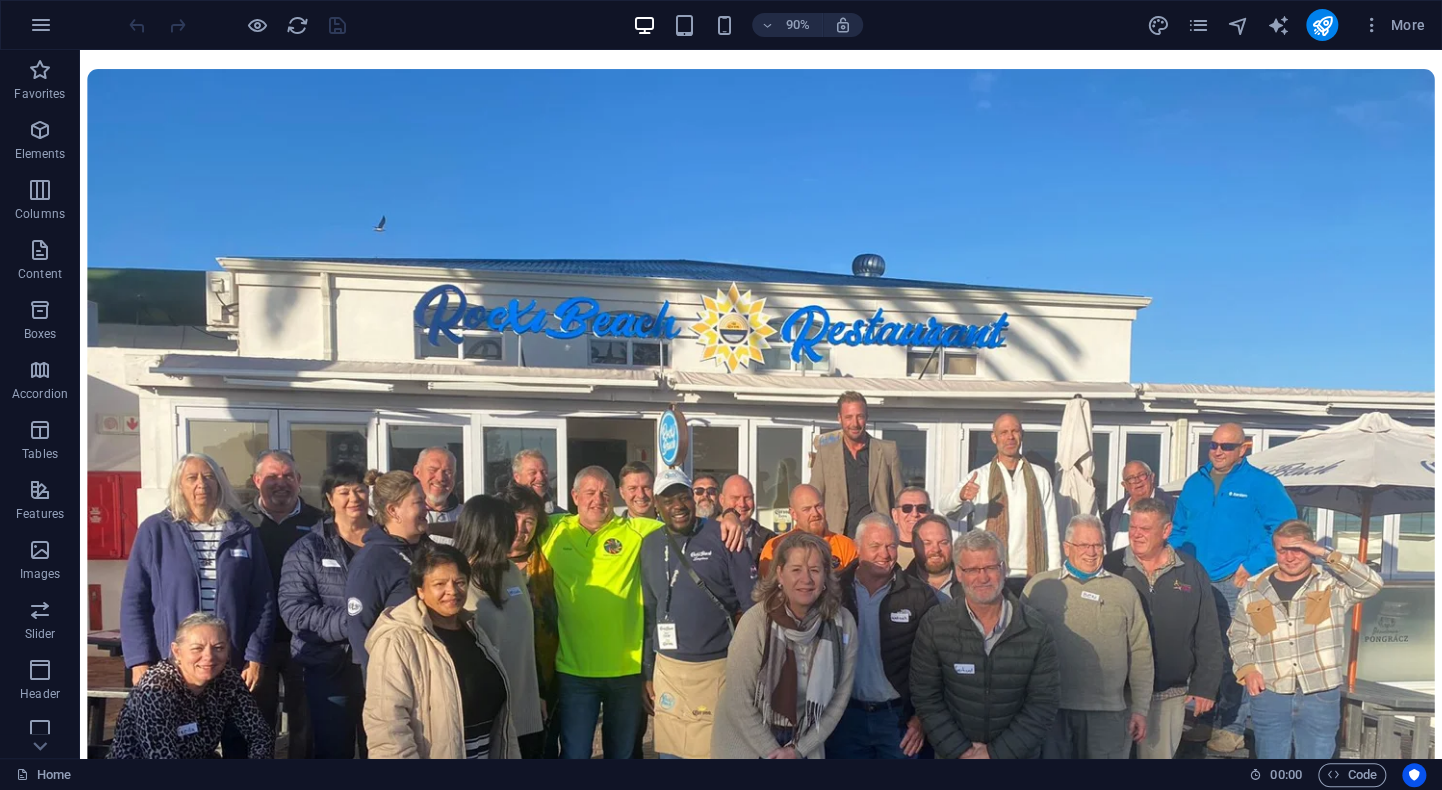 scroll, scrollTop: 471, scrollLeft: 0, axis: vertical 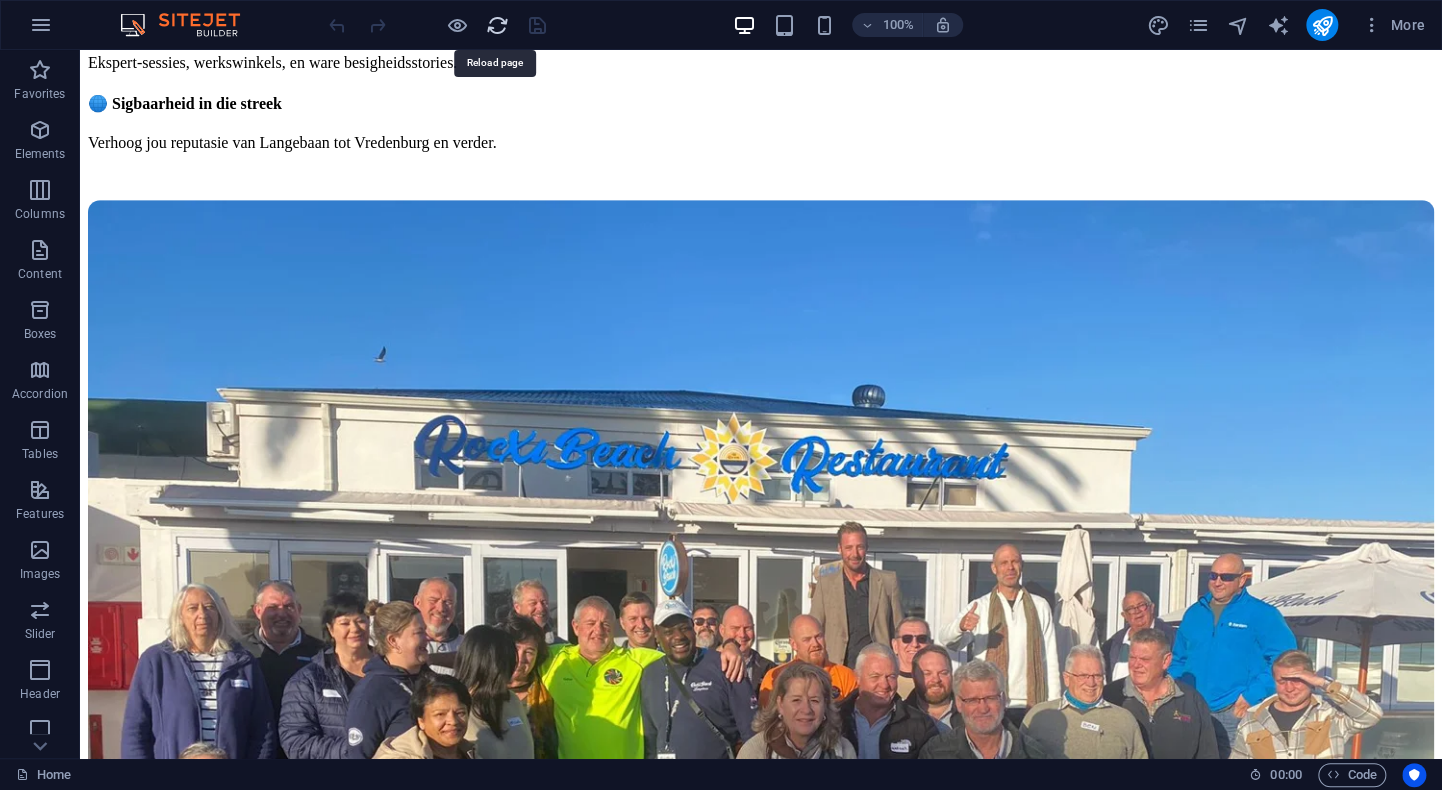 click at bounding box center [497, 25] 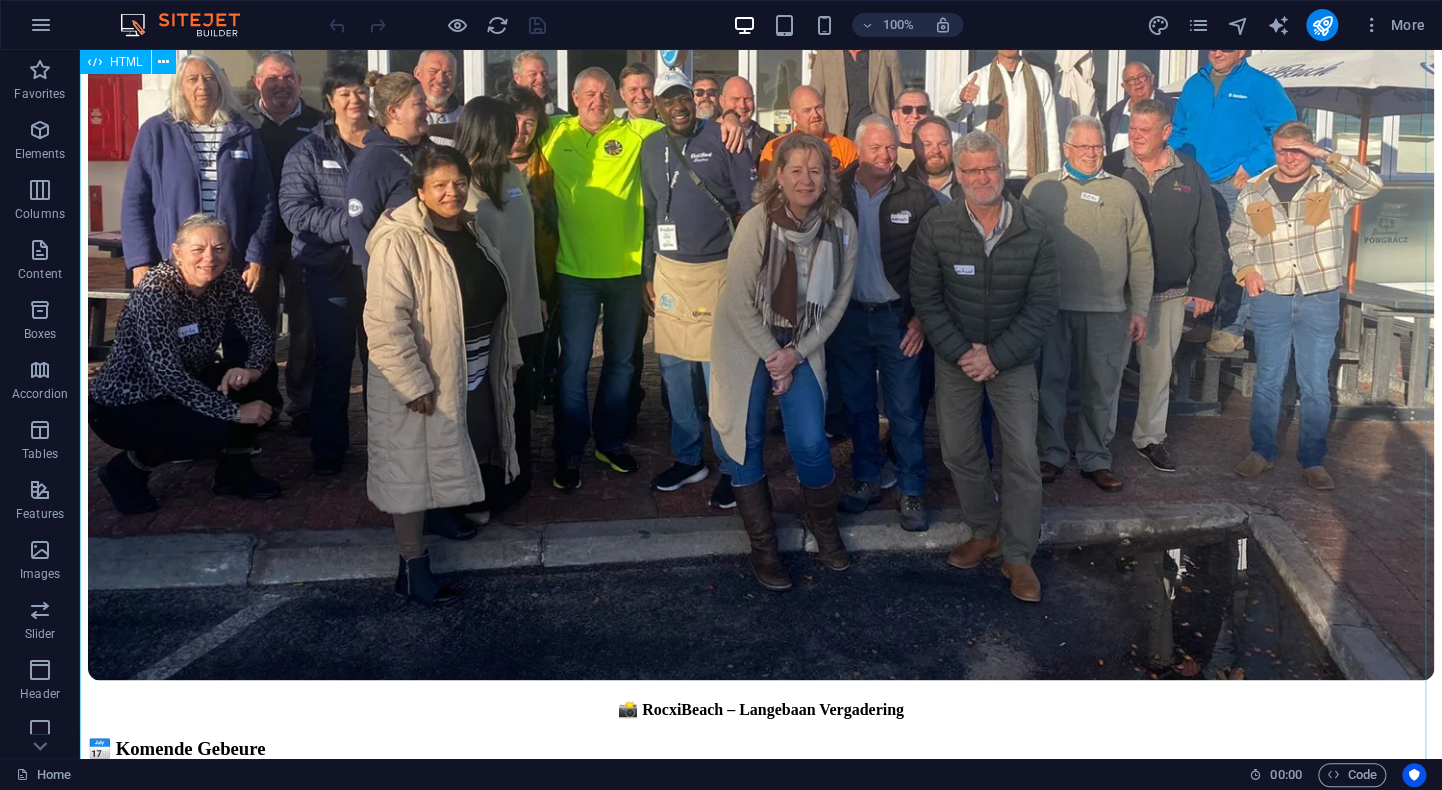 scroll, scrollTop: 1100, scrollLeft: 0, axis: vertical 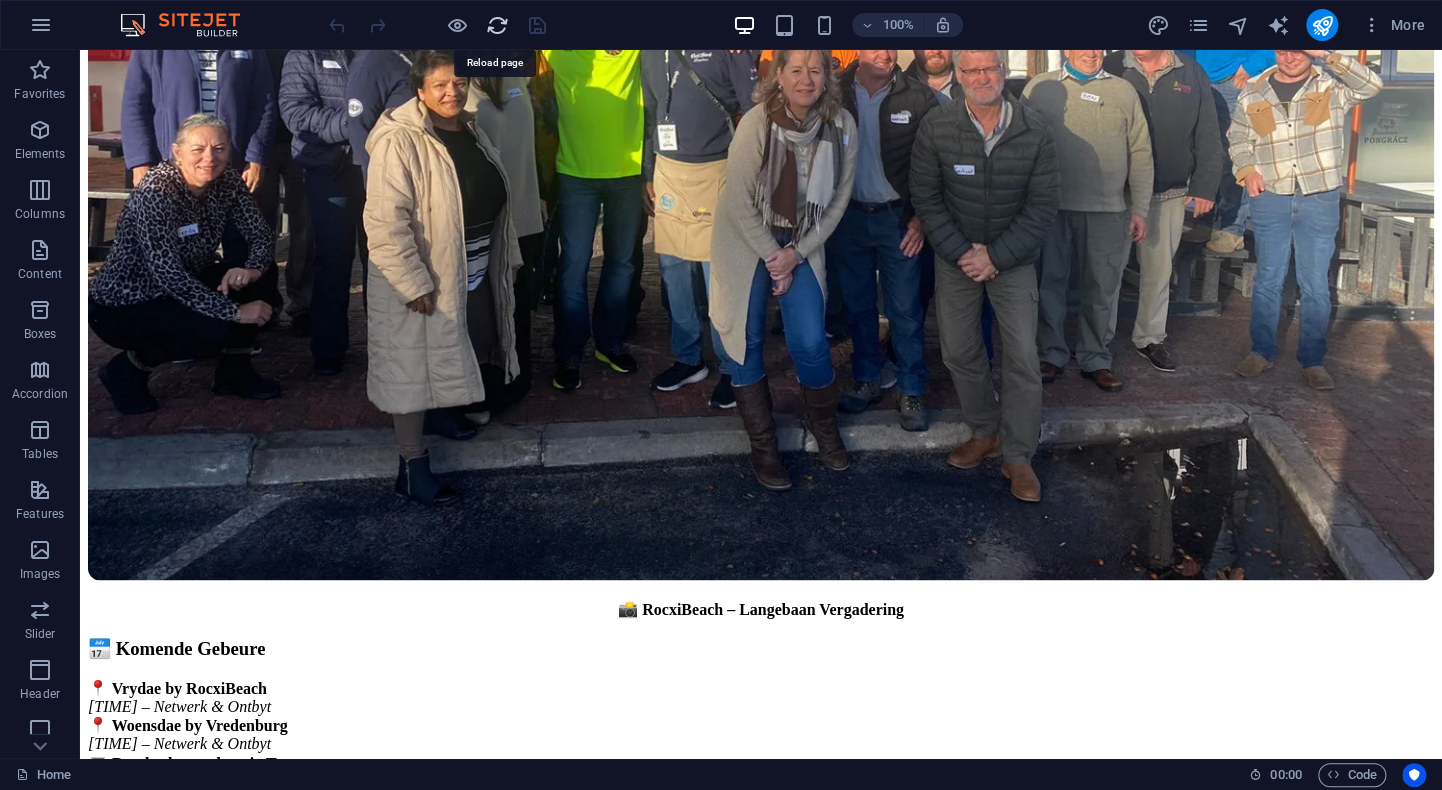 click at bounding box center (497, 25) 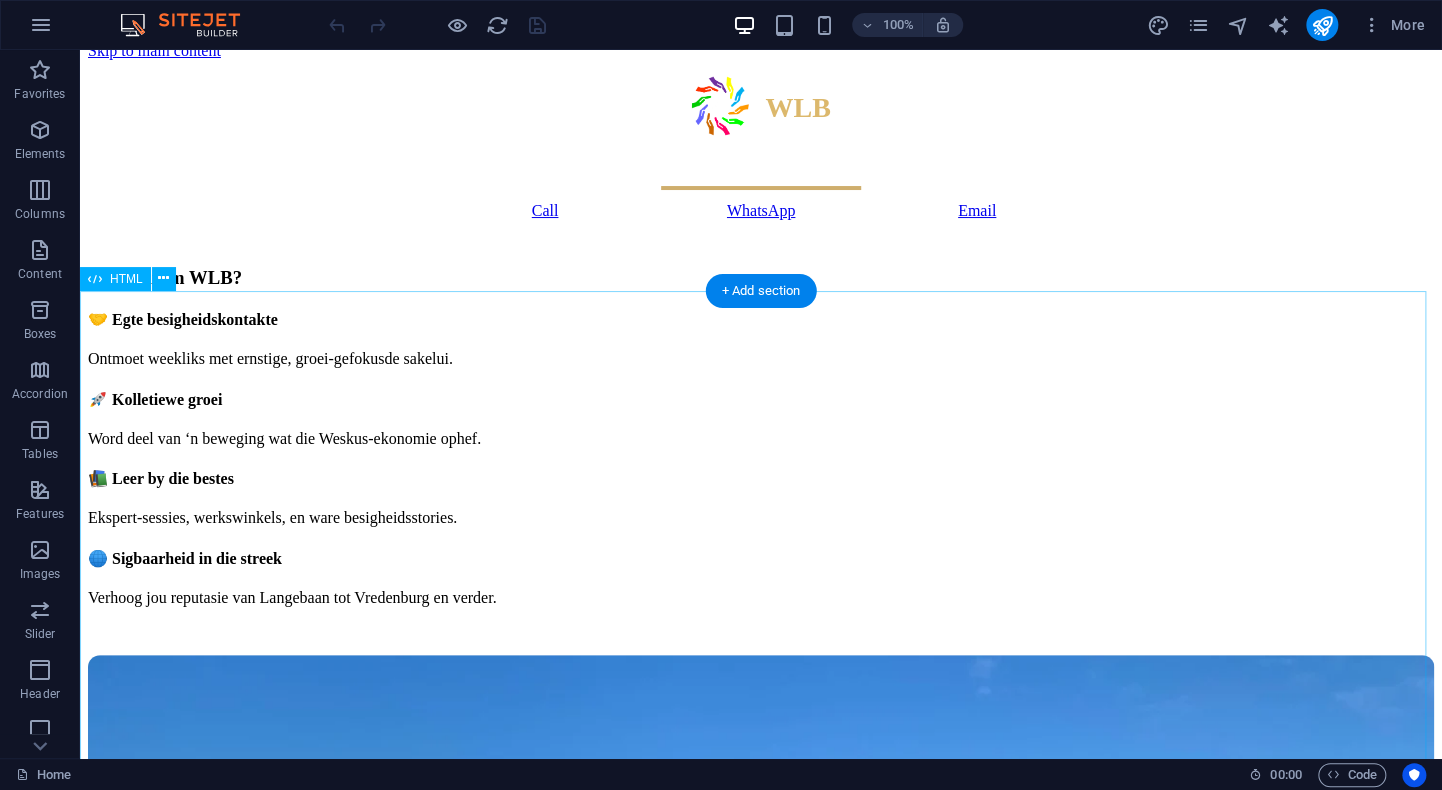 scroll, scrollTop: 0, scrollLeft: 0, axis: both 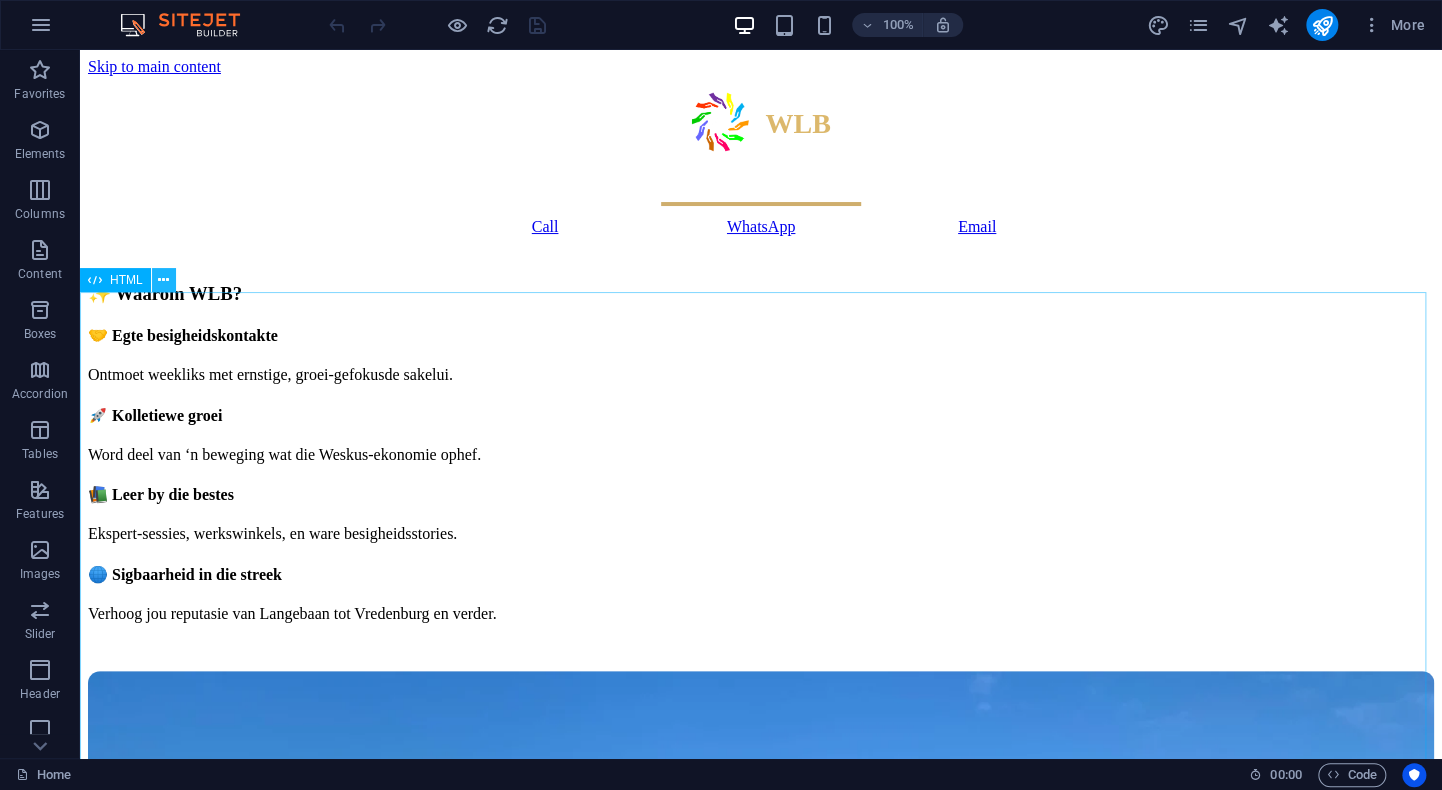 click at bounding box center (163, 280) 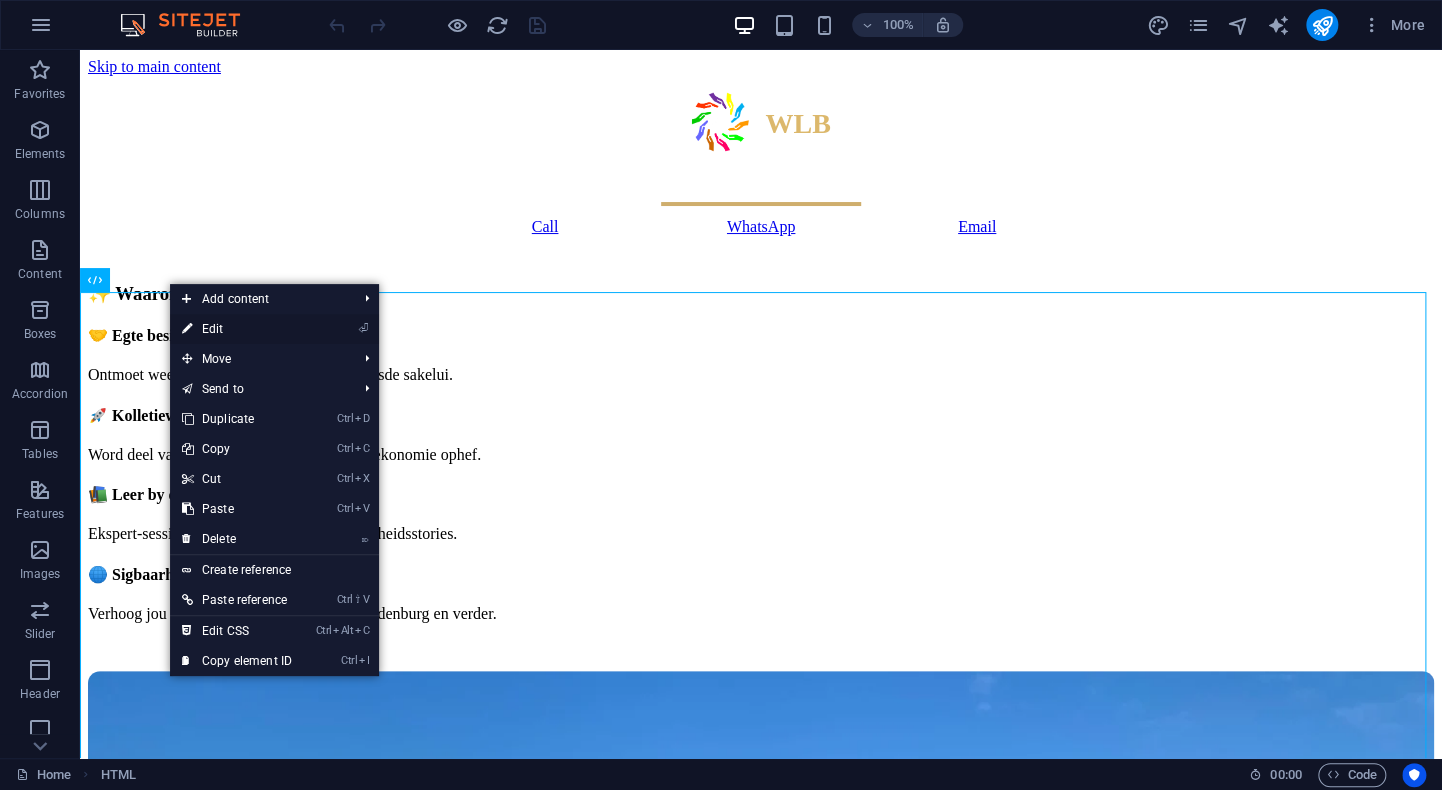 click on "⏎  Edit" at bounding box center (237, 329) 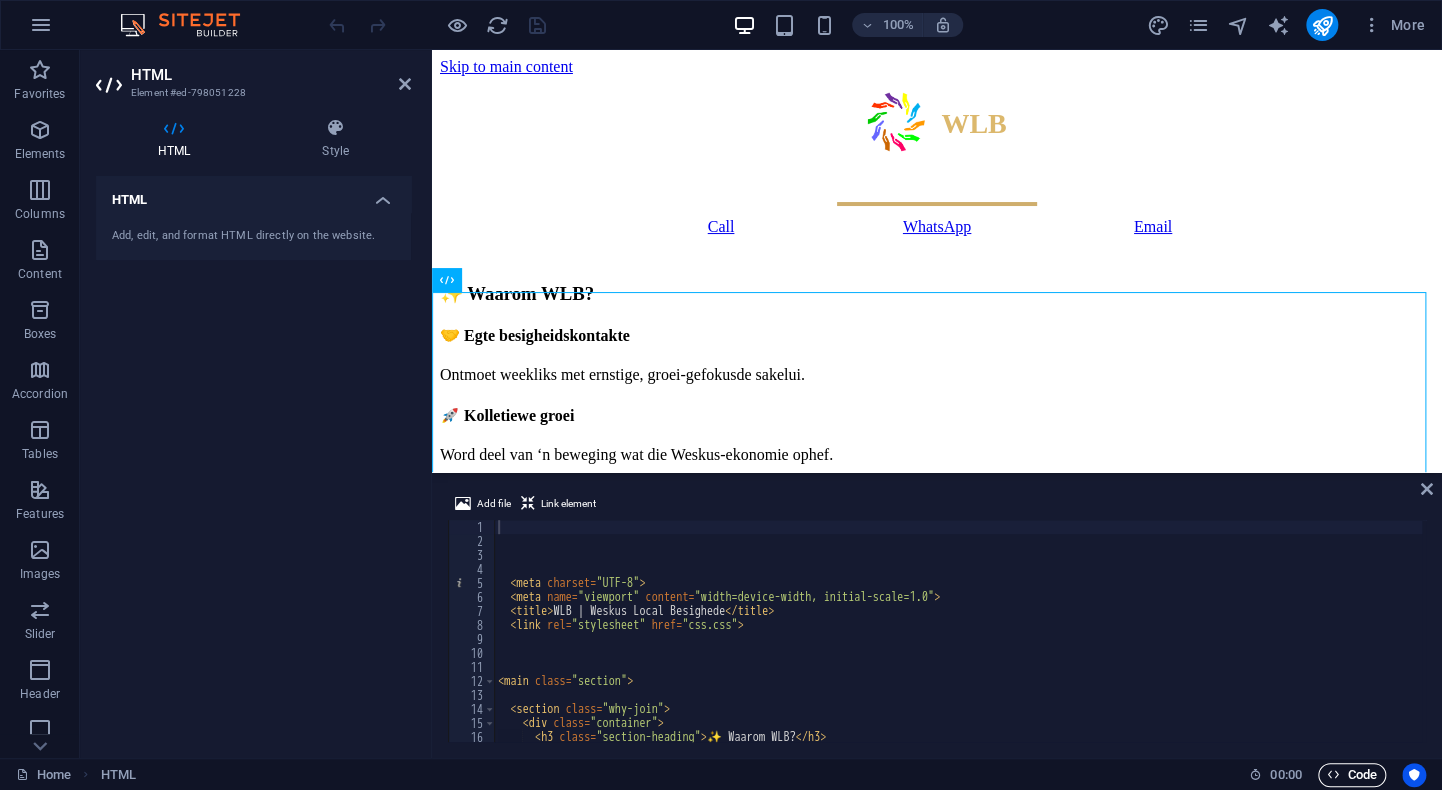 click on "Code" at bounding box center [1352, 775] 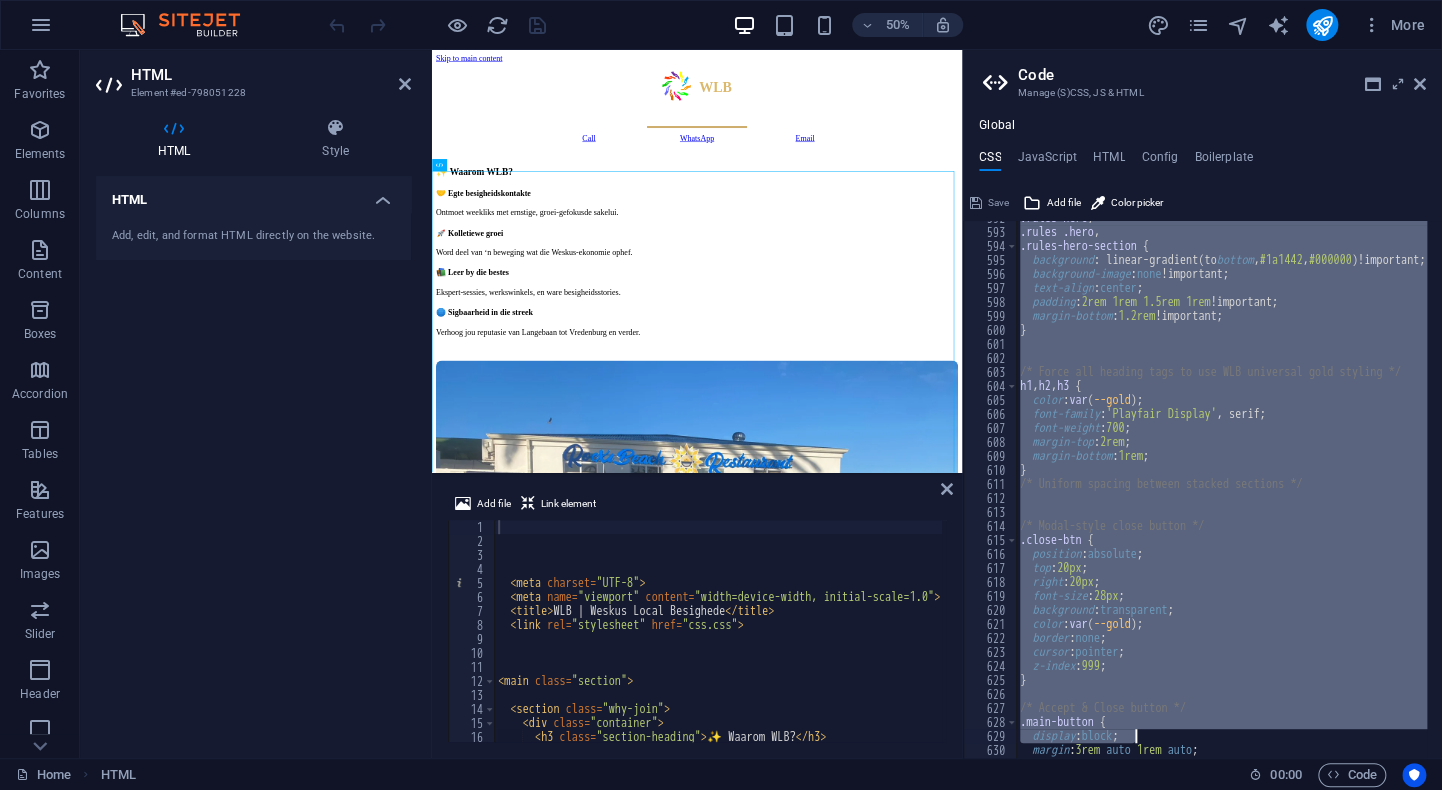 scroll, scrollTop: 7934, scrollLeft: 0, axis: vertical 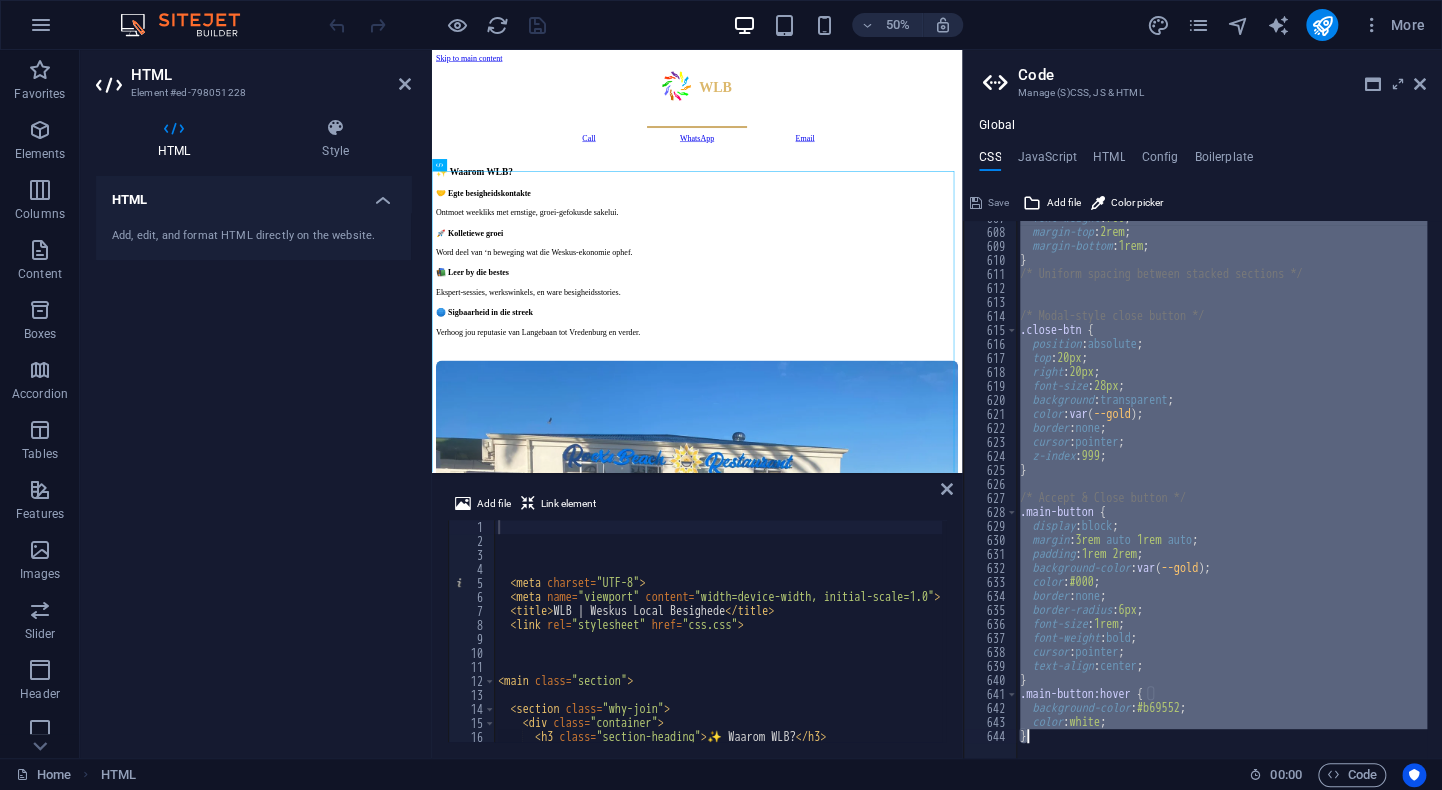 drag, startPoint x: 1013, startPoint y: 226, endPoint x: 1162, endPoint y: 793, distance: 586.2508 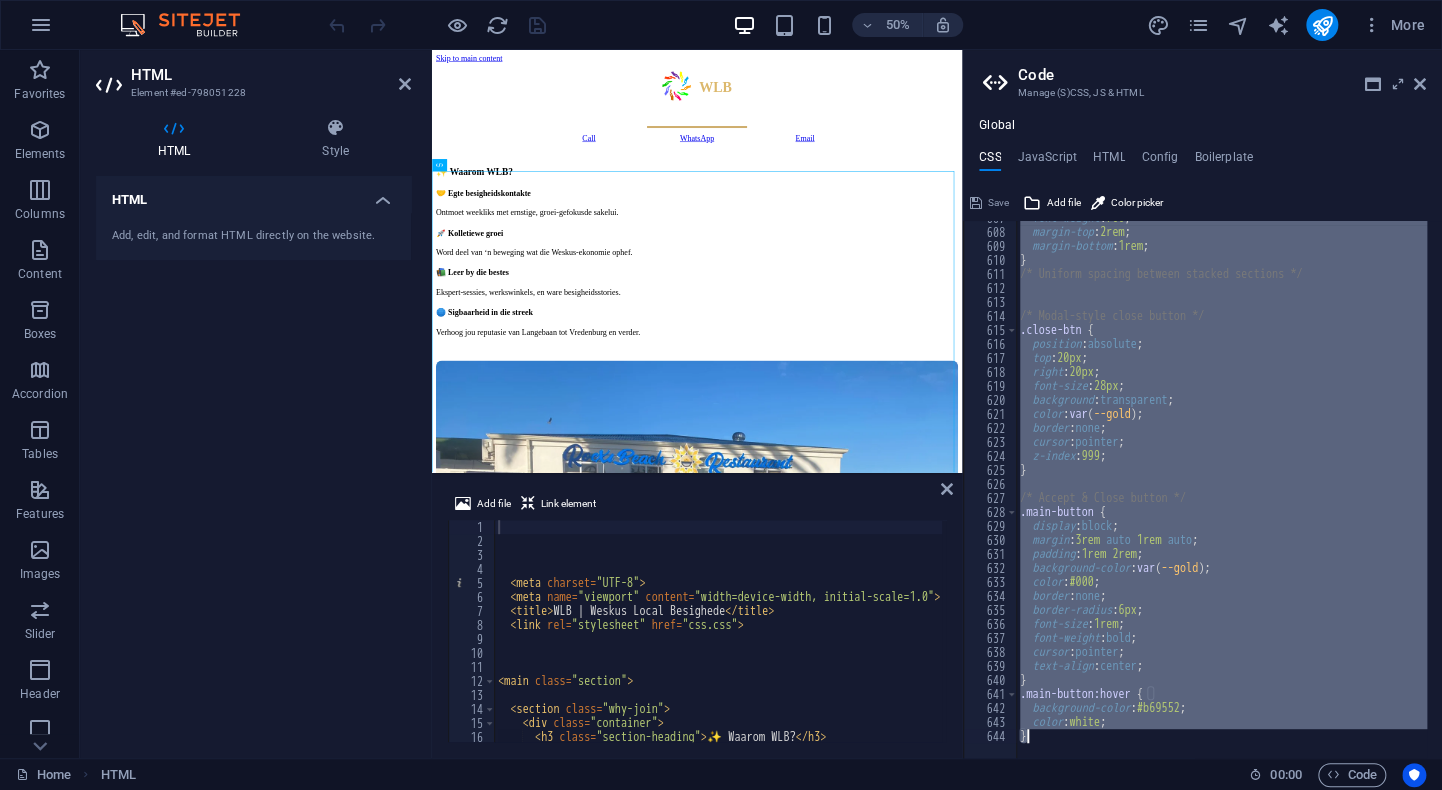 type on "}" 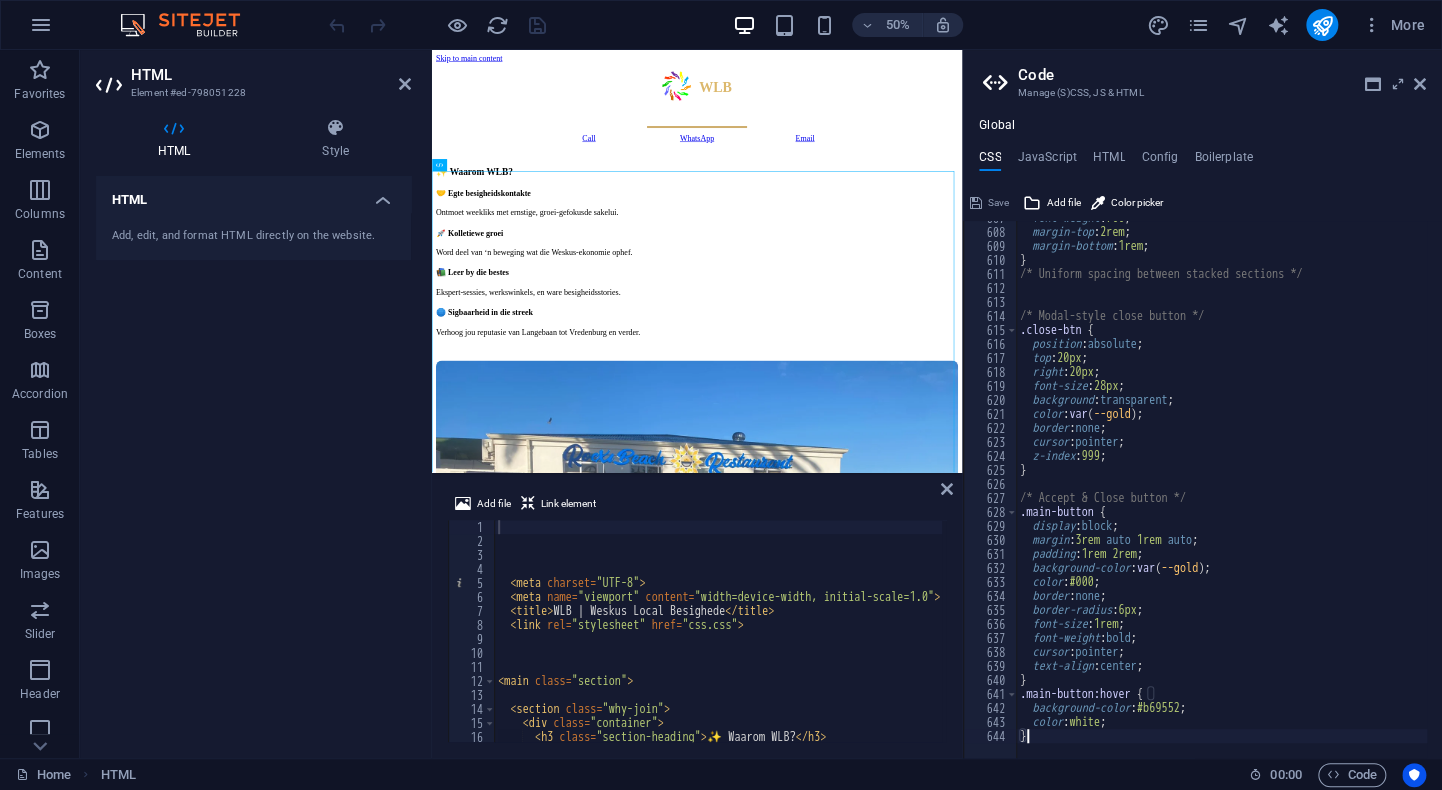 scroll, scrollTop: 8494, scrollLeft: 0, axis: vertical 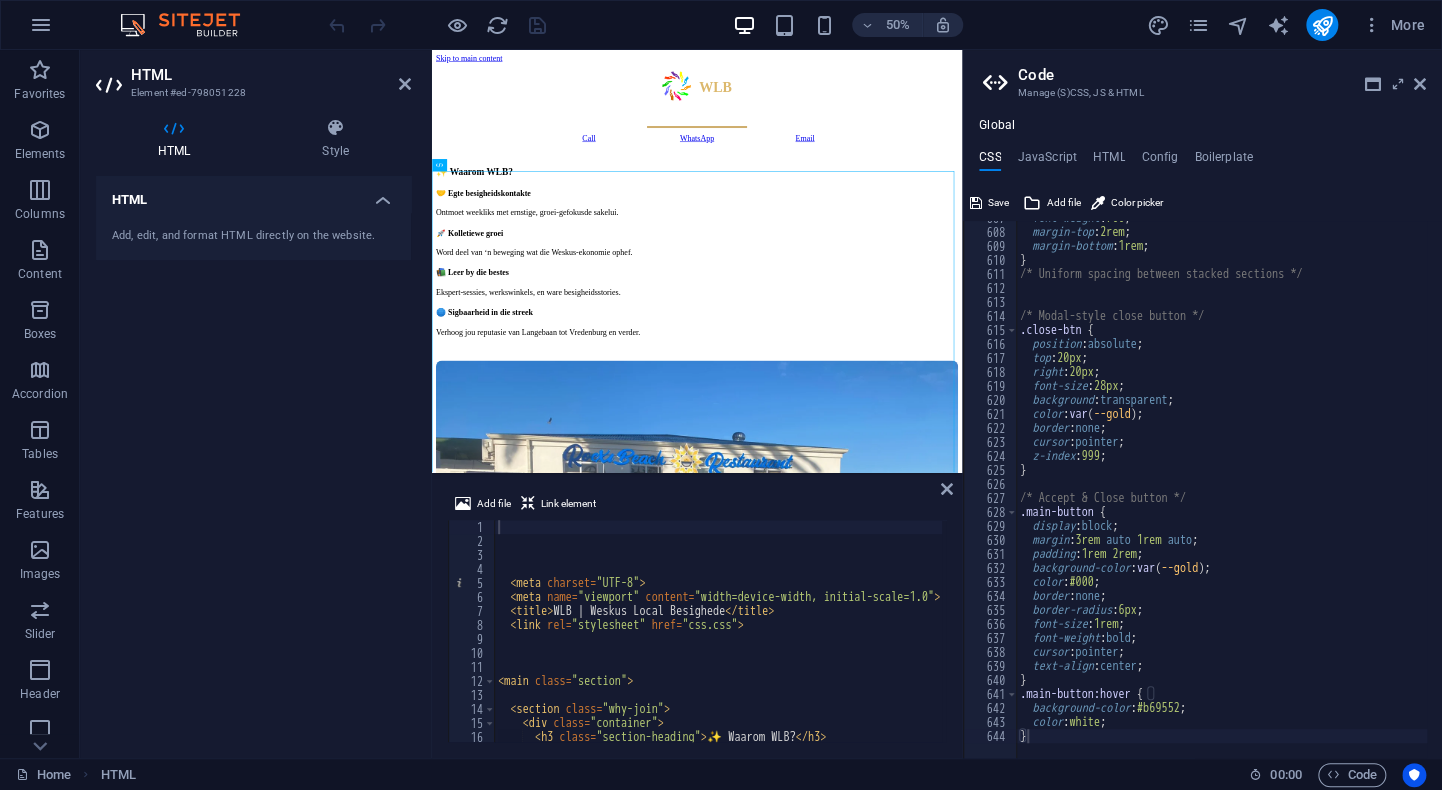 click on "50% More" at bounding box center (879, 25) 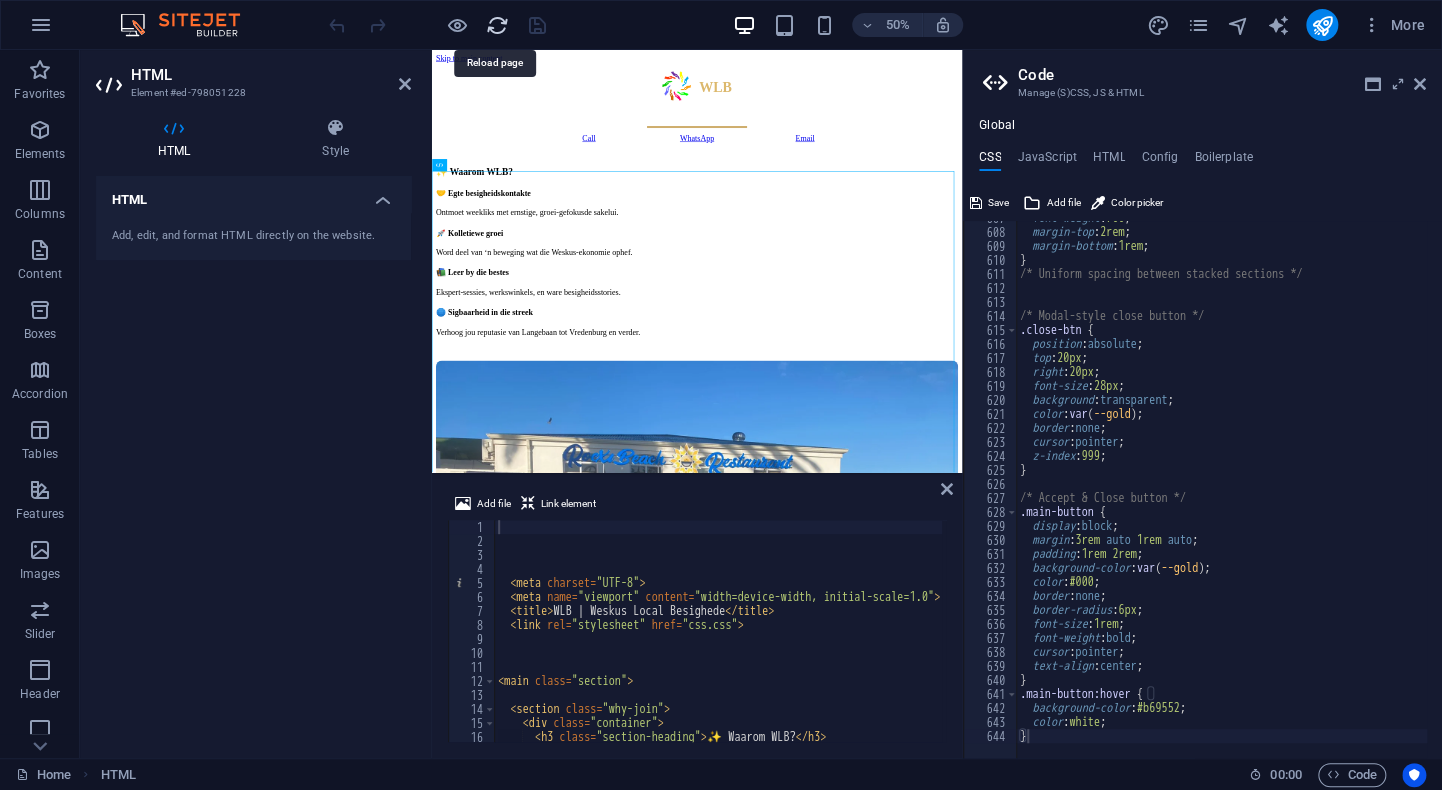 click at bounding box center [497, 25] 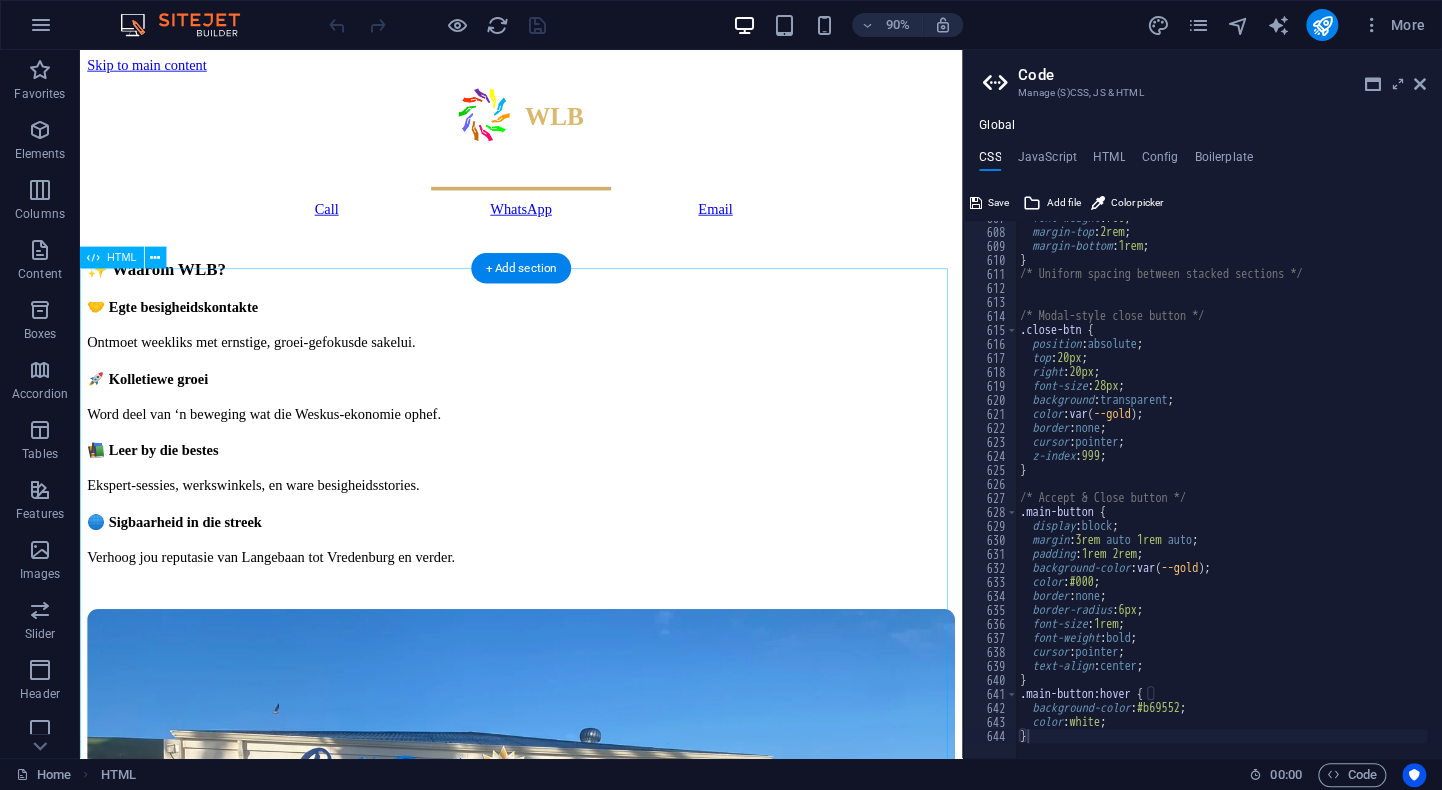 scroll, scrollTop: 0, scrollLeft: 0, axis: both 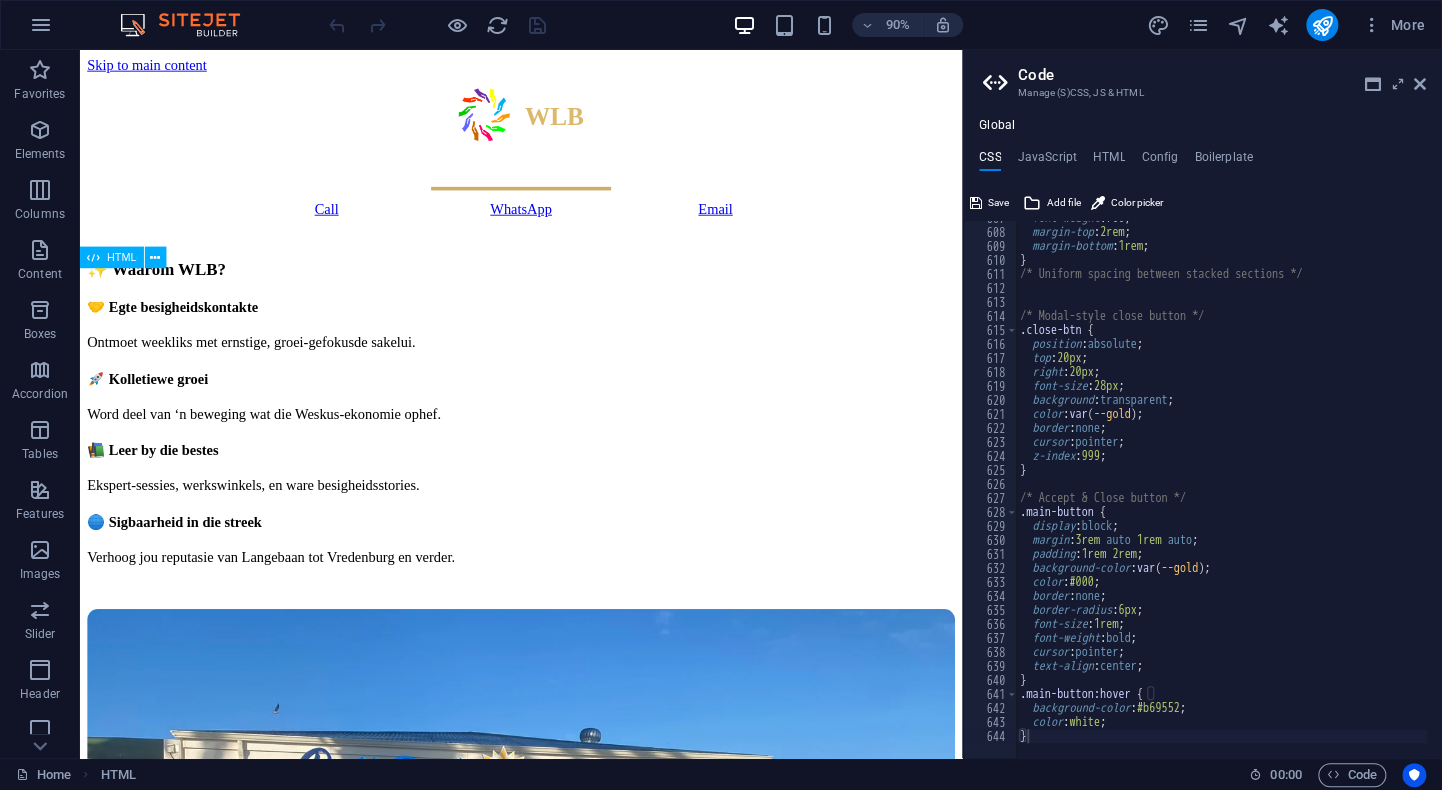 click on "90% More" at bounding box center (879, 25) 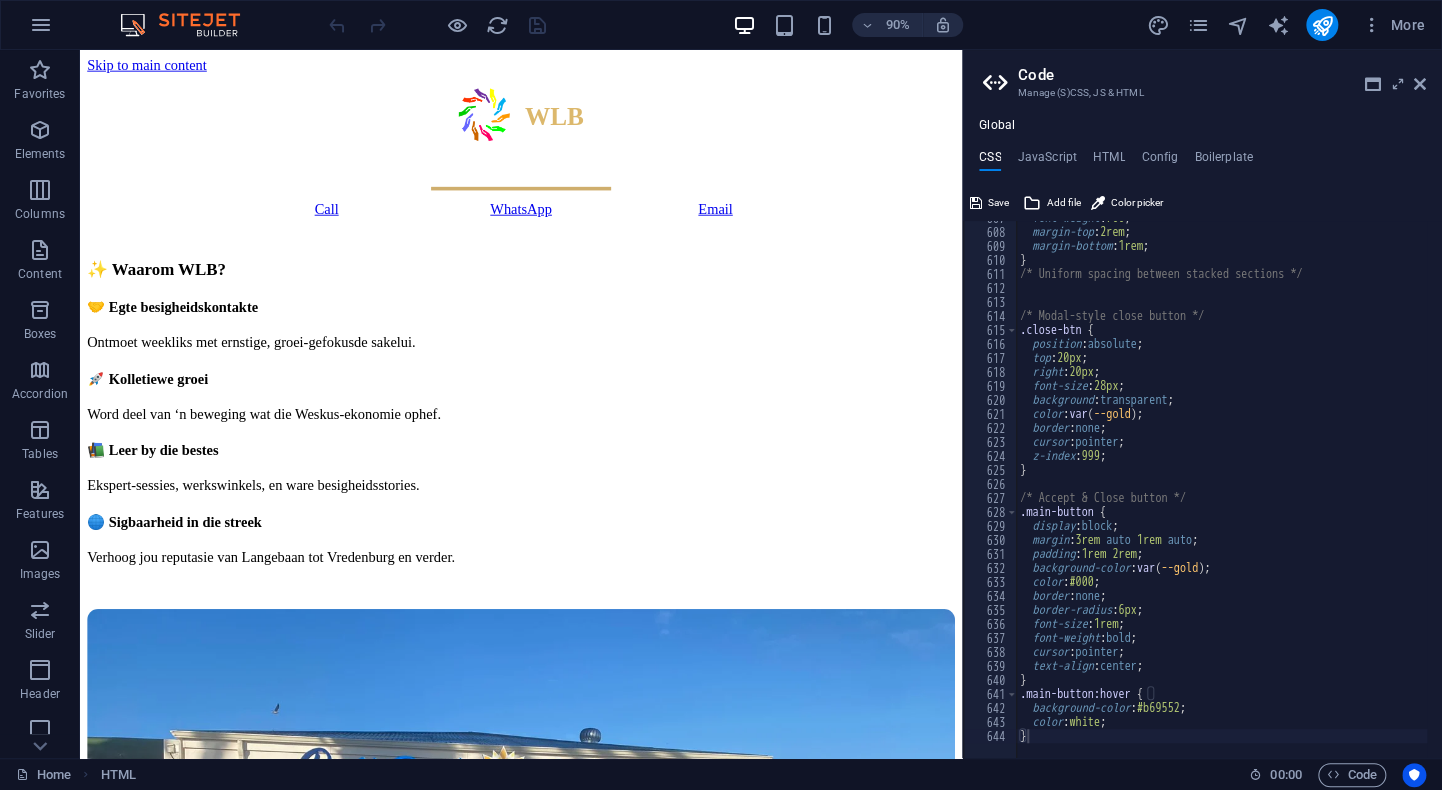 click on "Home HTML" at bounding box center (624, 775) 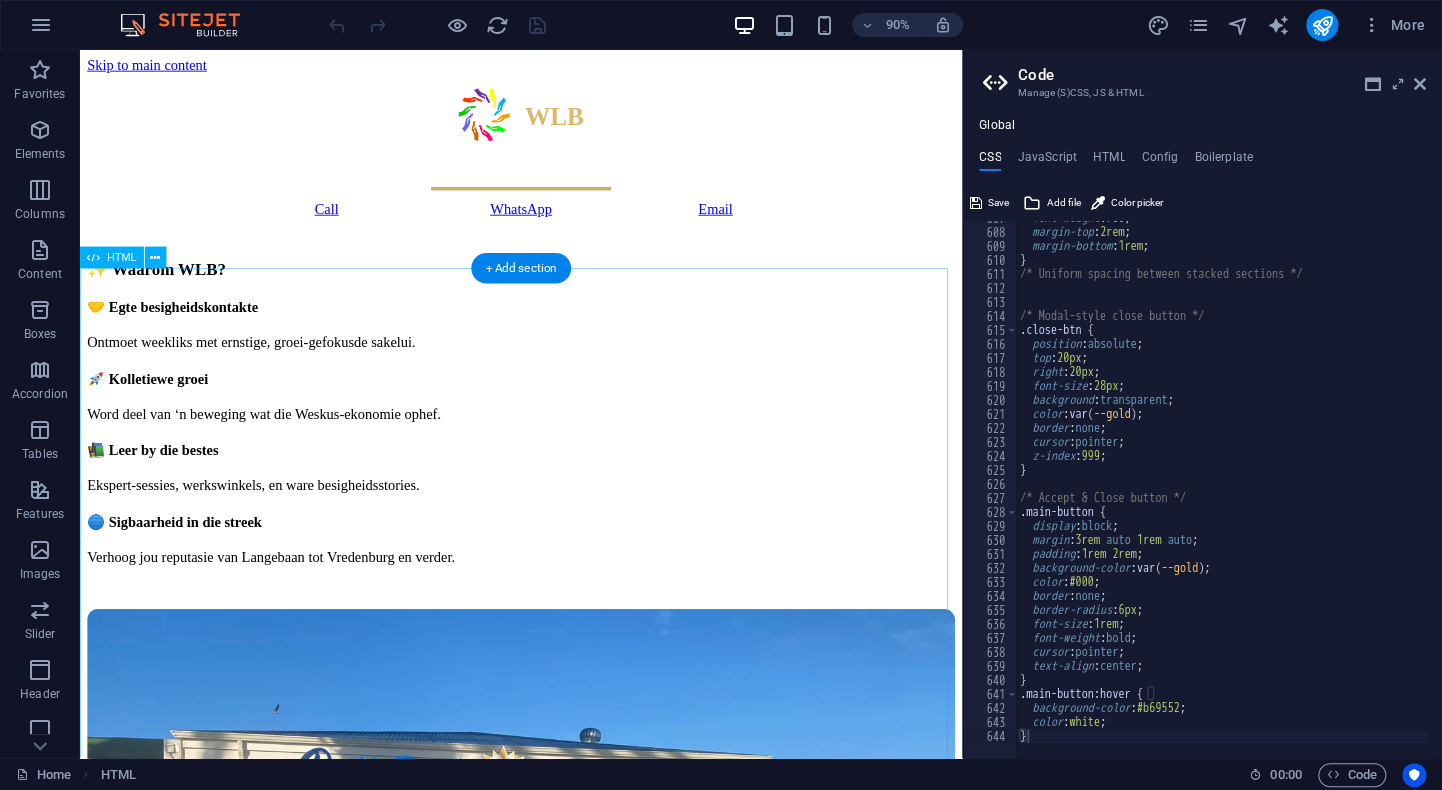 click on "WLB | Weskus Local Besighede
✨ Waarom WLB?
🤝 Egte besigheidskontakte Ontmoet weekliks met ernstige, groei-gefokusde sakelui.
🚀 Kolletiewe groei Word deel van ‘n beweging wat die Weskus-ekonomie ophef.
📚 Leer by die bestes Ekspert-sessies, werkswinkels, en ware besigheidsstories.
🌐 Sigbaarheid in die streek Verhoog jou reputasie van Langebaan tot Vredenburg en verder.
📸 RocxiBeach – Langebaan Vergadering
📅 Komende Gebeure
📍 Vrydae by RocxiBeach 07:45 – Netwerk & Ontbyt
📍 Woensdae by Vredenburg 07:45 – Netwerk & Ontbyt
💻 Donderdae aanlyn via Teams
09:00 – 11:00
Sluit aan op Teams
📸 Vredenburg – Woensdag Ontbyt" at bounding box center (570, 1349) 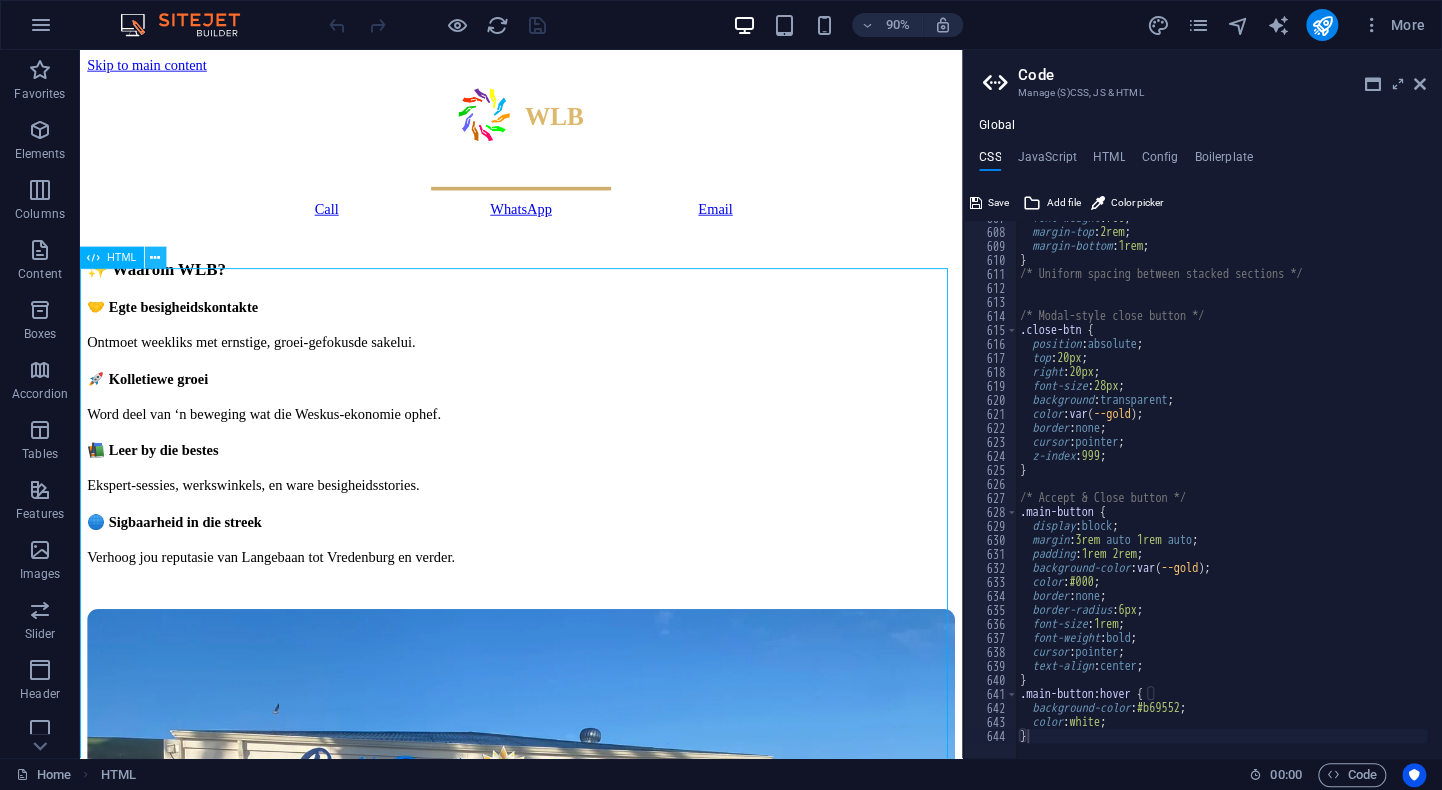 click at bounding box center [155, 257] 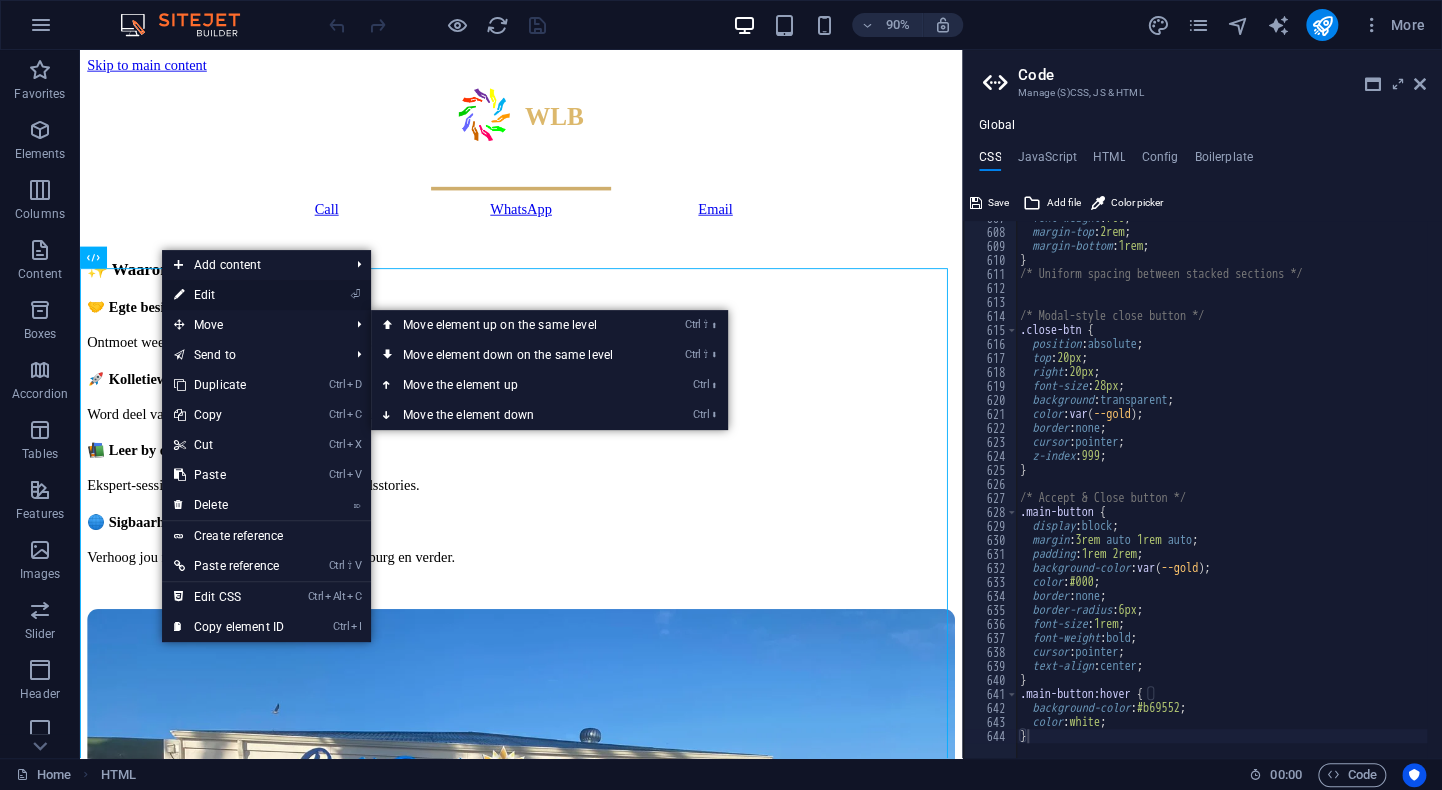 click on "⏎  Edit" at bounding box center [229, 295] 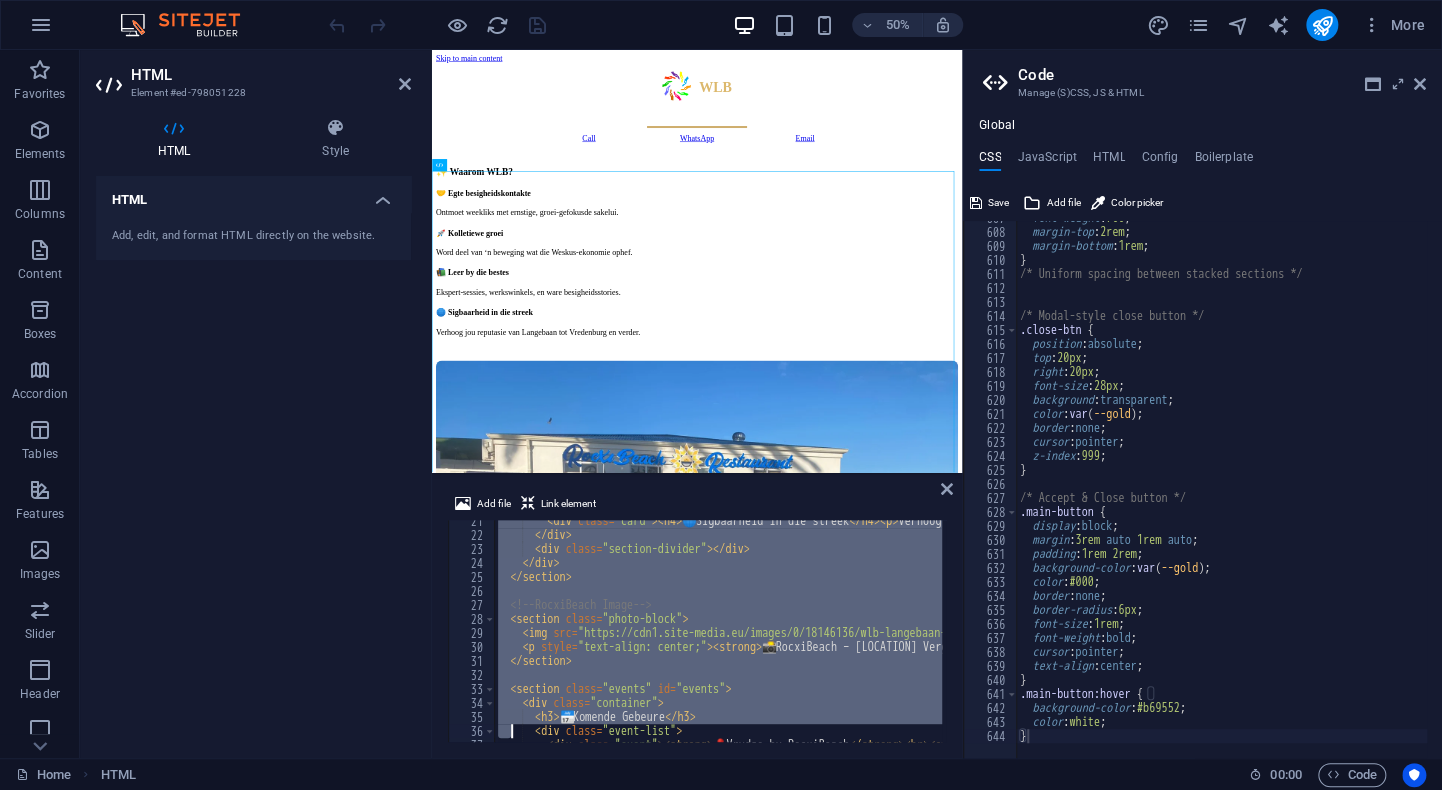 scroll, scrollTop: 593, scrollLeft: 0, axis: vertical 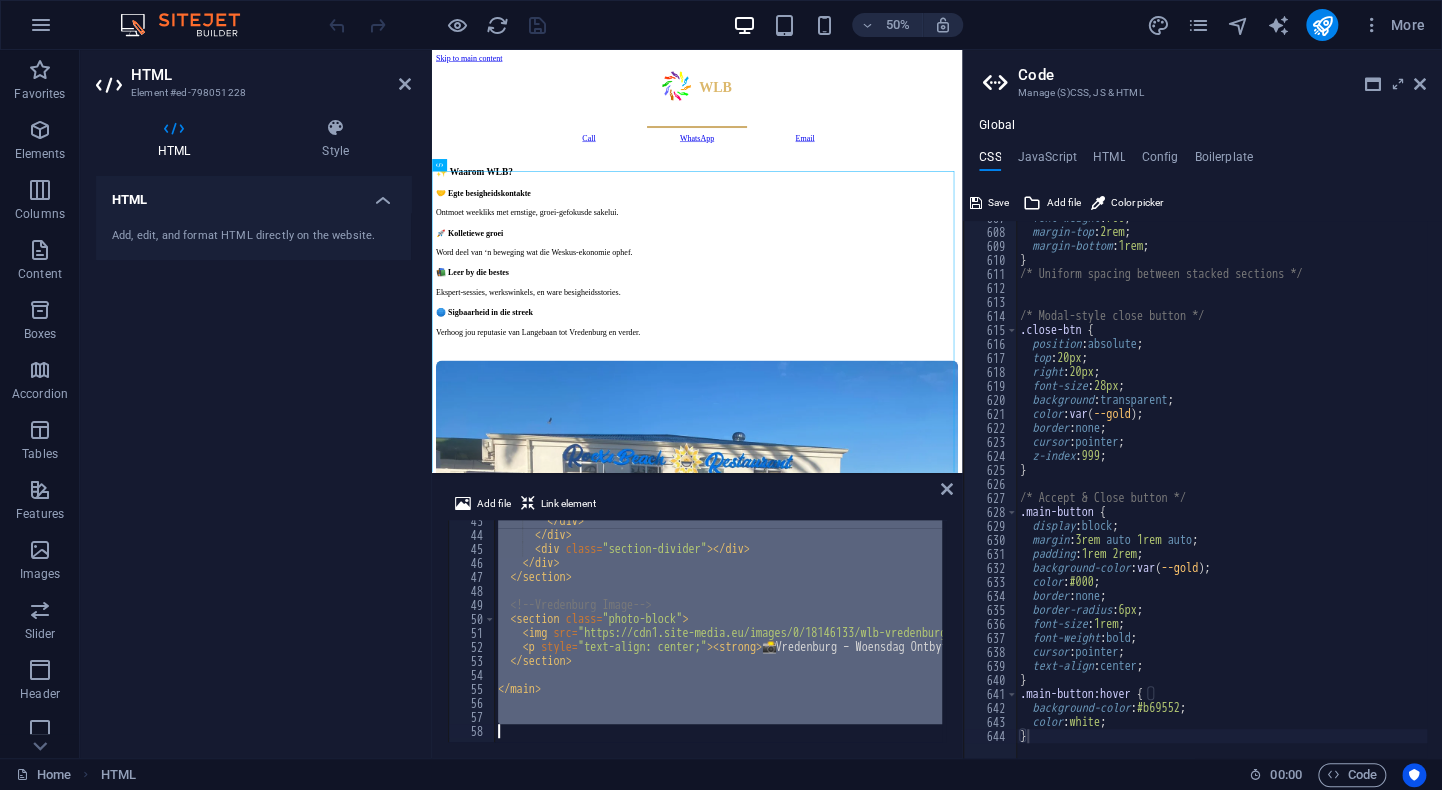 drag, startPoint x: 499, startPoint y: 525, endPoint x: 509, endPoint y: 793, distance: 268.1865 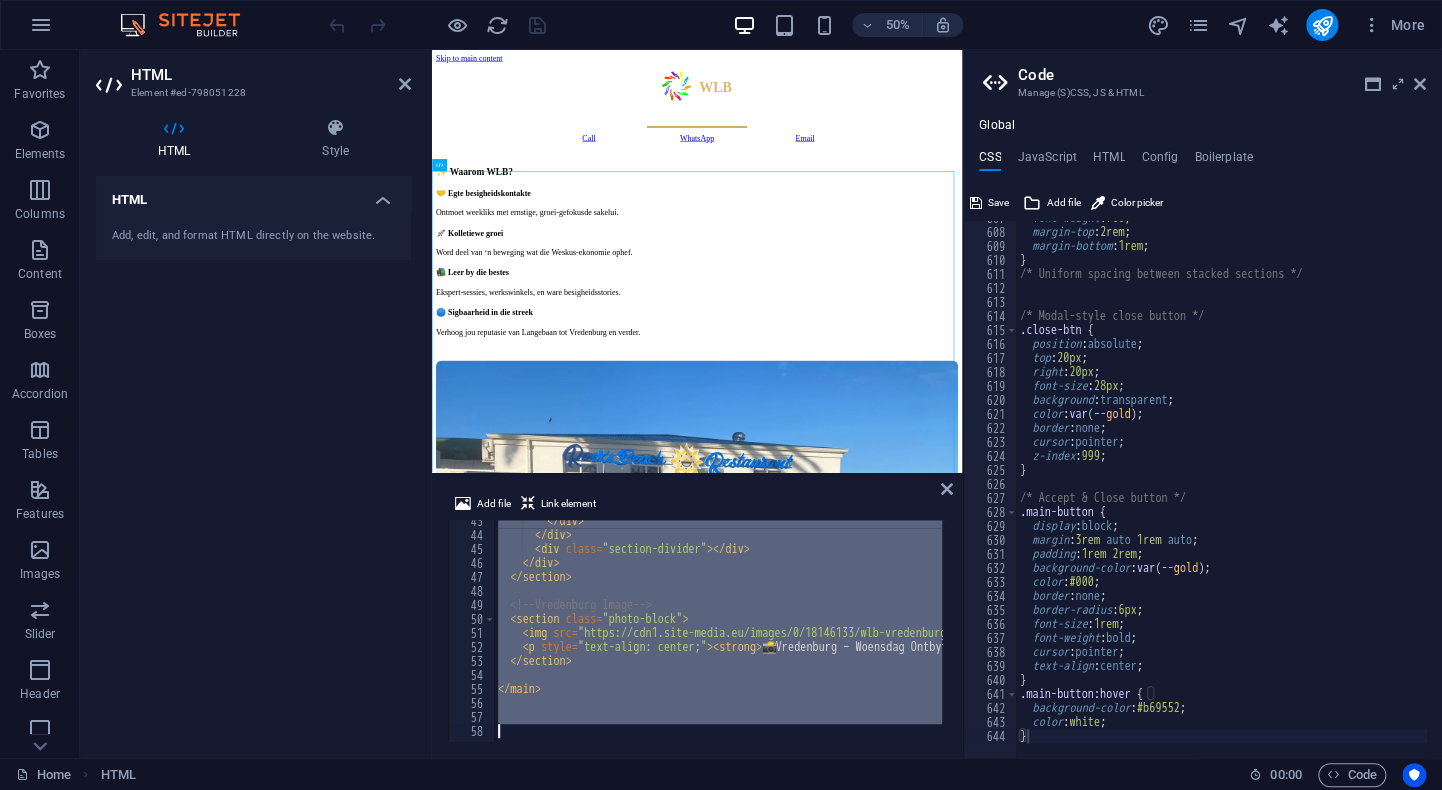 type 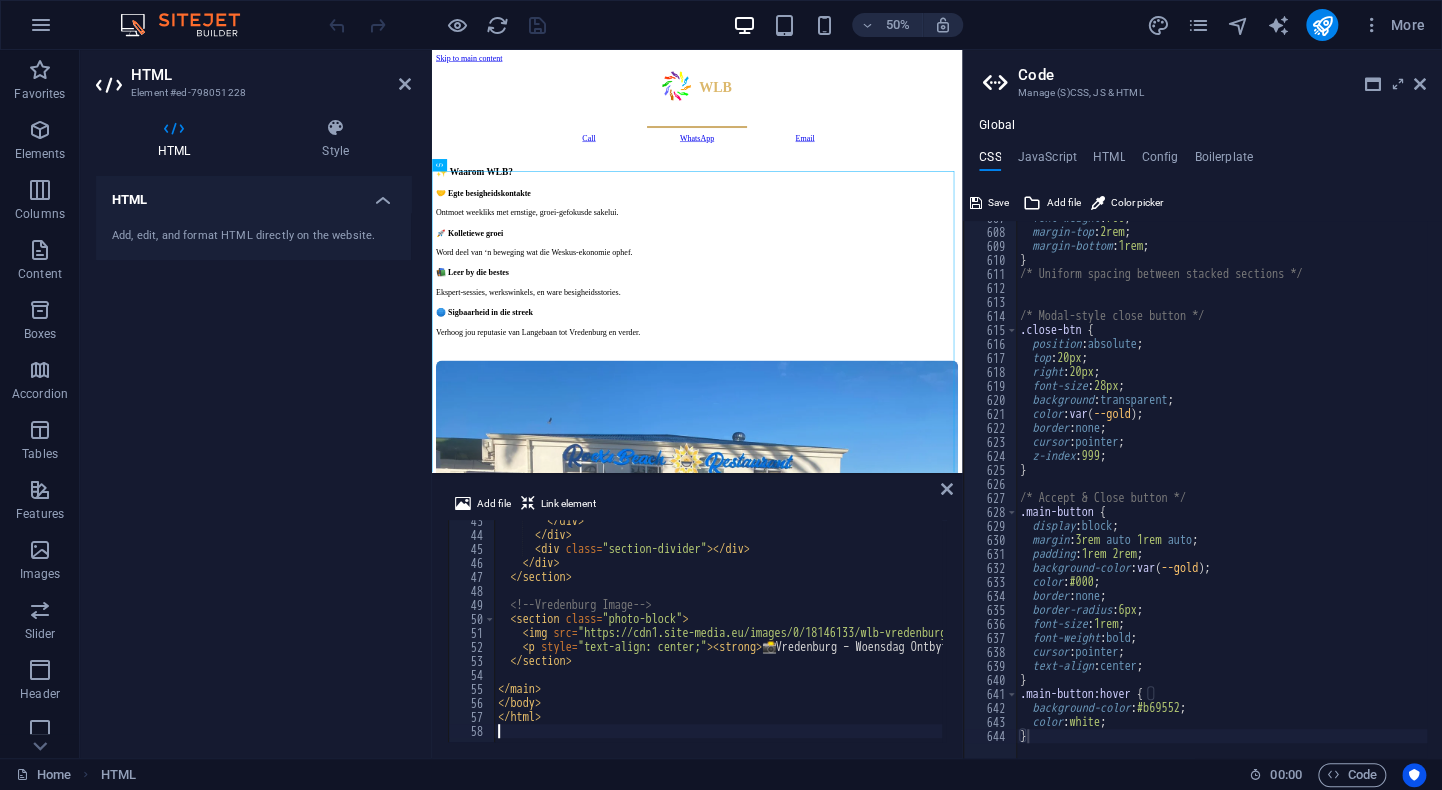 click on "50% More" at bounding box center [879, 25] 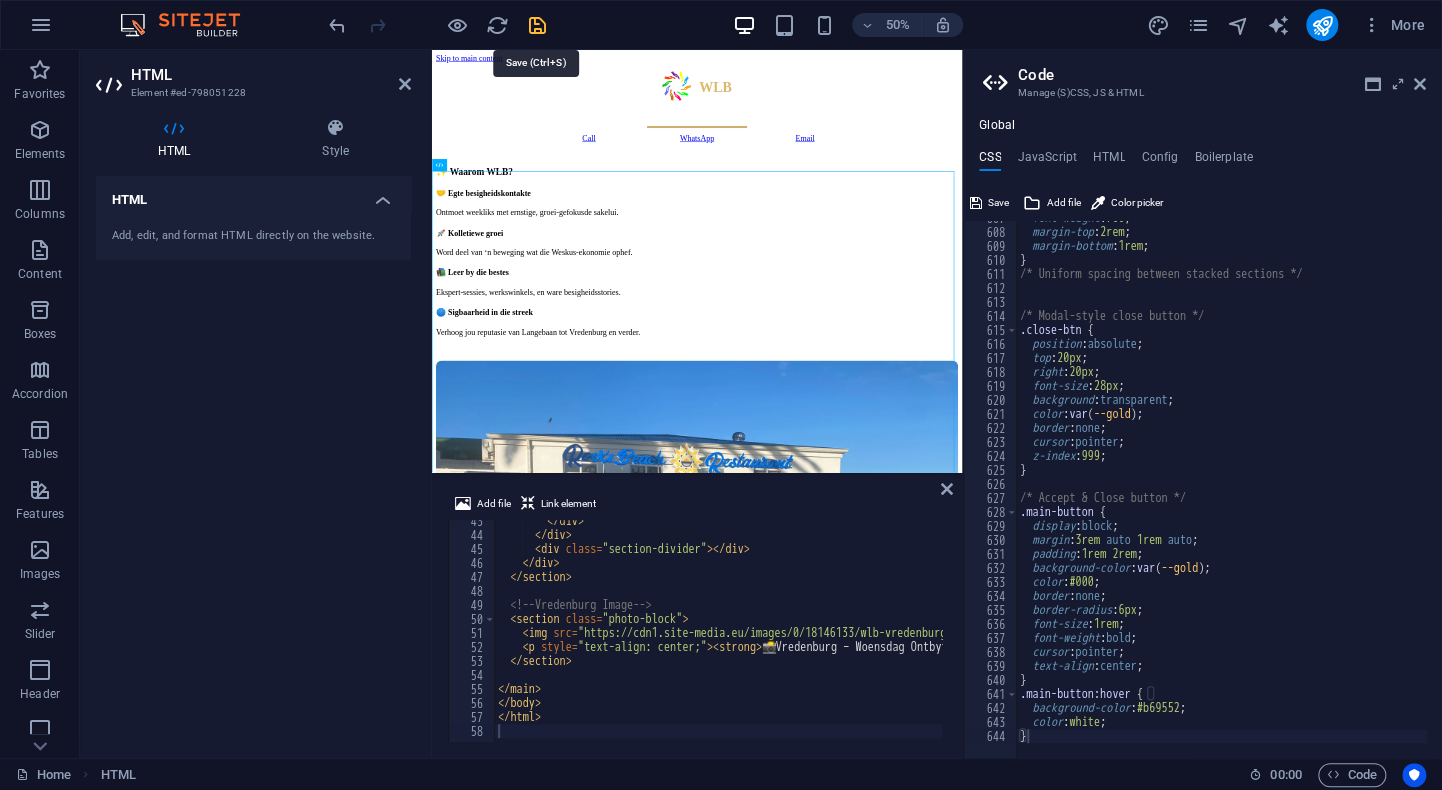 click at bounding box center [537, 25] 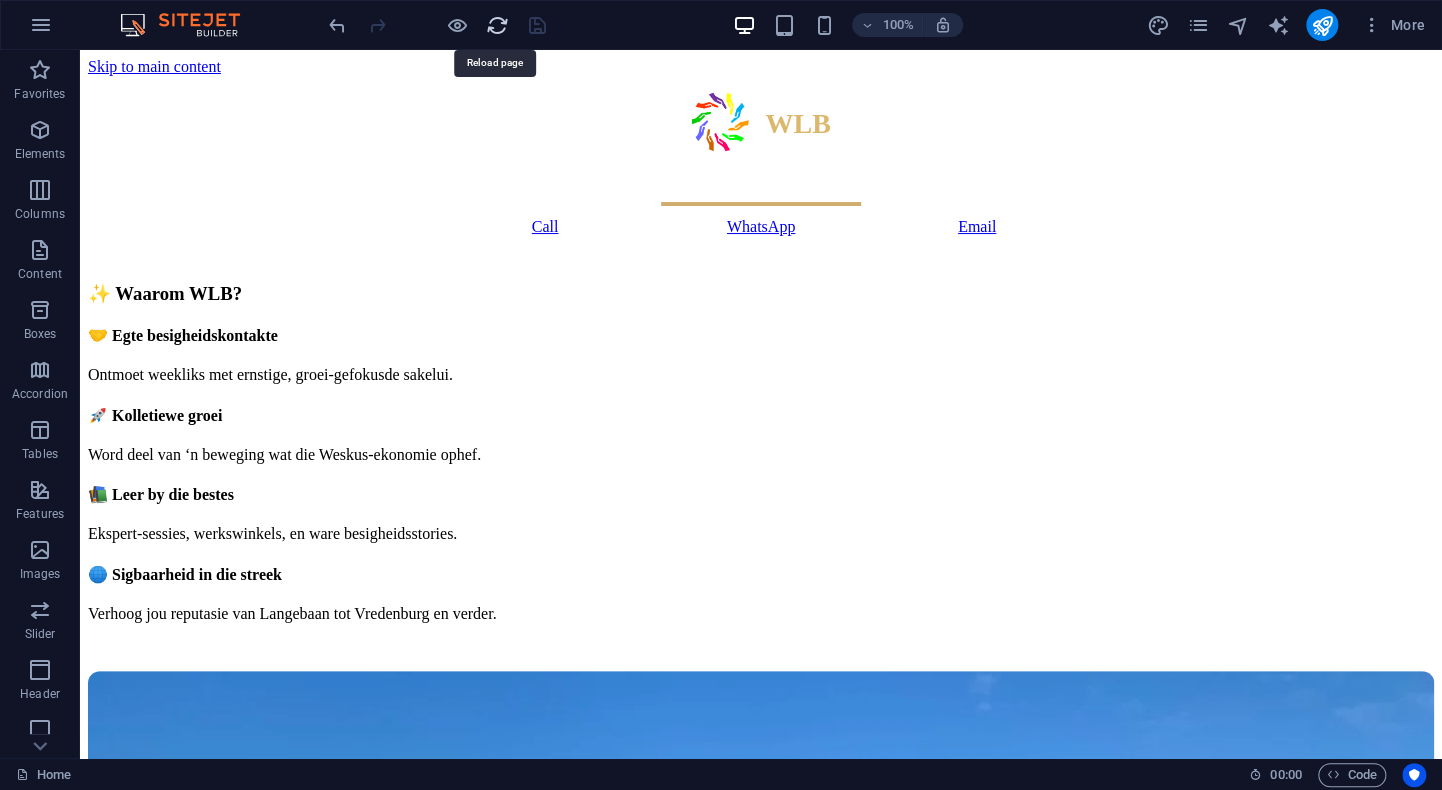 click at bounding box center (497, 25) 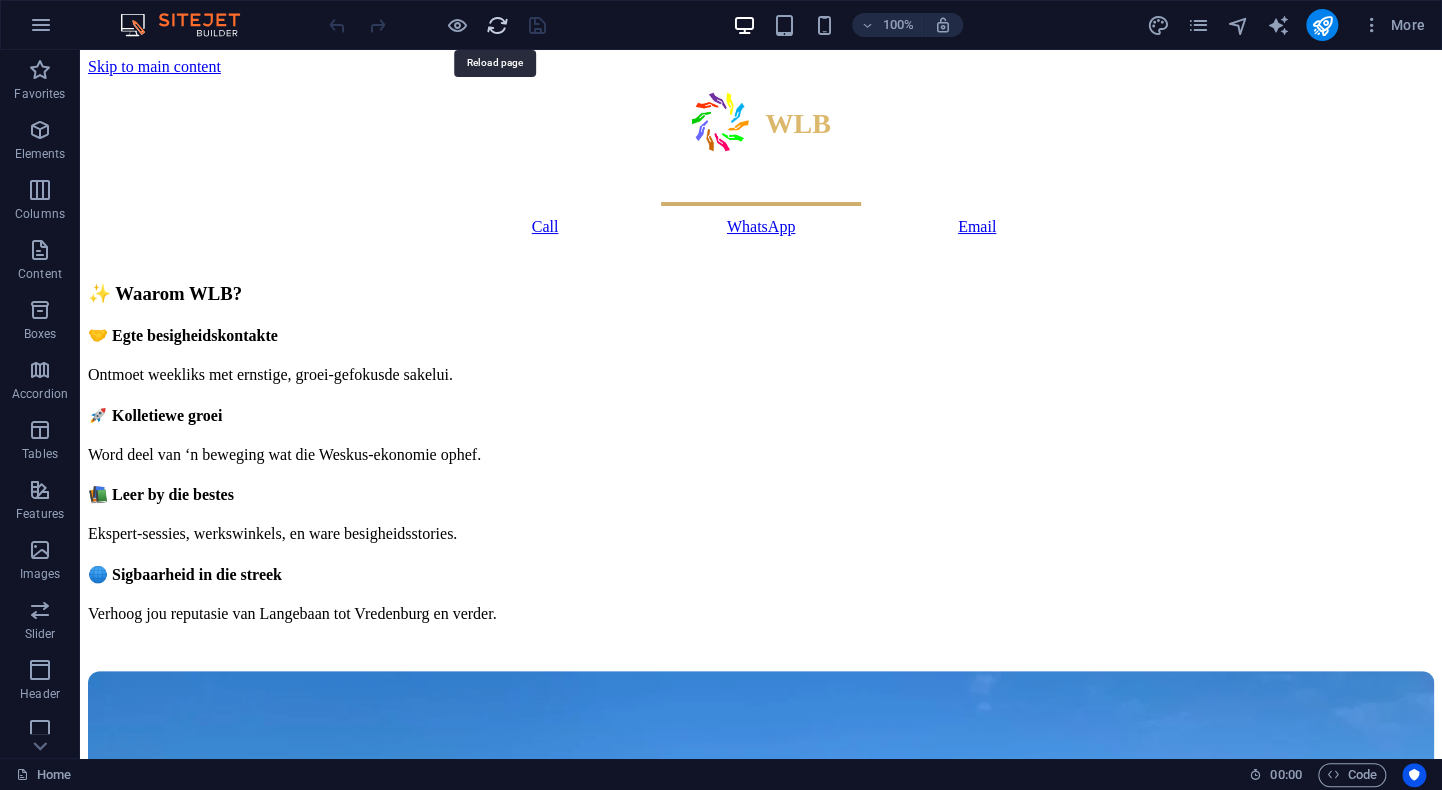 scroll, scrollTop: 0, scrollLeft: 0, axis: both 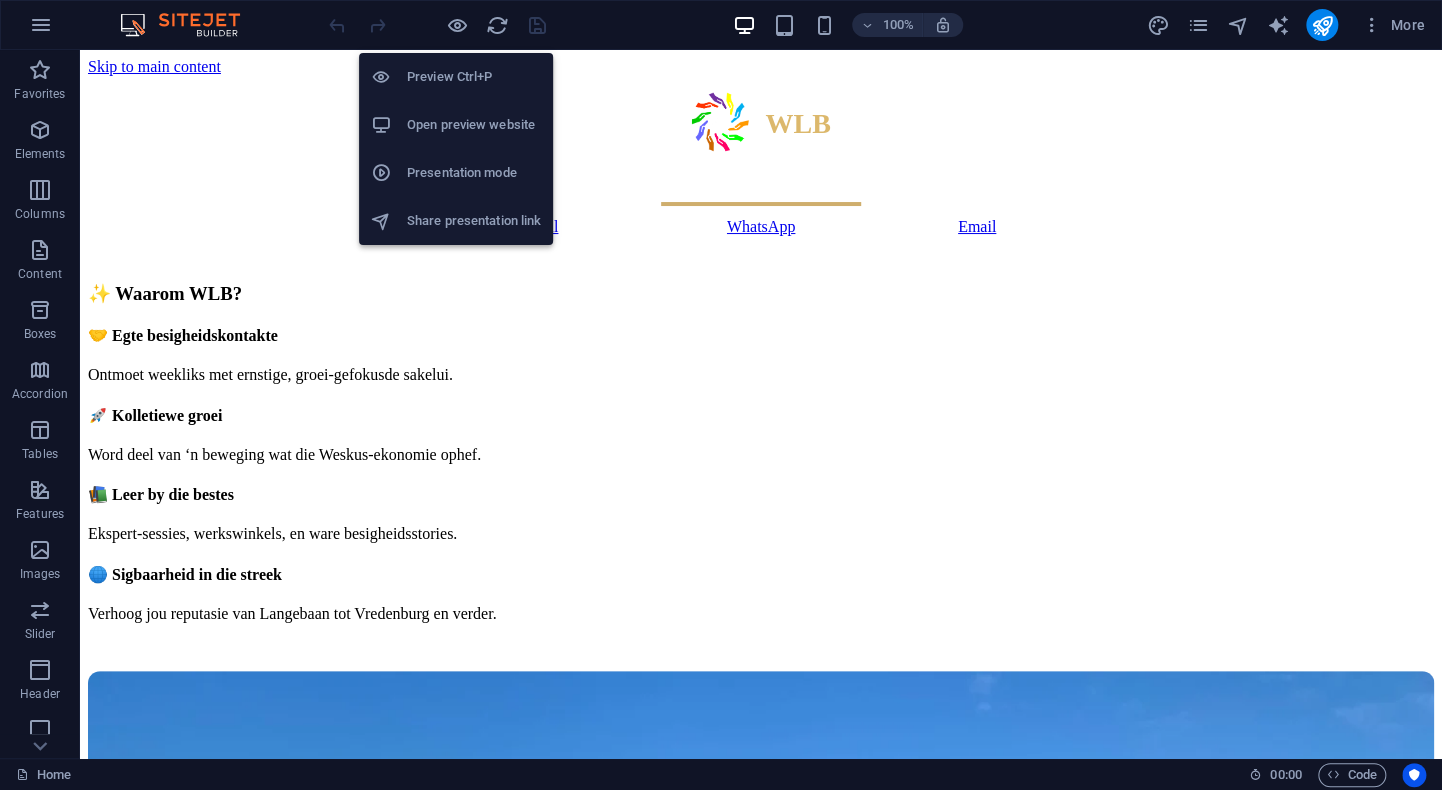 click on "Preview Ctrl+P" at bounding box center (474, 77) 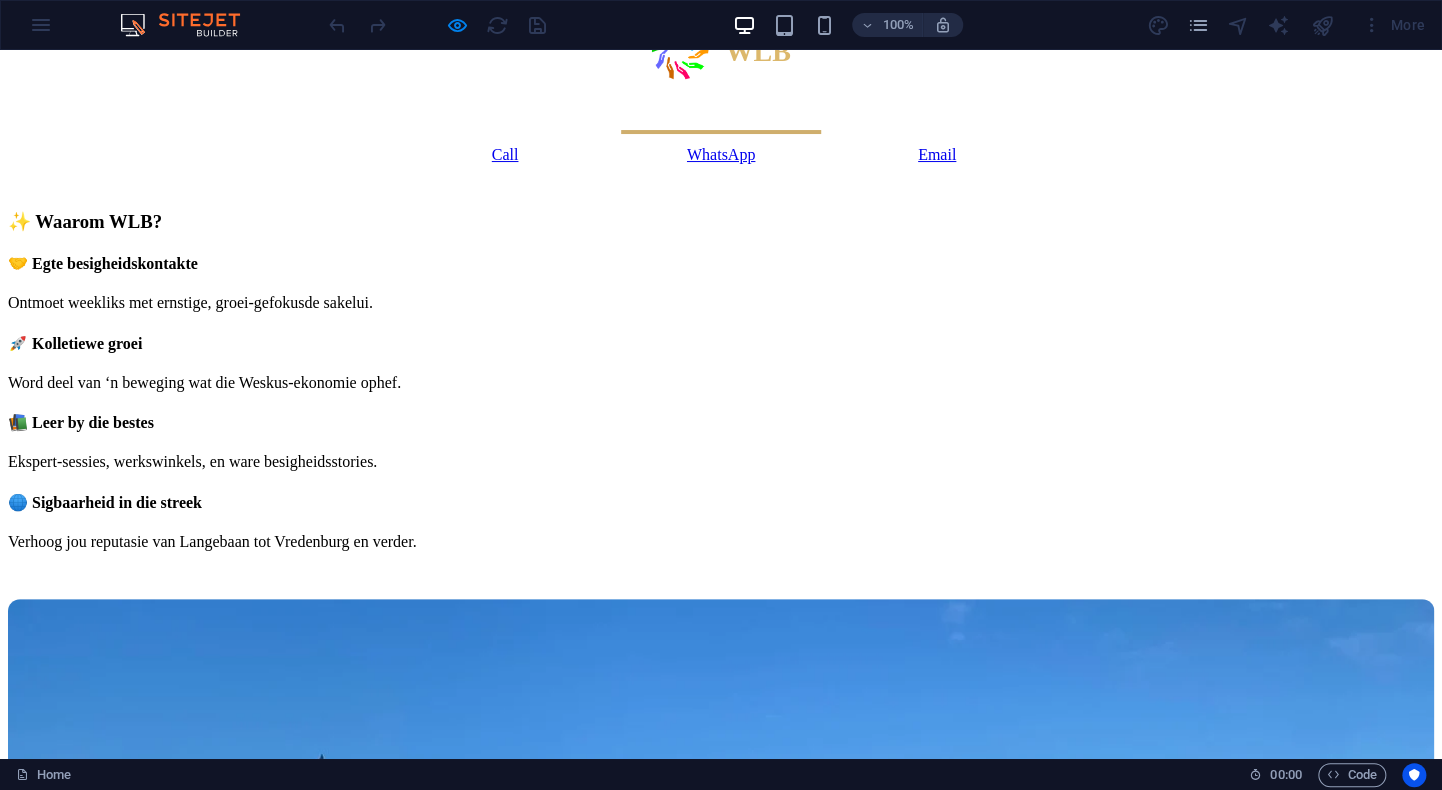 scroll, scrollTop: 100, scrollLeft: 0, axis: vertical 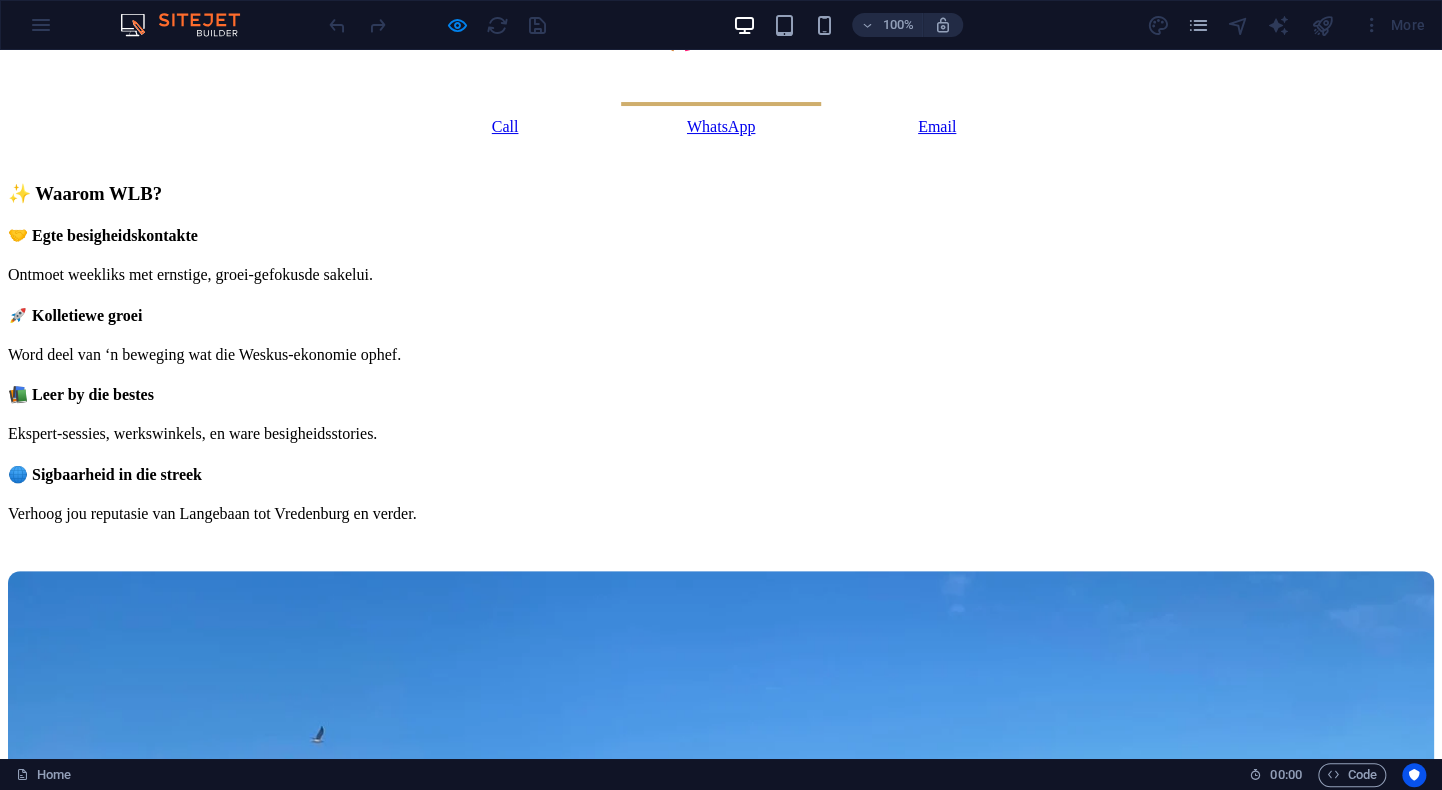 click on "✨ Waarom WLB?
🤝 Egte besigheidskontakte Ontmoet weekliks met ernstige, groei-gefokusde sakelui.
🚀 Kolletiewe groei Word deel van ‘n beweging wat die Weskus-ekonomie ophef.
📚 Leer by die bestes Ekspert-sessies, werkswinkels, en ware besigheidsstories.
🌐 Sigbaarheid in die streek Verhoog jou reputasie van Langebaan tot Vredenburg en verder." at bounding box center (721, 353) 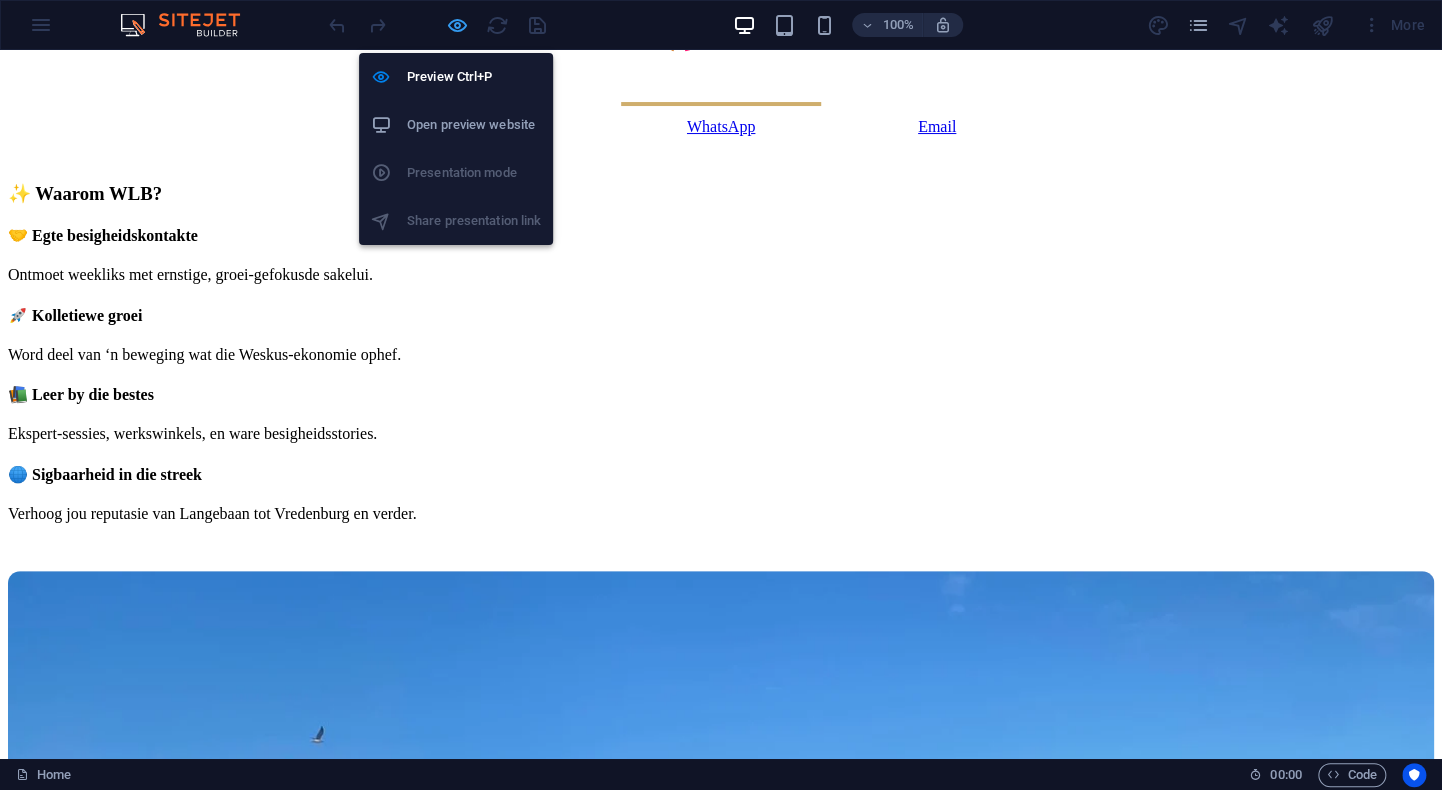 click at bounding box center (457, 25) 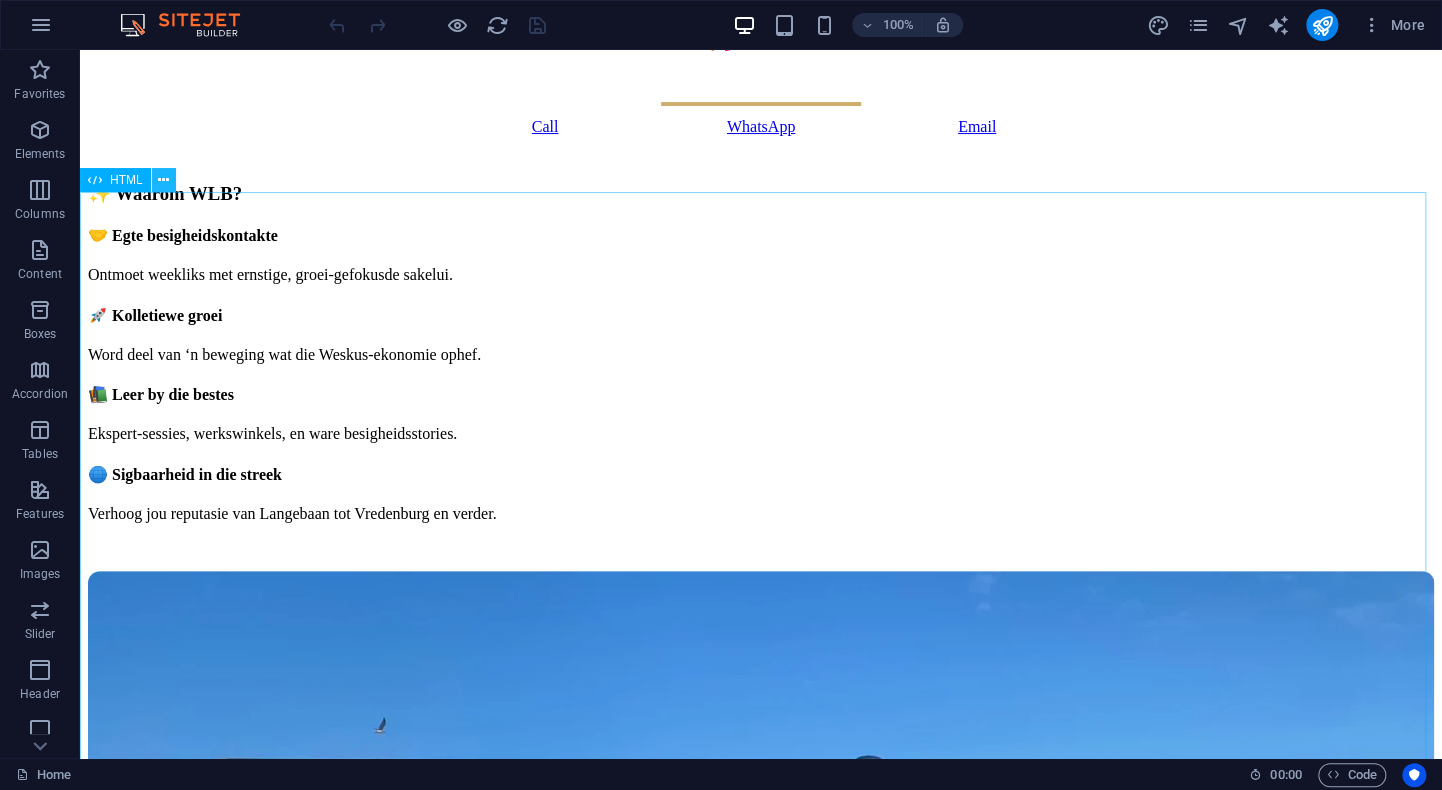 click at bounding box center (164, 180) 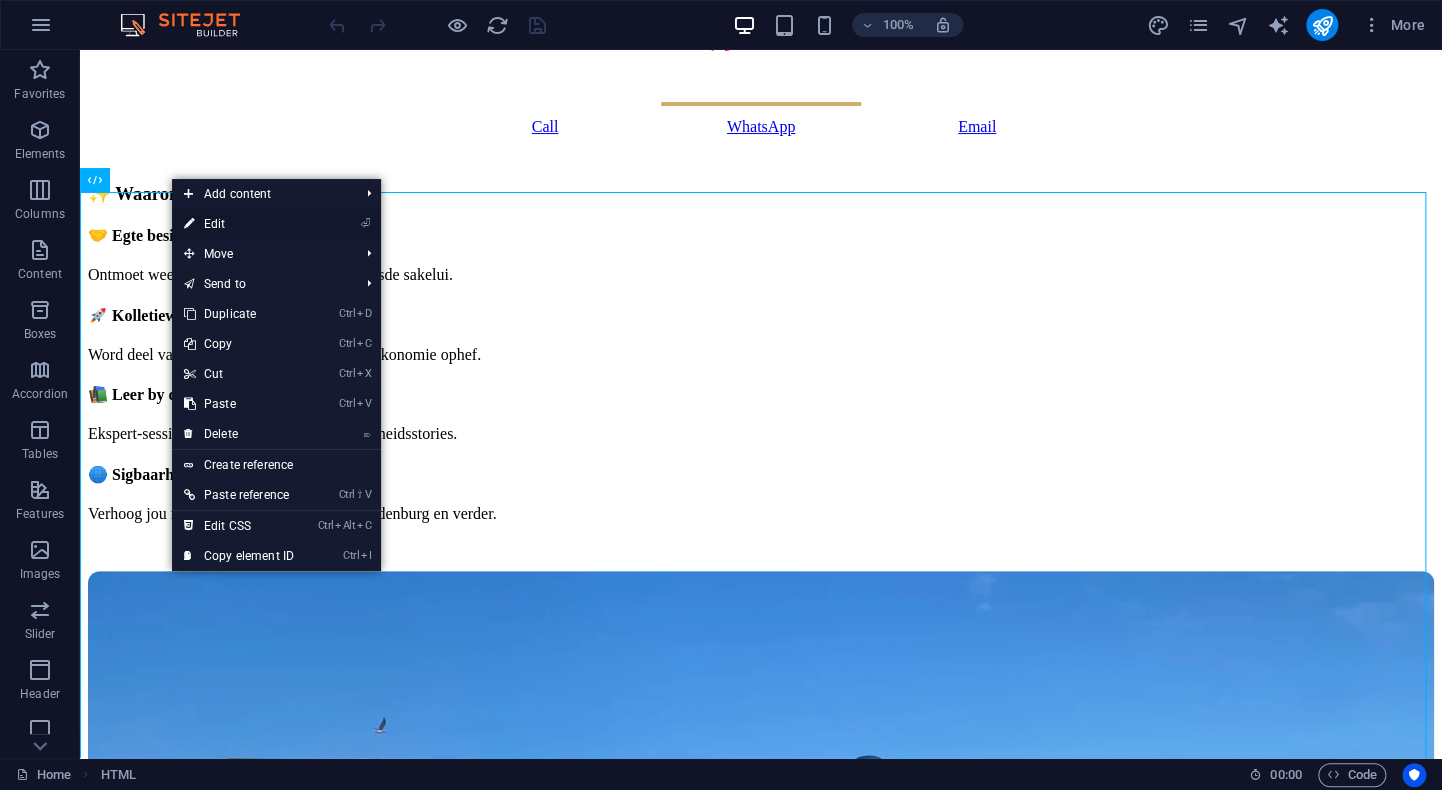 click on "⏎  Edit" at bounding box center (239, 224) 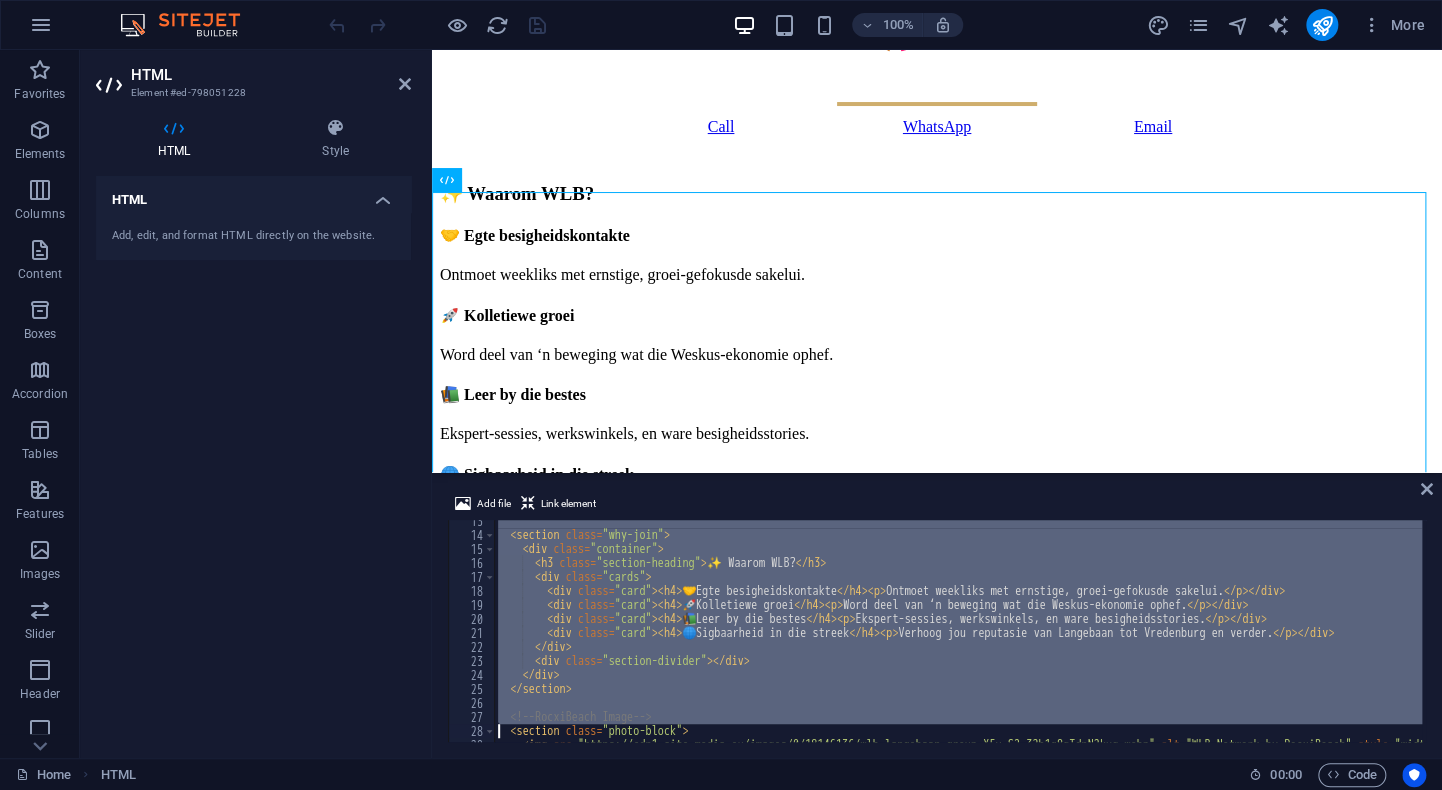 scroll, scrollTop: 593, scrollLeft: 0, axis: vertical 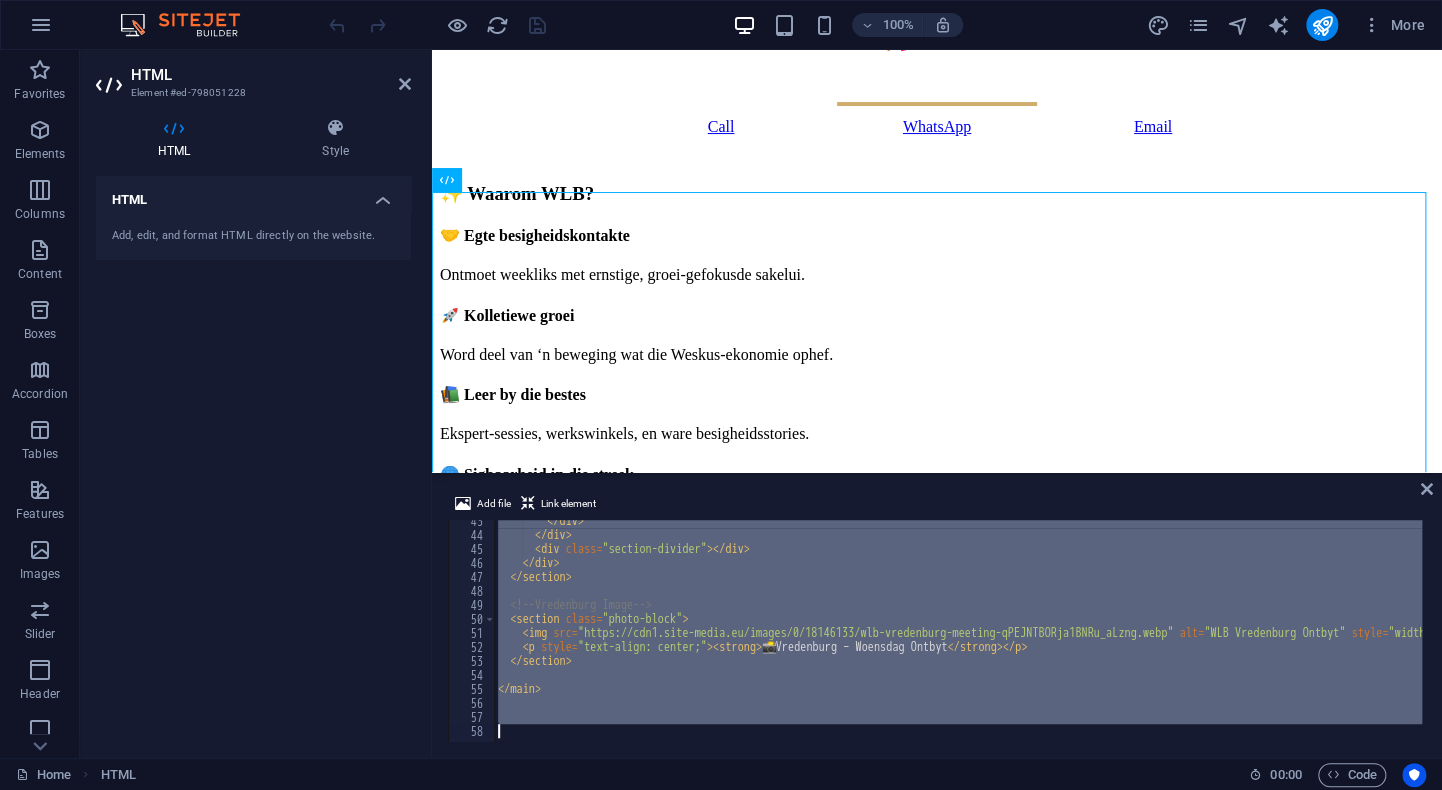 drag, startPoint x: 510, startPoint y: 526, endPoint x: 488, endPoint y: 793, distance: 267.90485 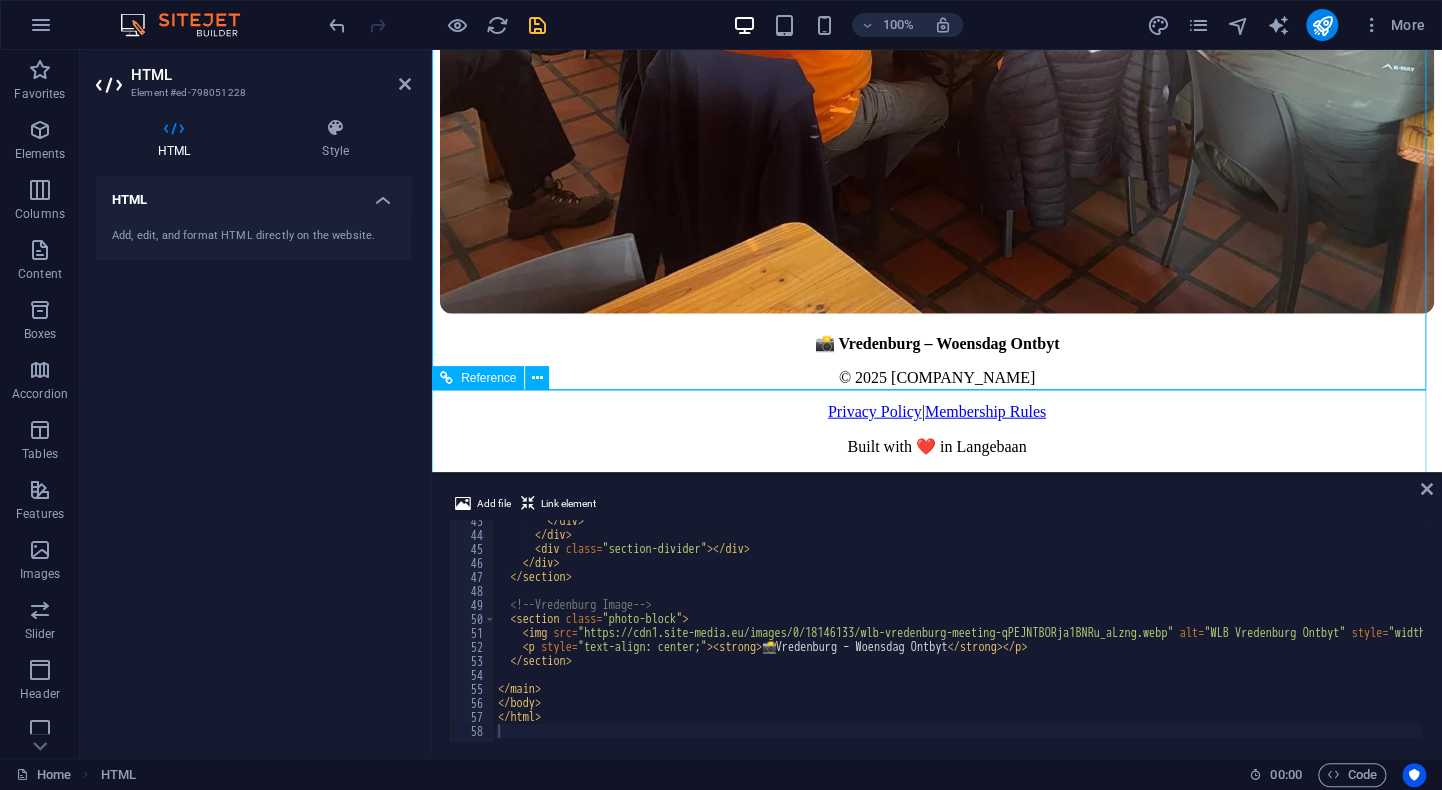 scroll, scrollTop: 2420, scrollLeft: 0, axis: vertical 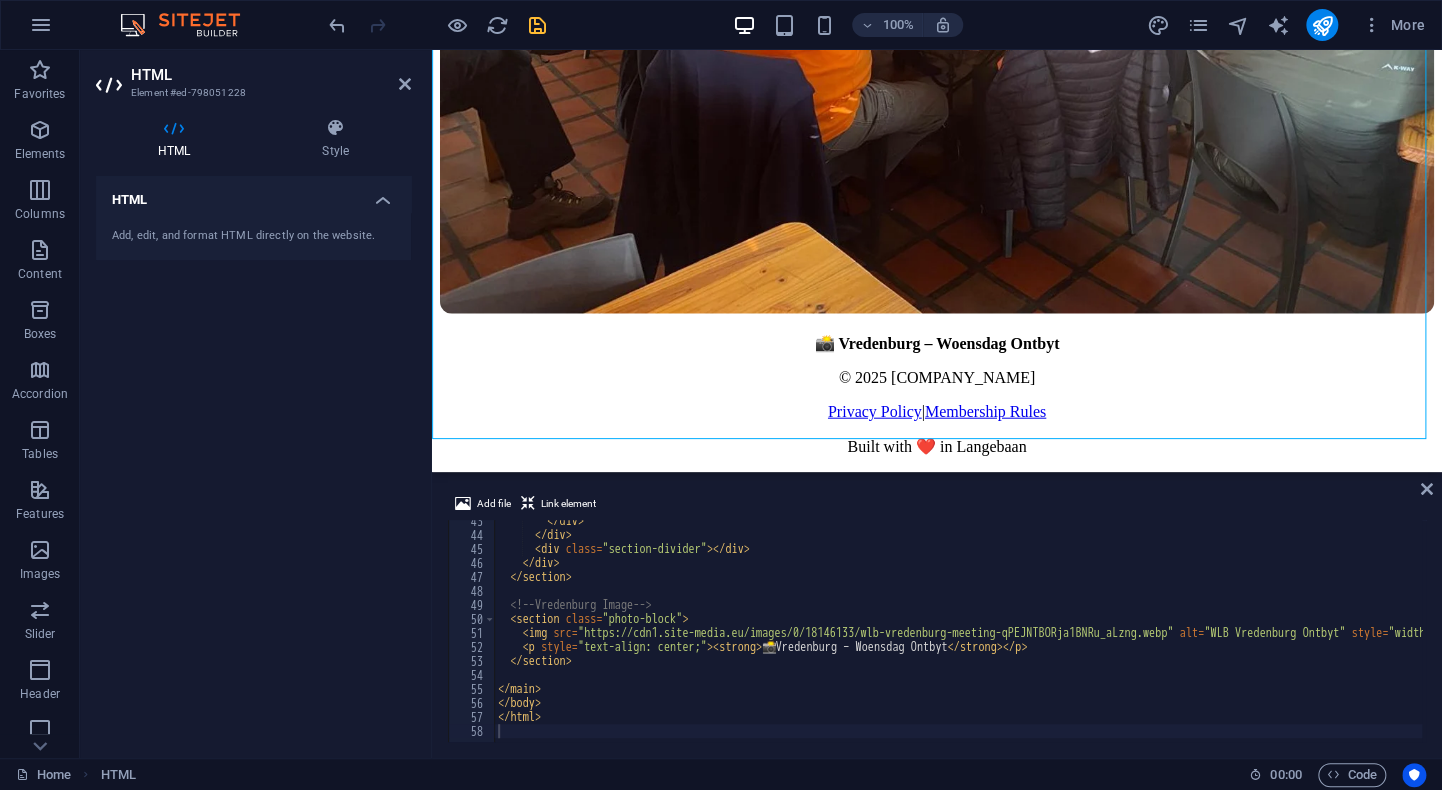 click on "Home HTML" at bounding box center [624, 775] 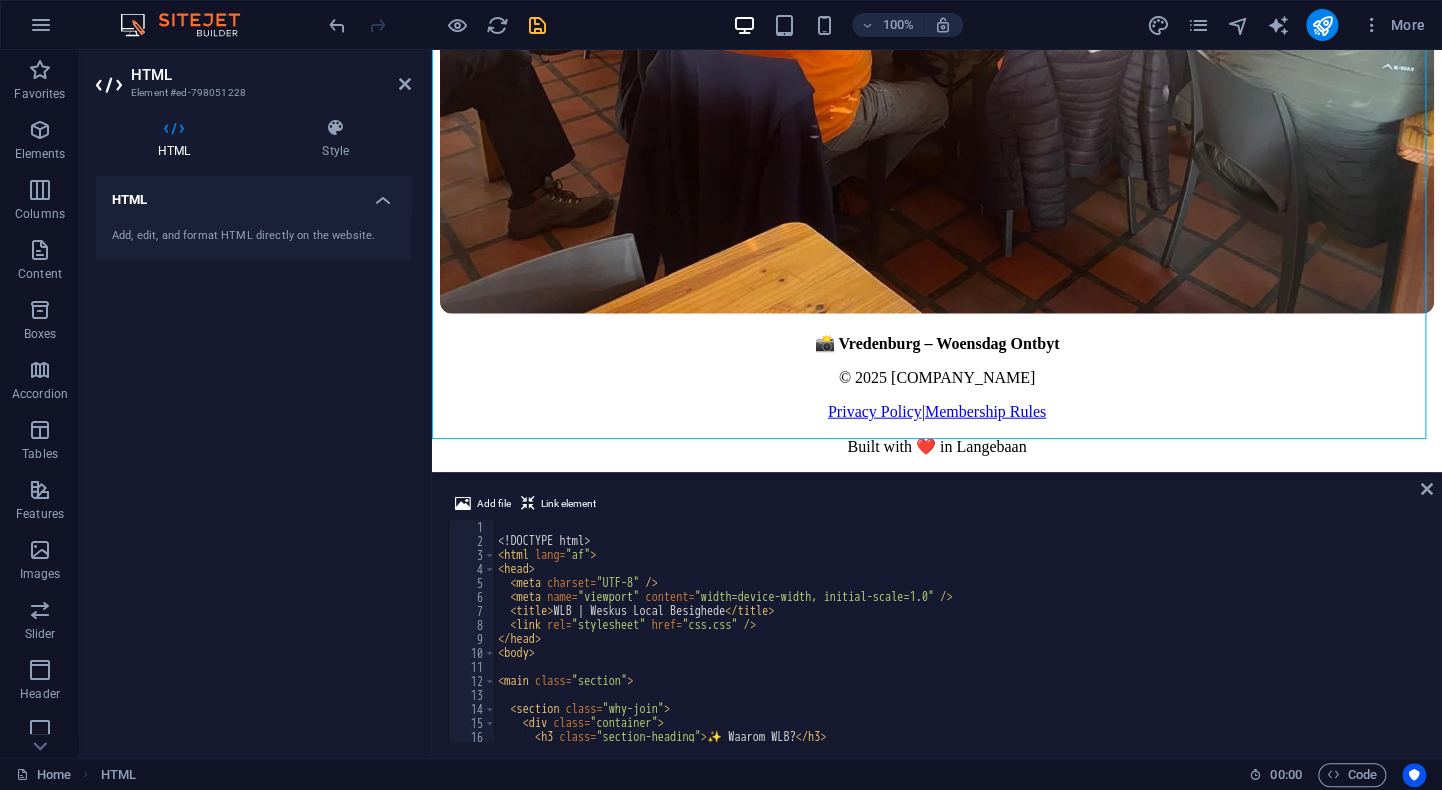 scroll, scrollTop: 0, scrollLeft: 0, axis: both 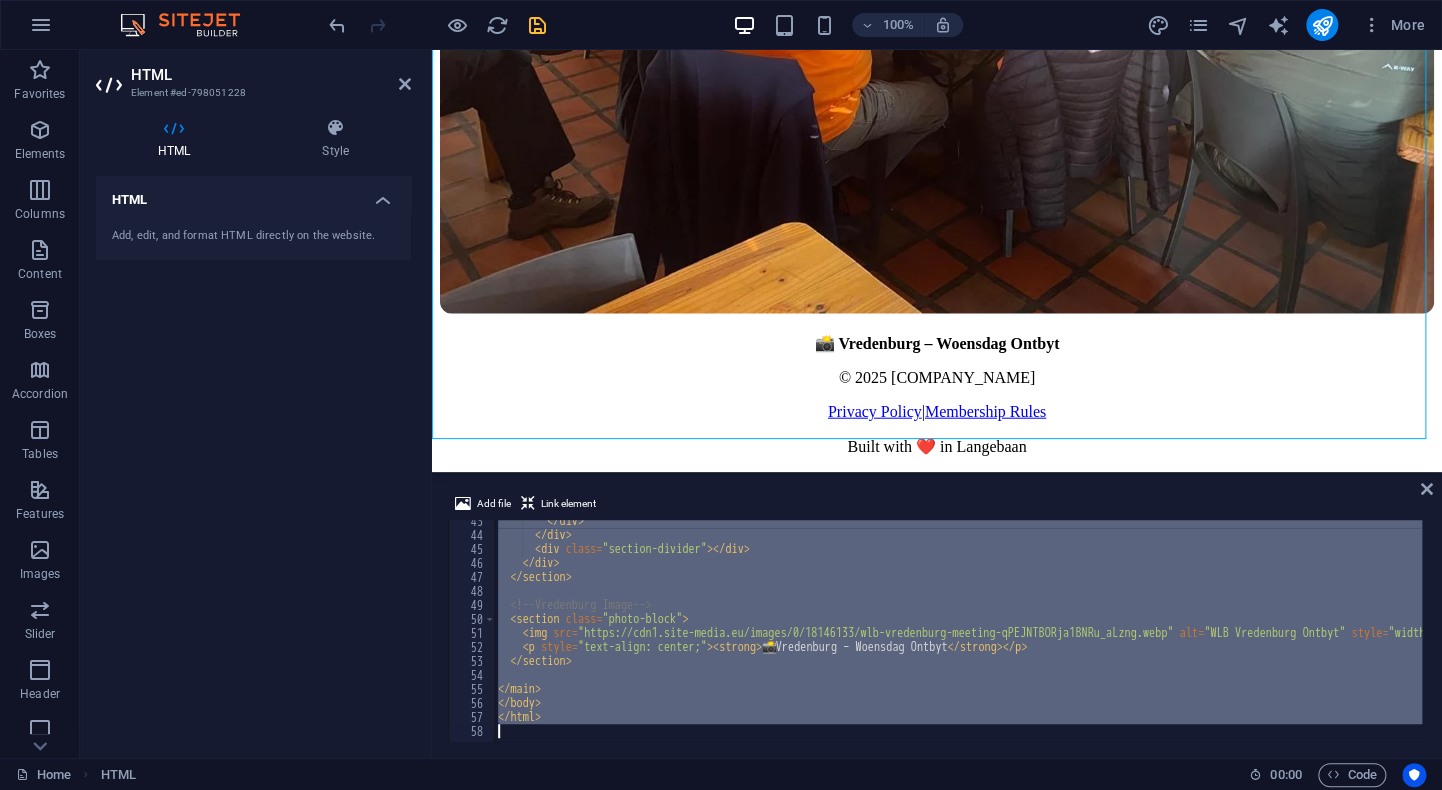 drag, startPoint x: 499, startPoint y: 528, endPoint x: 529, endPoint y: 771, distance: 244.84485 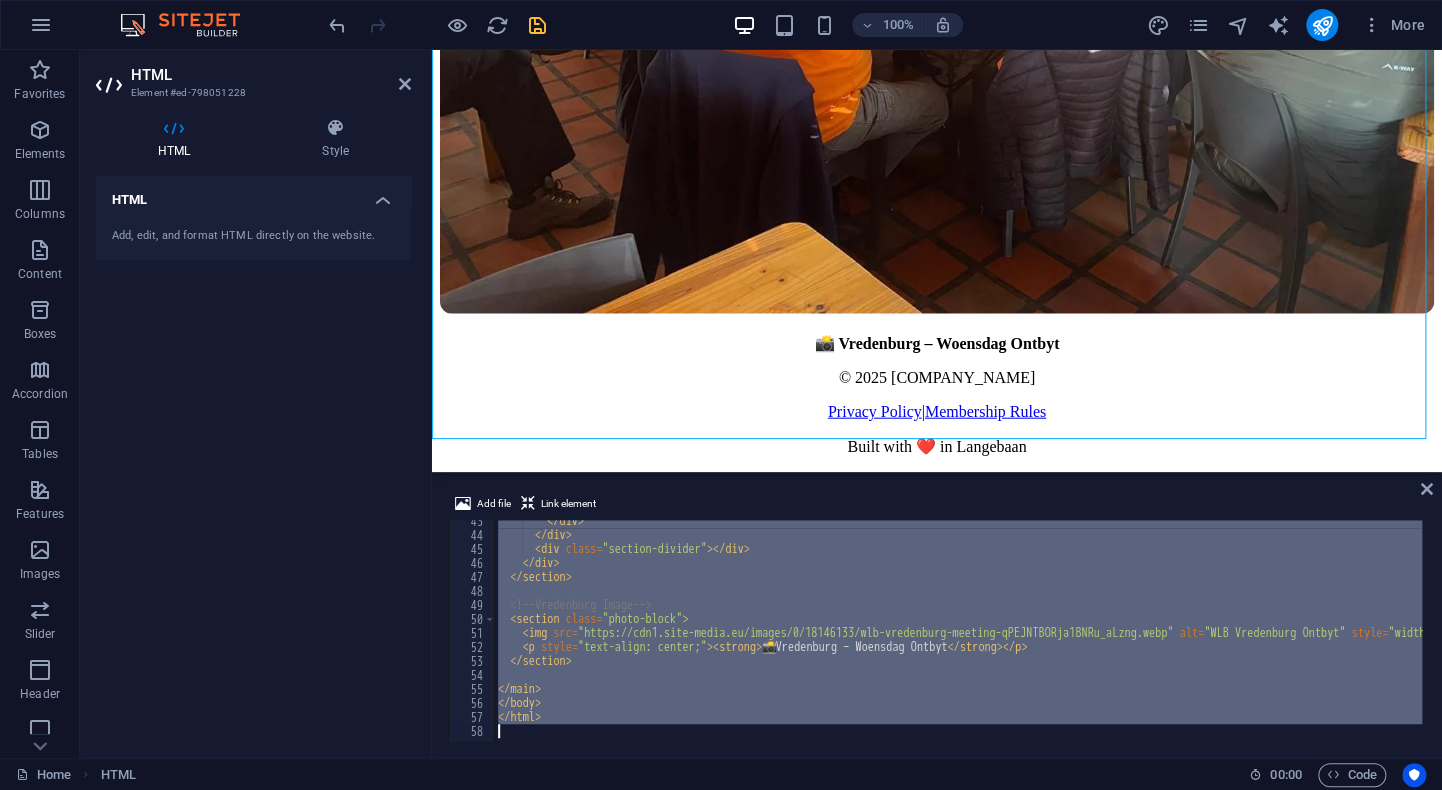 paste 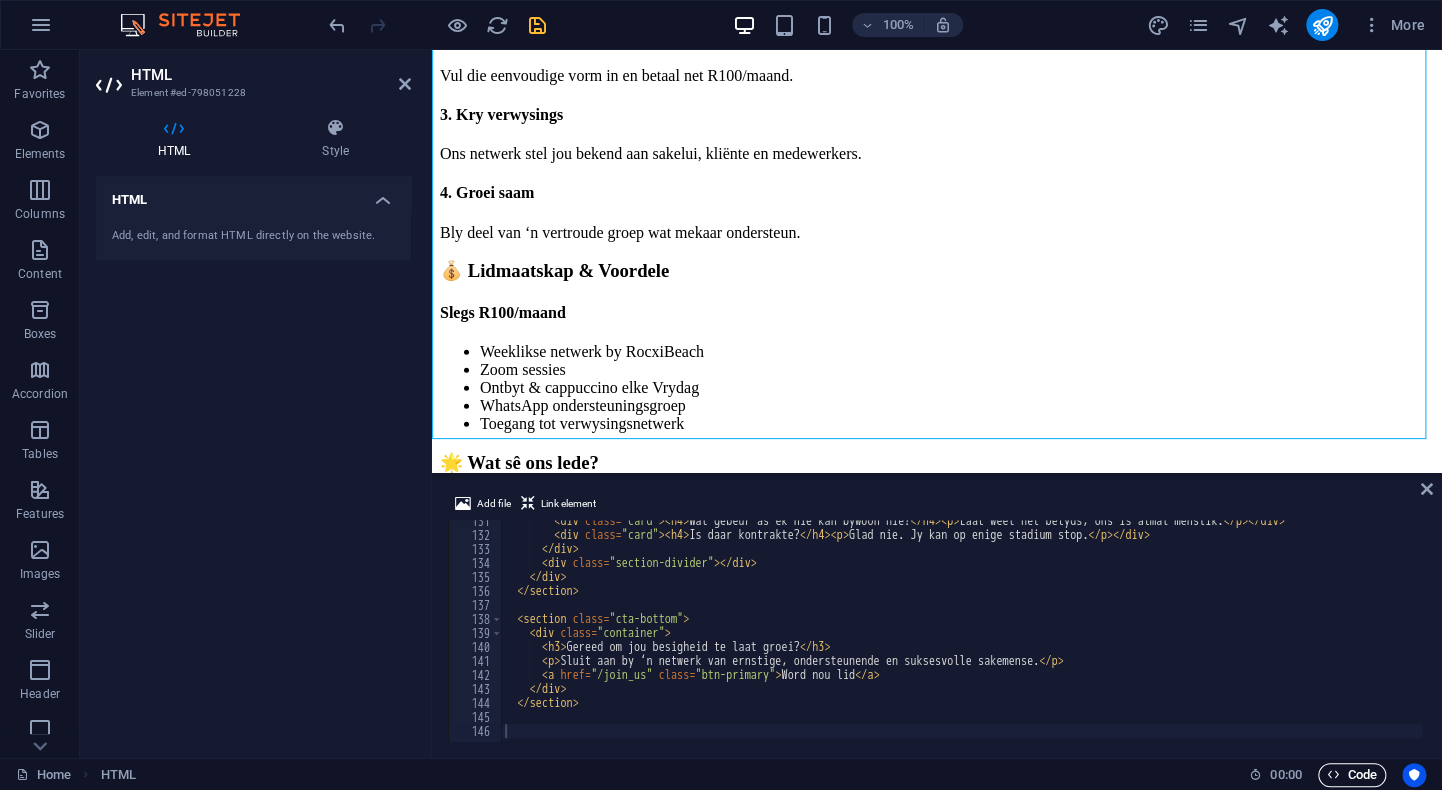 click on "Code" at bounding box center [1352, 775] 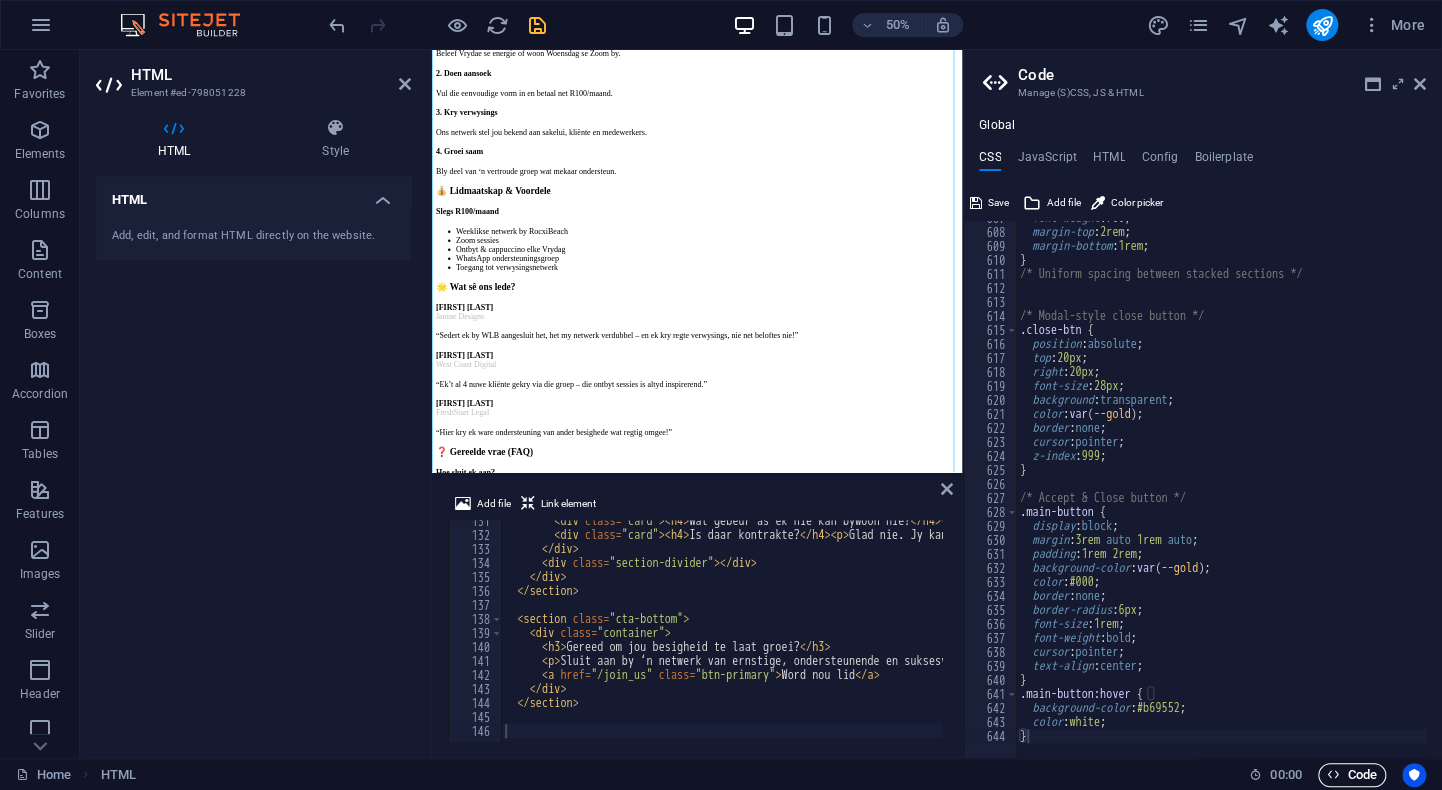 click on "Code" at bounding box center (1352, 775) 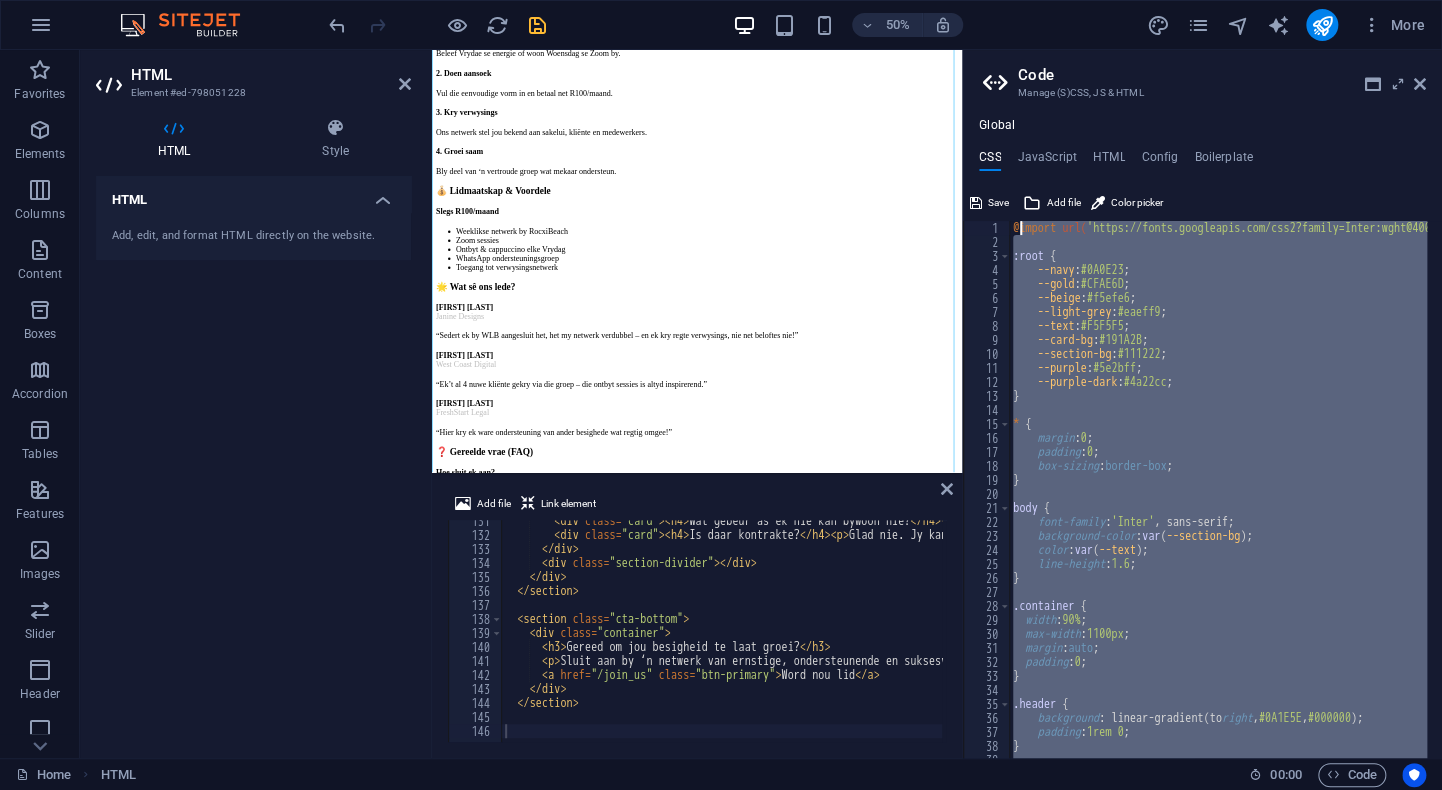 scroll, scrollTop: 0, scrollLeft: 0, axis: both 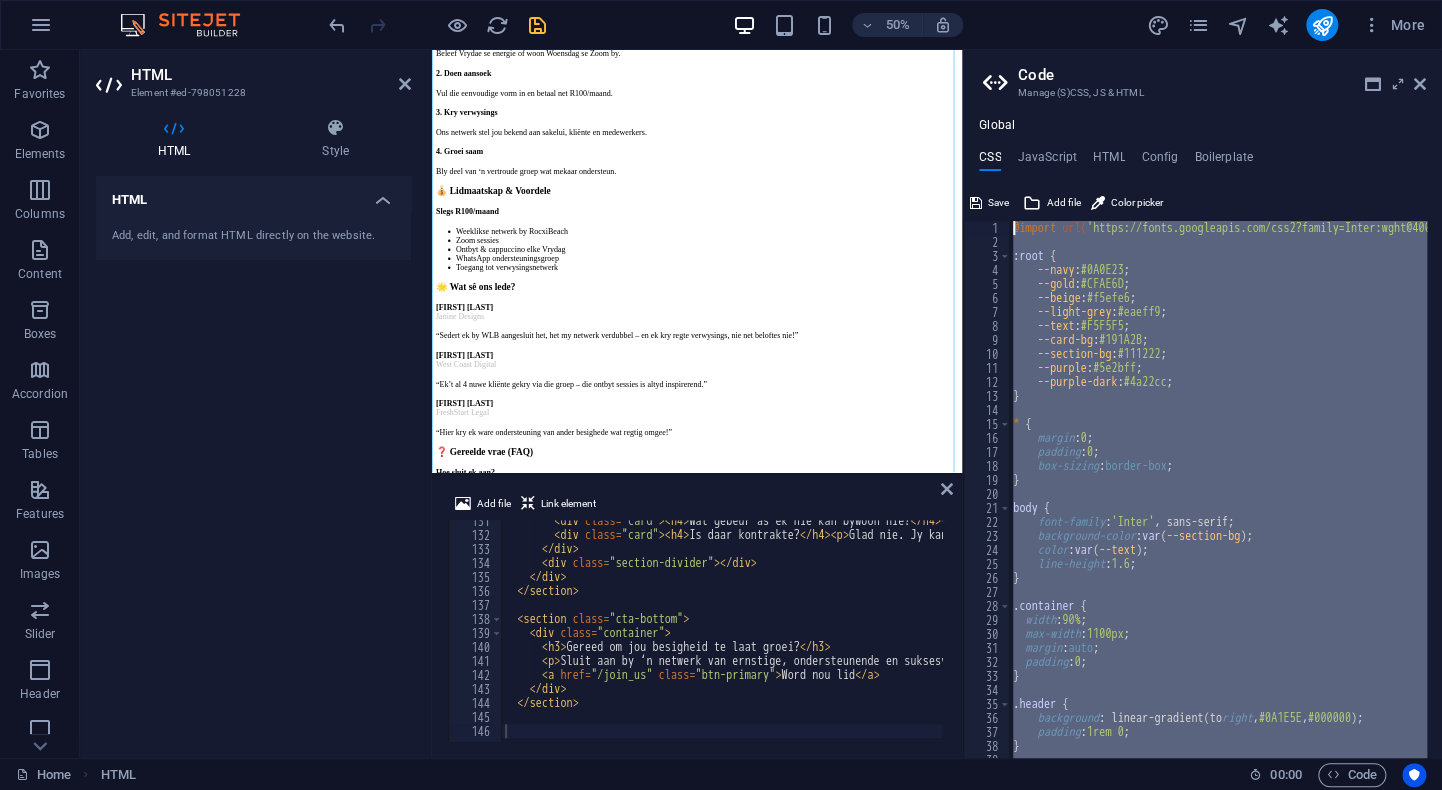 drag, startPoint x: 1033, startPoint y: 738, endPoint x: 1018, endPoint y: 188, distance: 550.2045 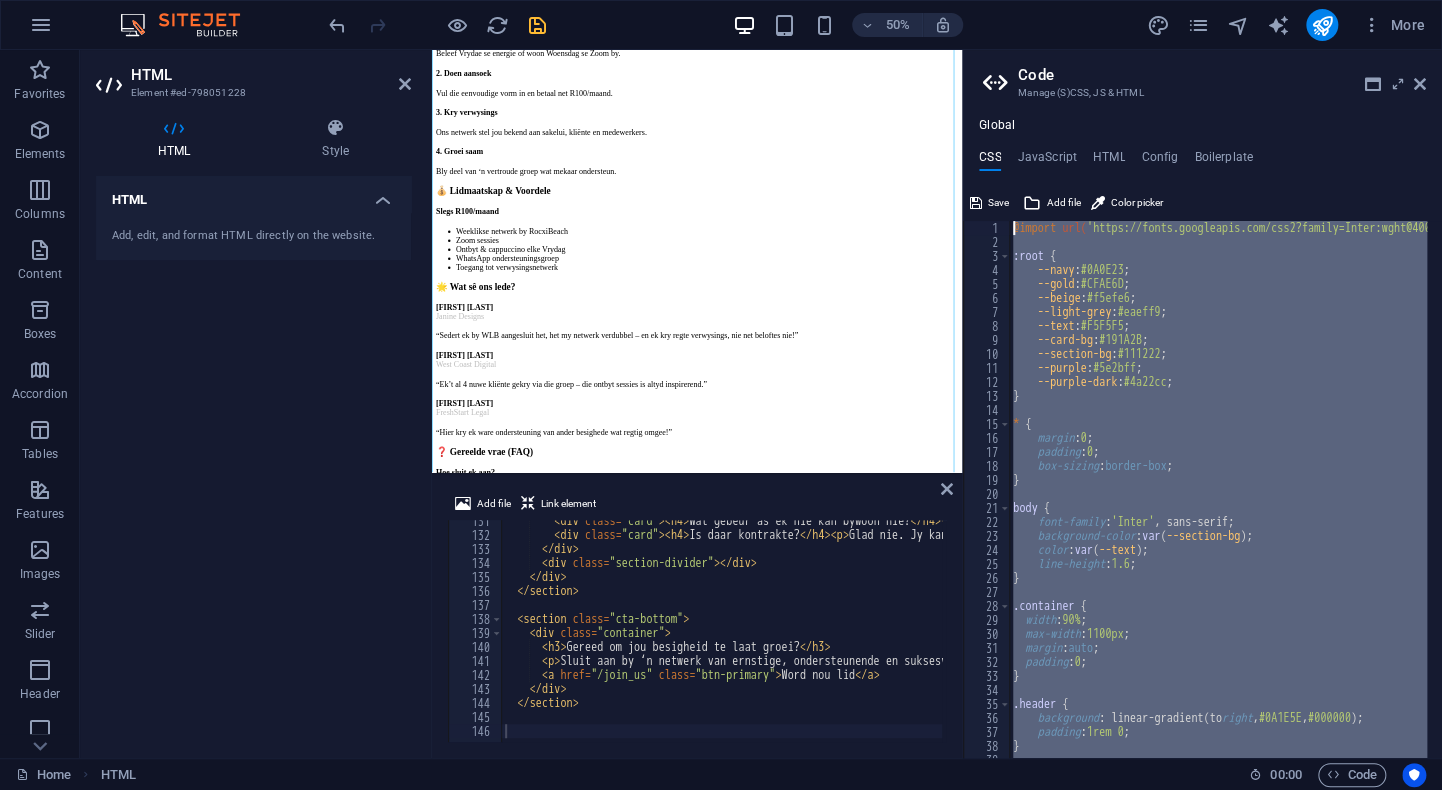 paste on "}" 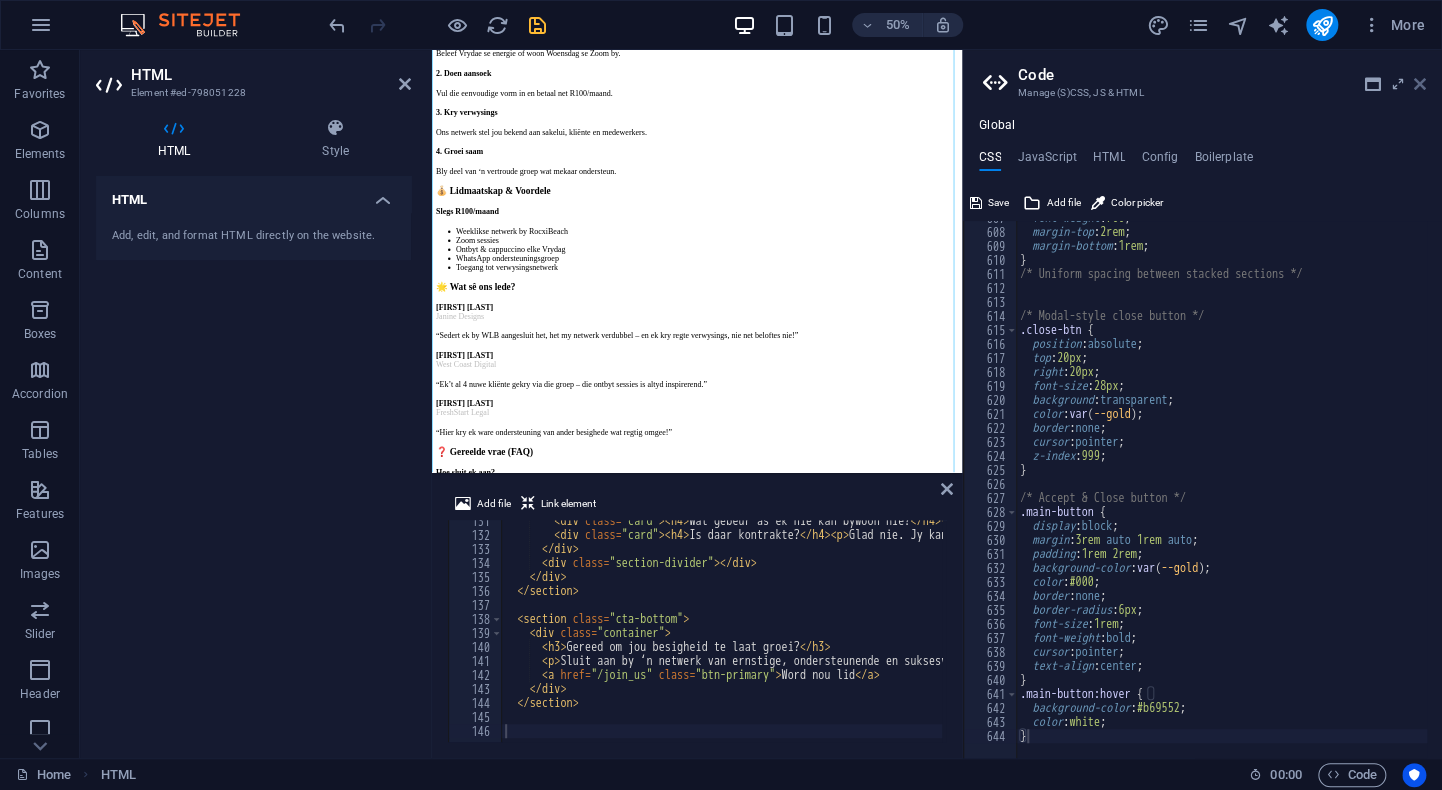 drag, startPoint x: 1420, startPoint y: 84, endPoint x: 993, endPoint y: 34, distance: 429.91742 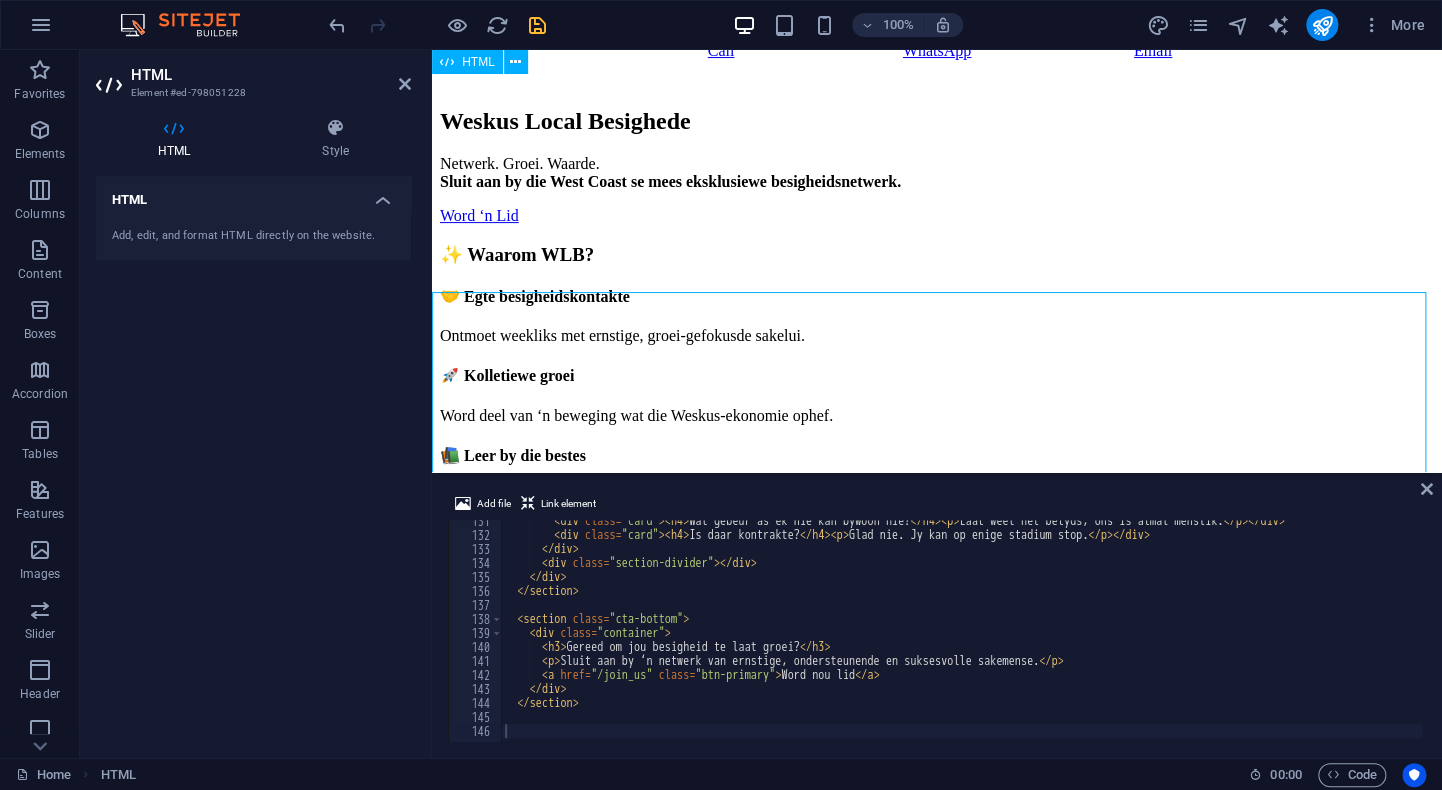 scroll, scrollTop: 0, scrollLeft: 0, axis: both 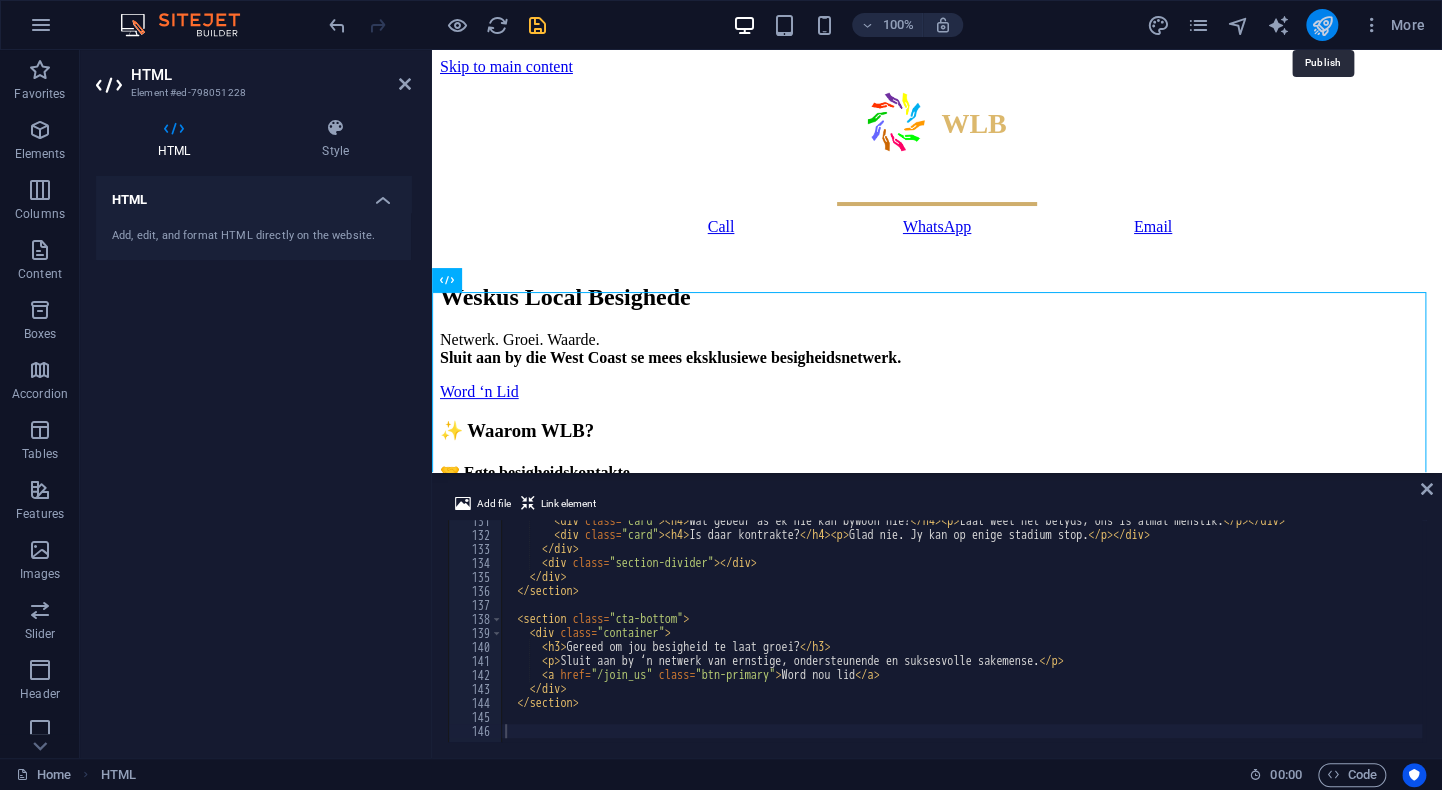 click at bounding box center [1321, 25] 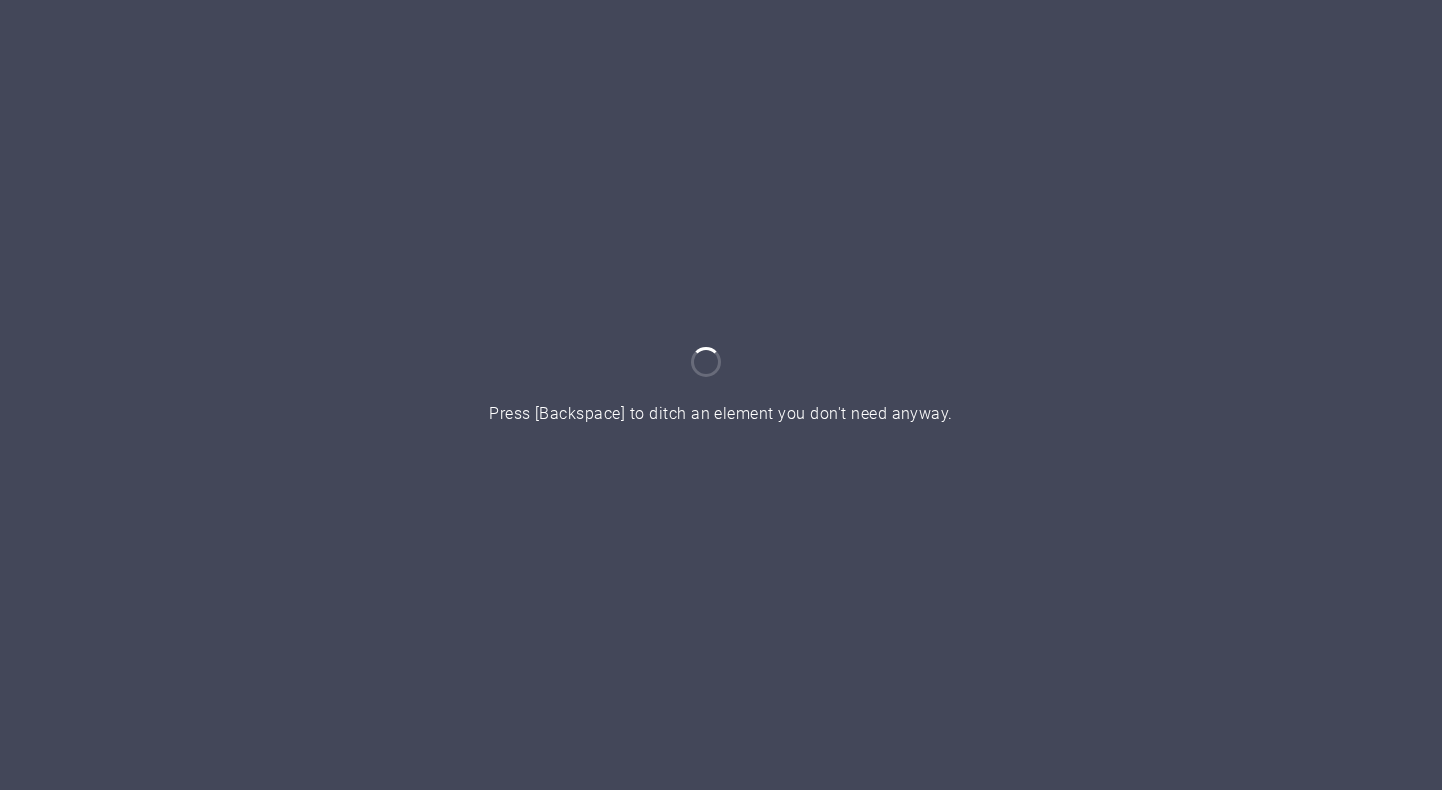 scroll, scrollTop: 0, scrollLeft: 0, axis: both 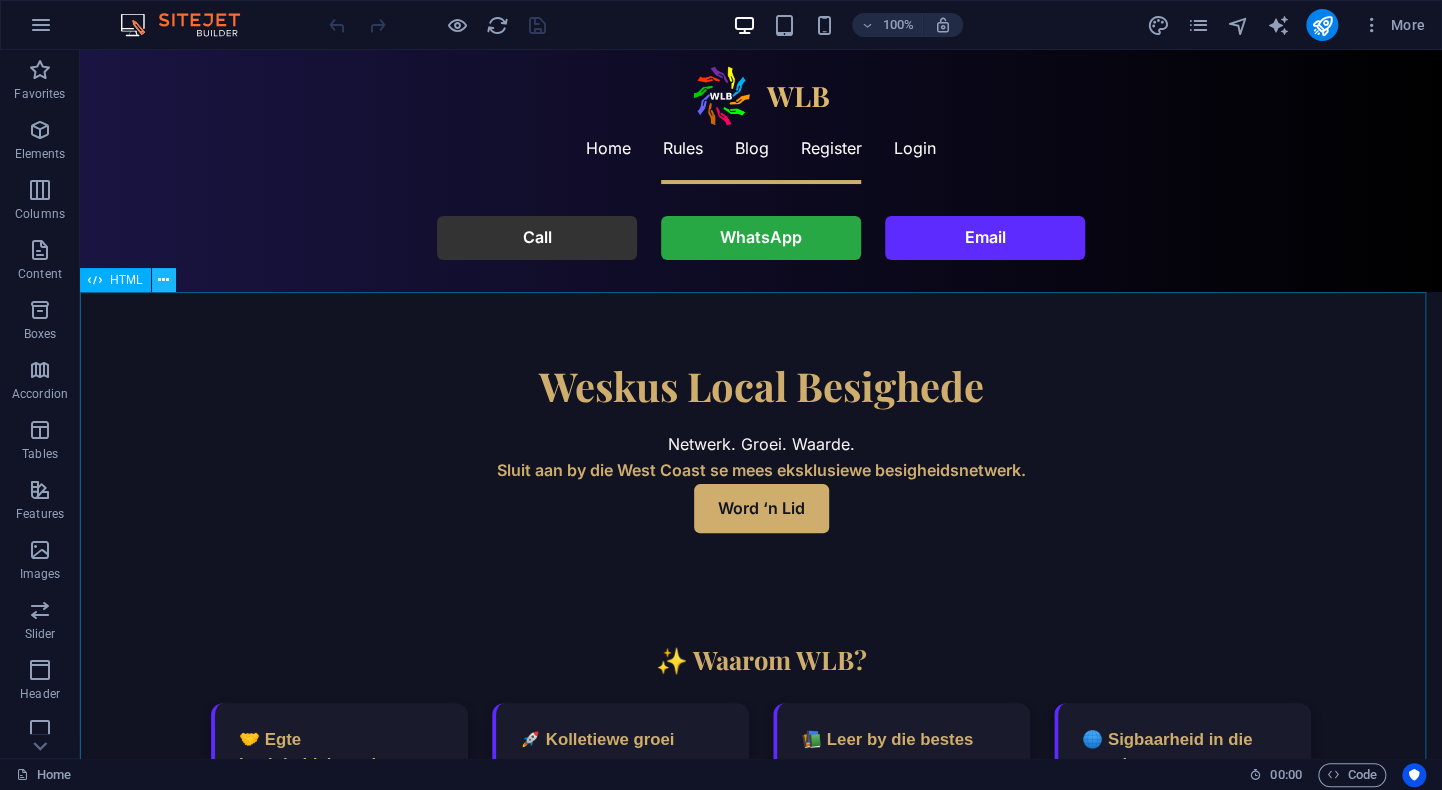 click at bounding box center [163, 280] 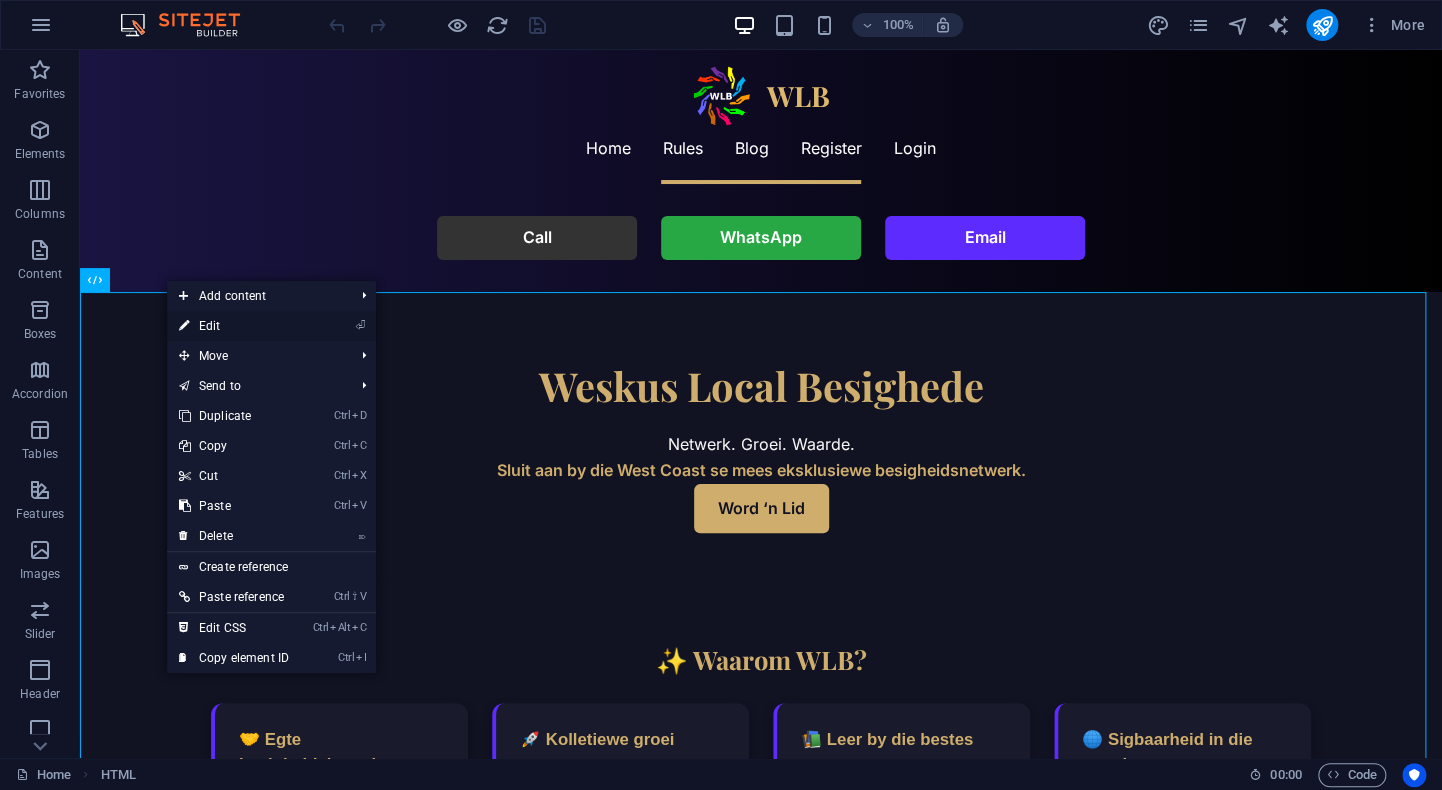 click on "⏎  Edit" at bounding box center (234, 326) 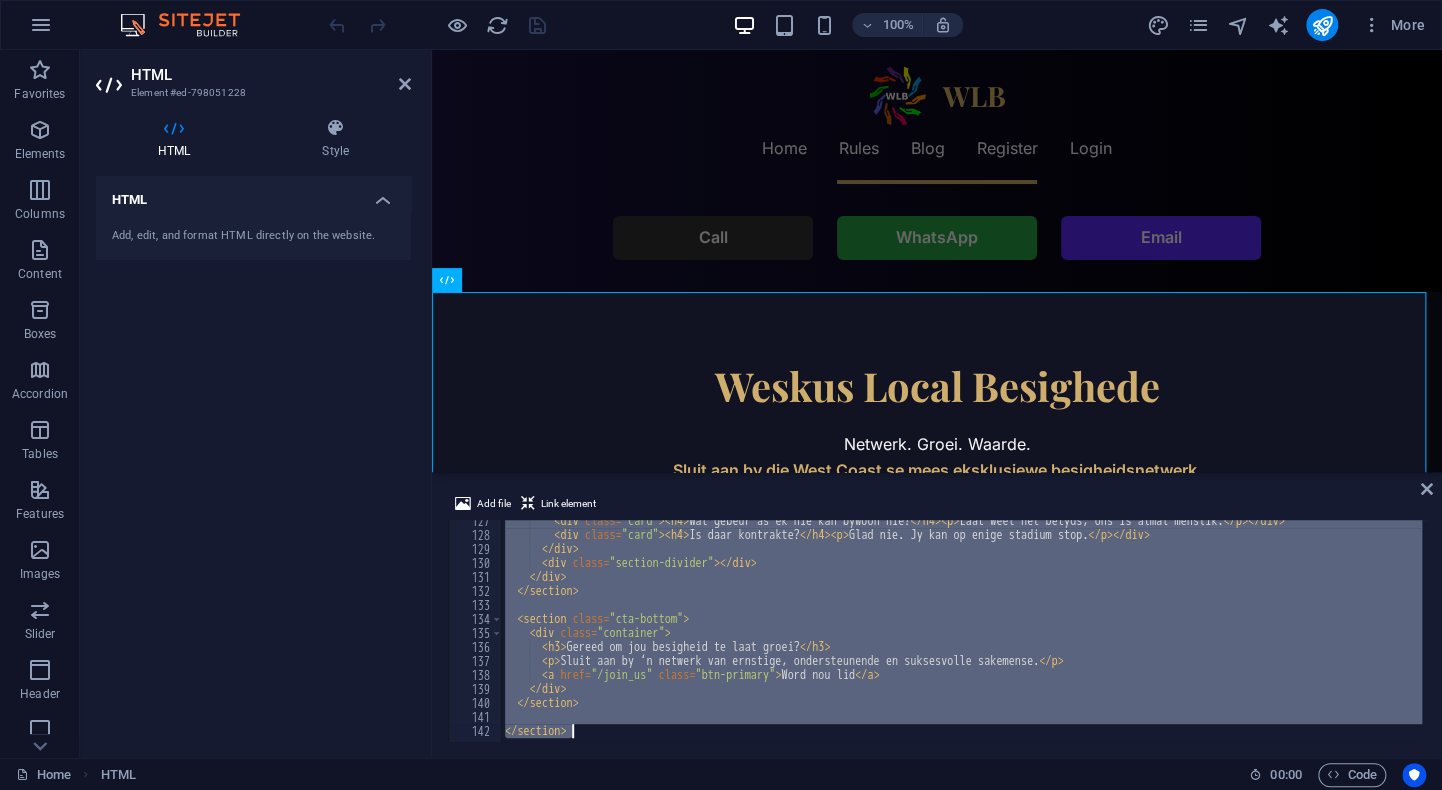 scroll, scrollTop: 1769, scrollLeft: 0, axis: vertical 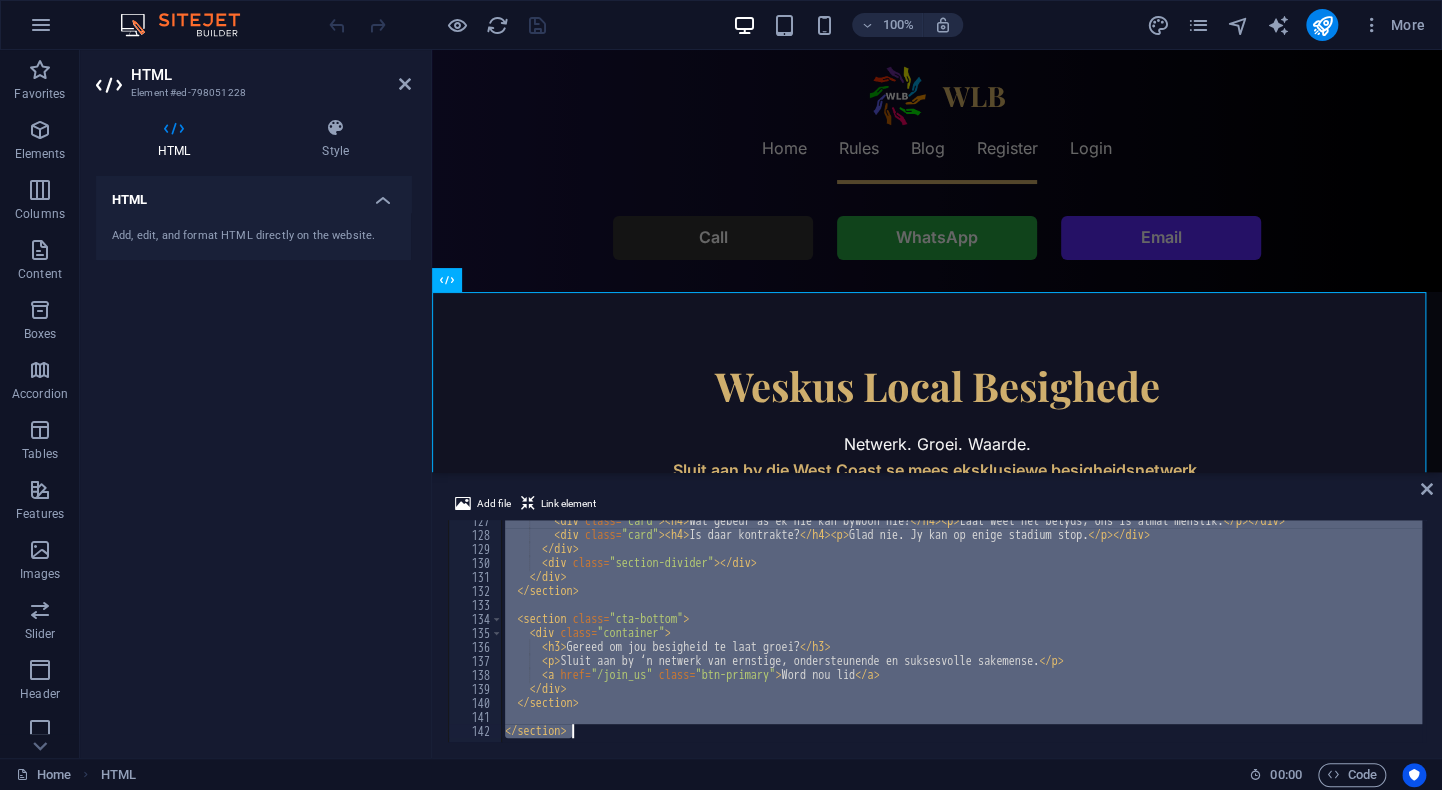 type 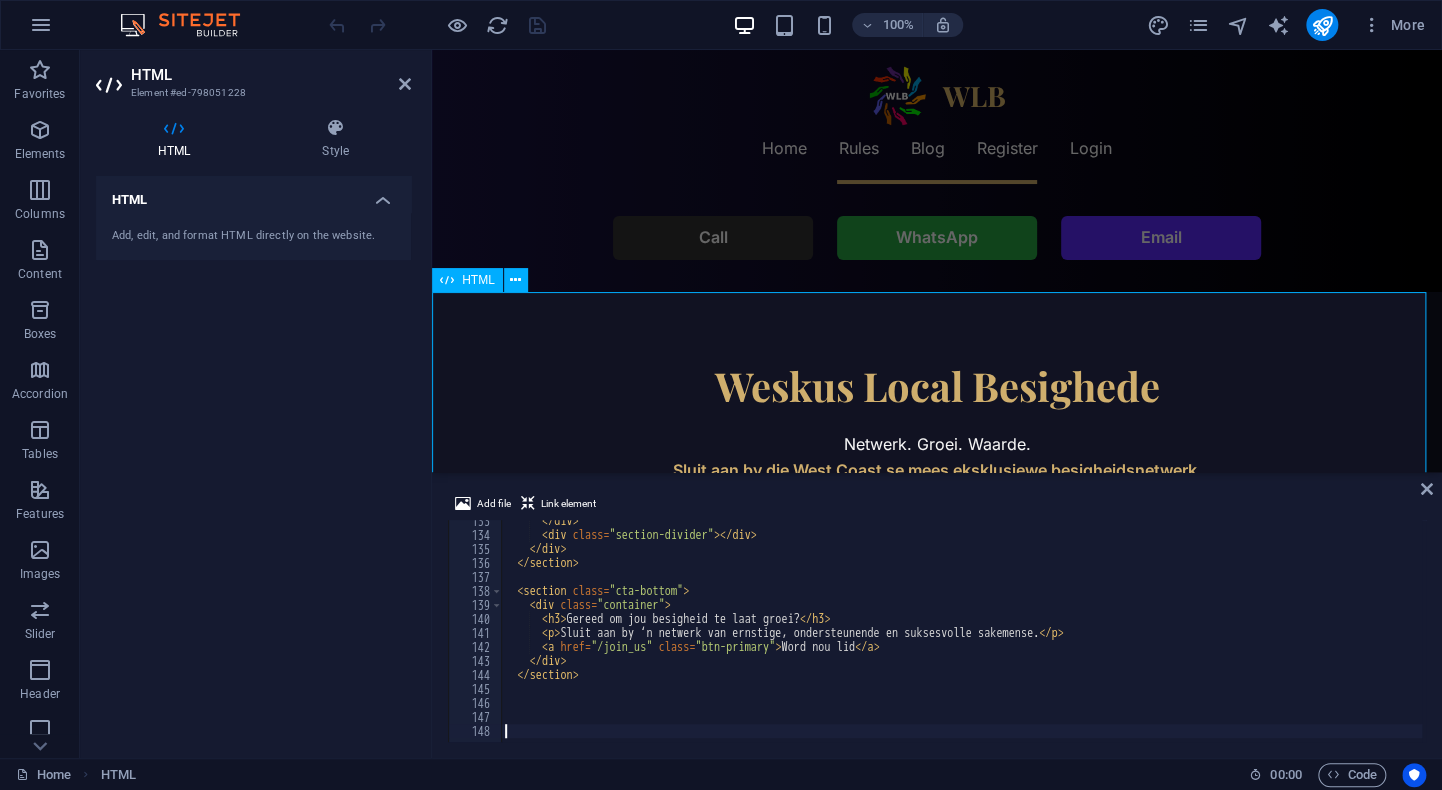 scroll, scrollTop: 1853, scrollLeft: 0, axis: vertical 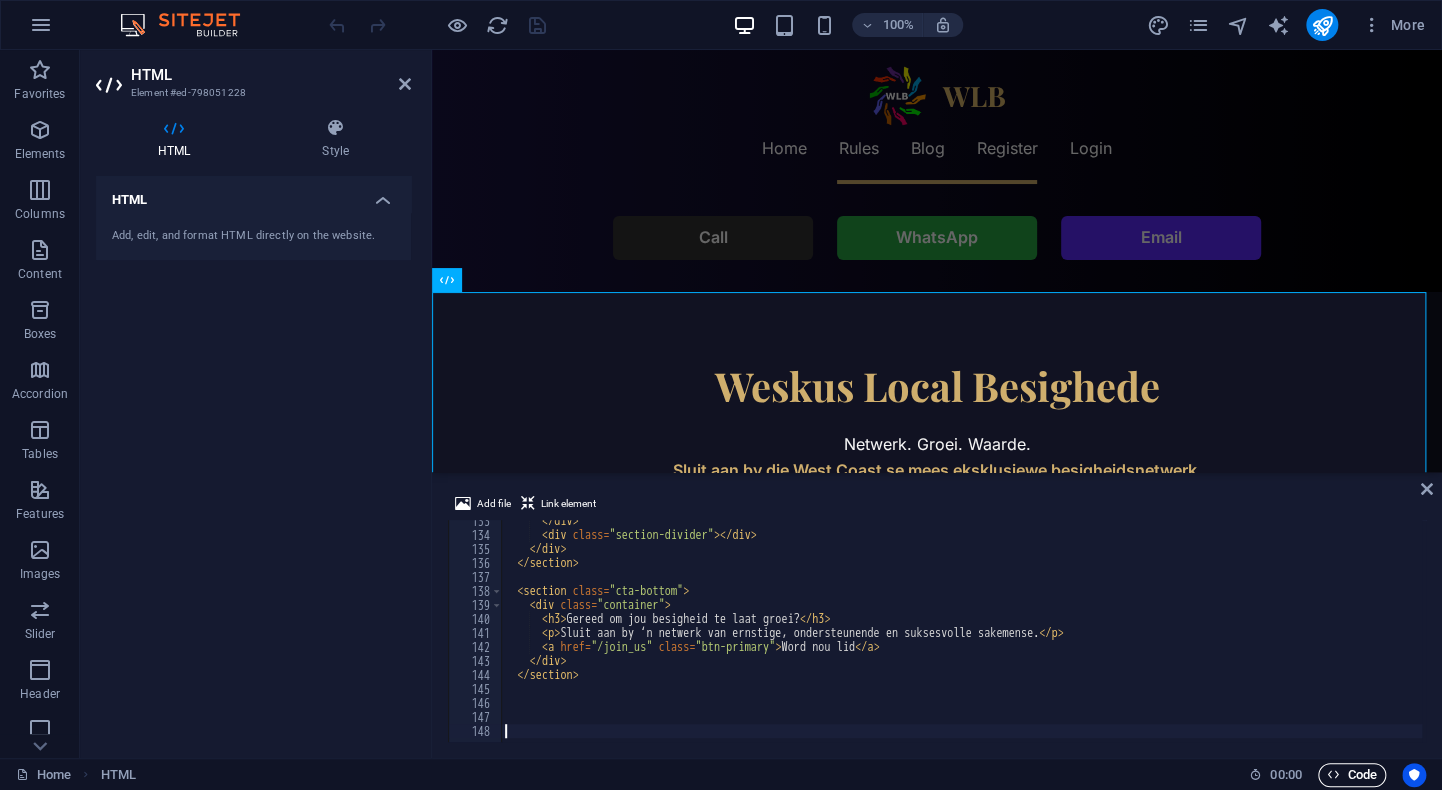 click on "Code" at bounding box center (1352, 775) 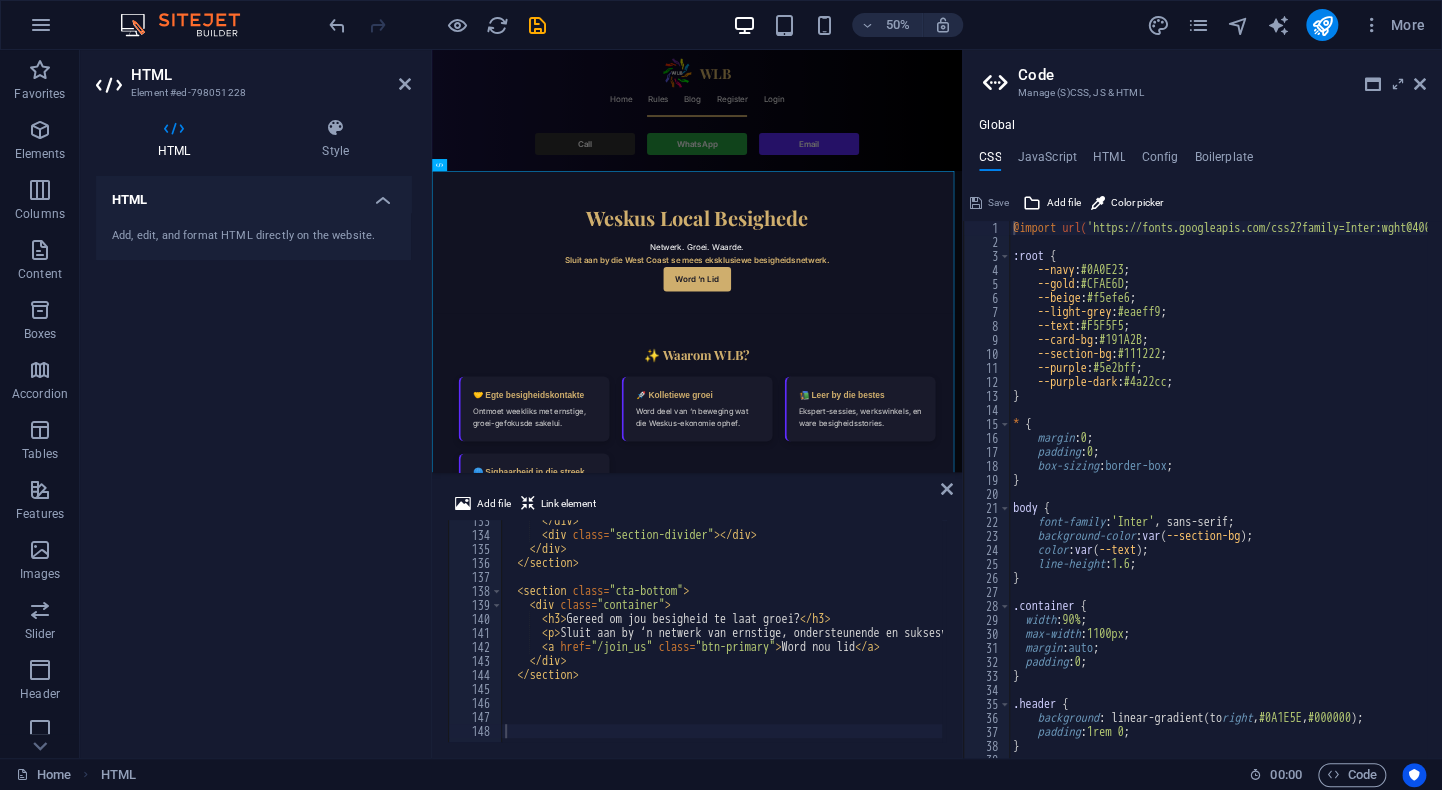 click on "HTML Add, edit, and format HTML directly on the website." at bounding box center [253, 459] 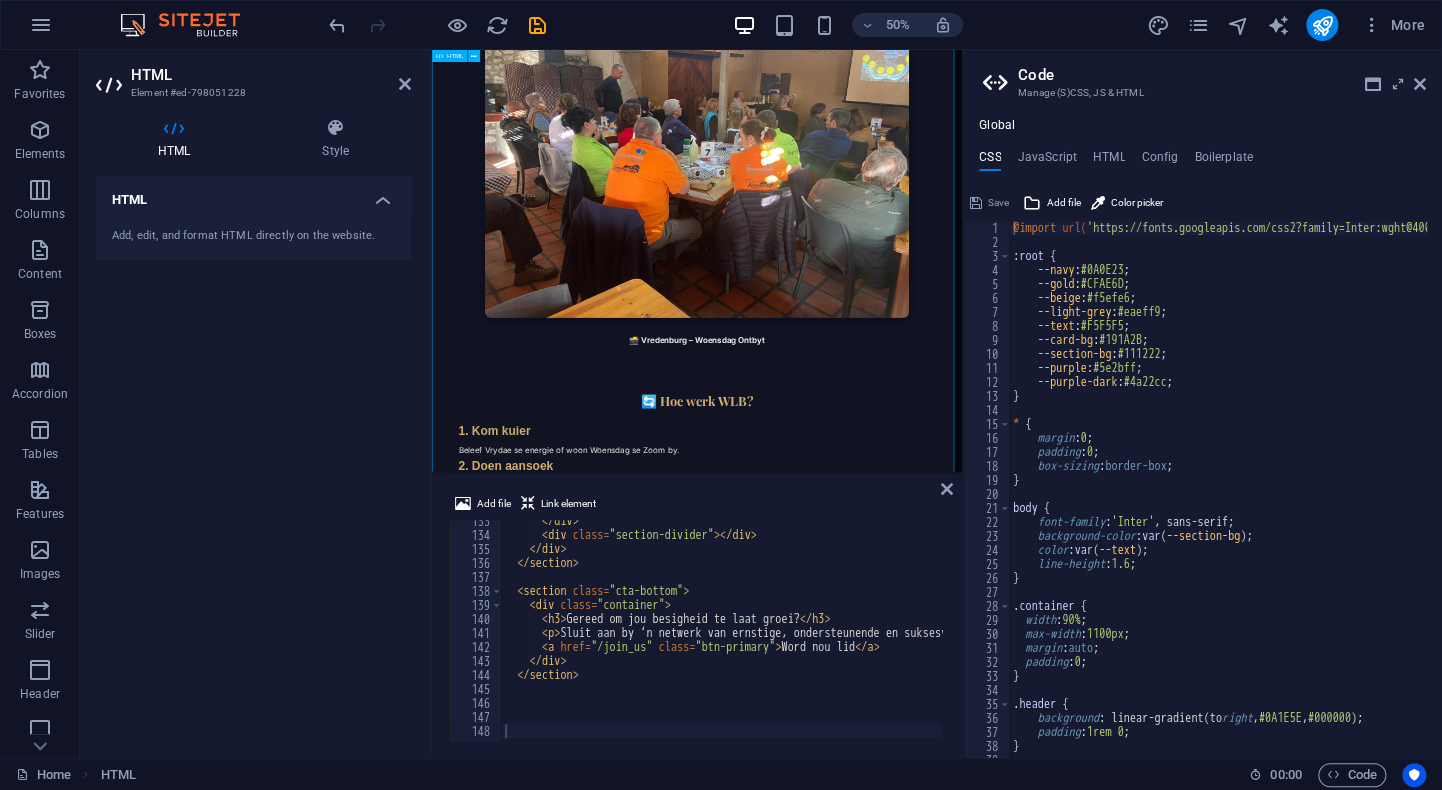 scroll, scrollTop: 2300, scrollLeft: 0, axis: vertical 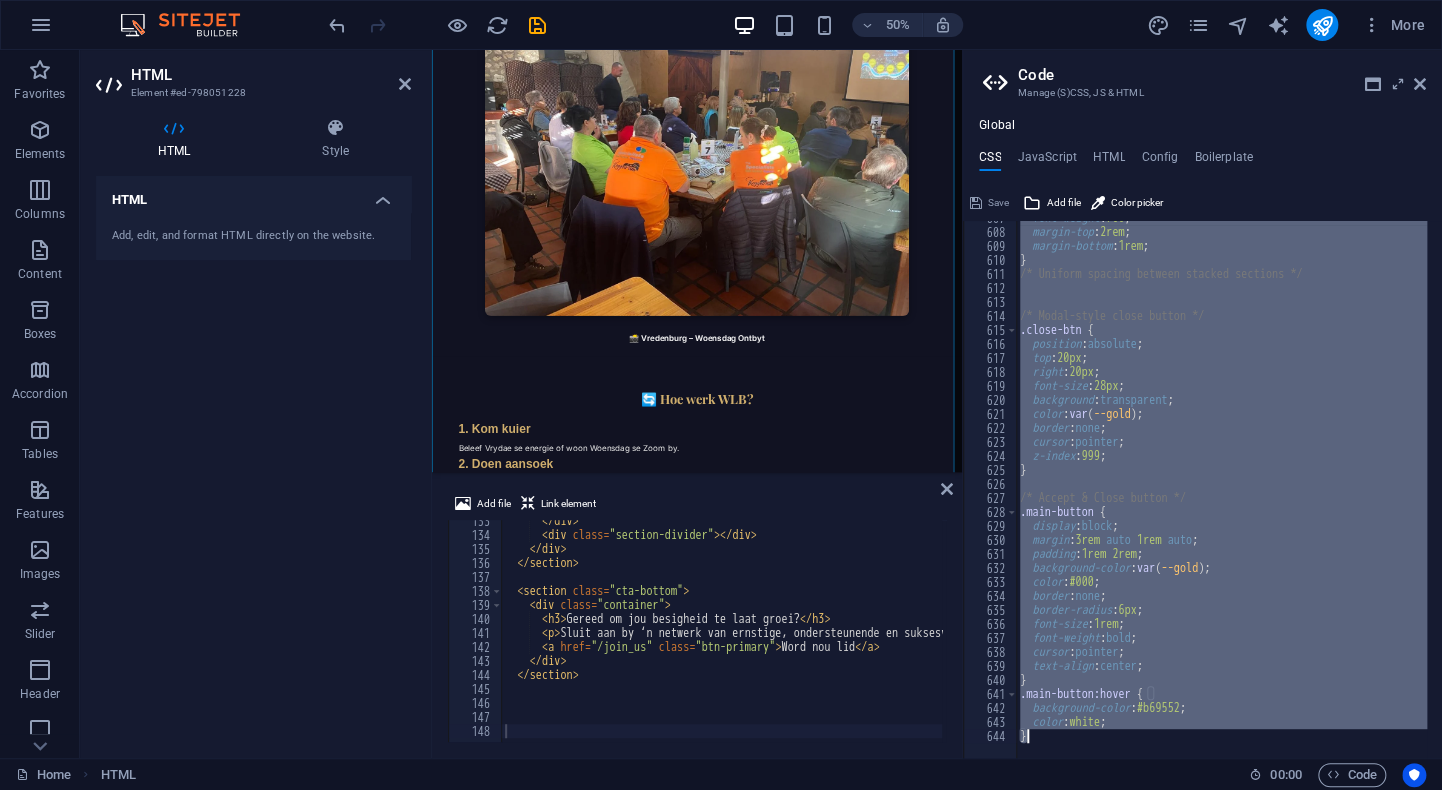drag, startPoint x: 1013, startPoint y: 228, endPoint x: 1037, endPoint y: 490, distance: 263.09695 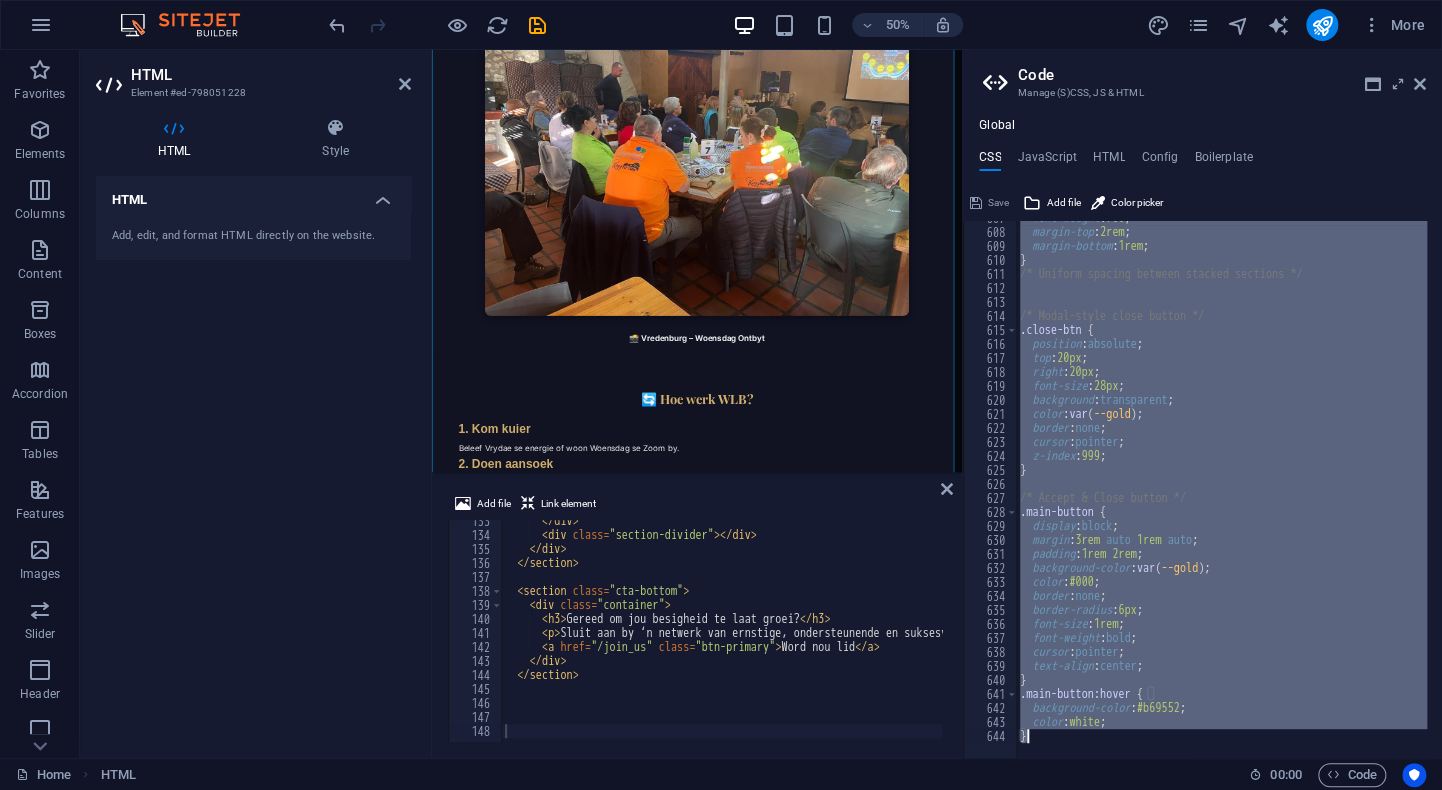 paste 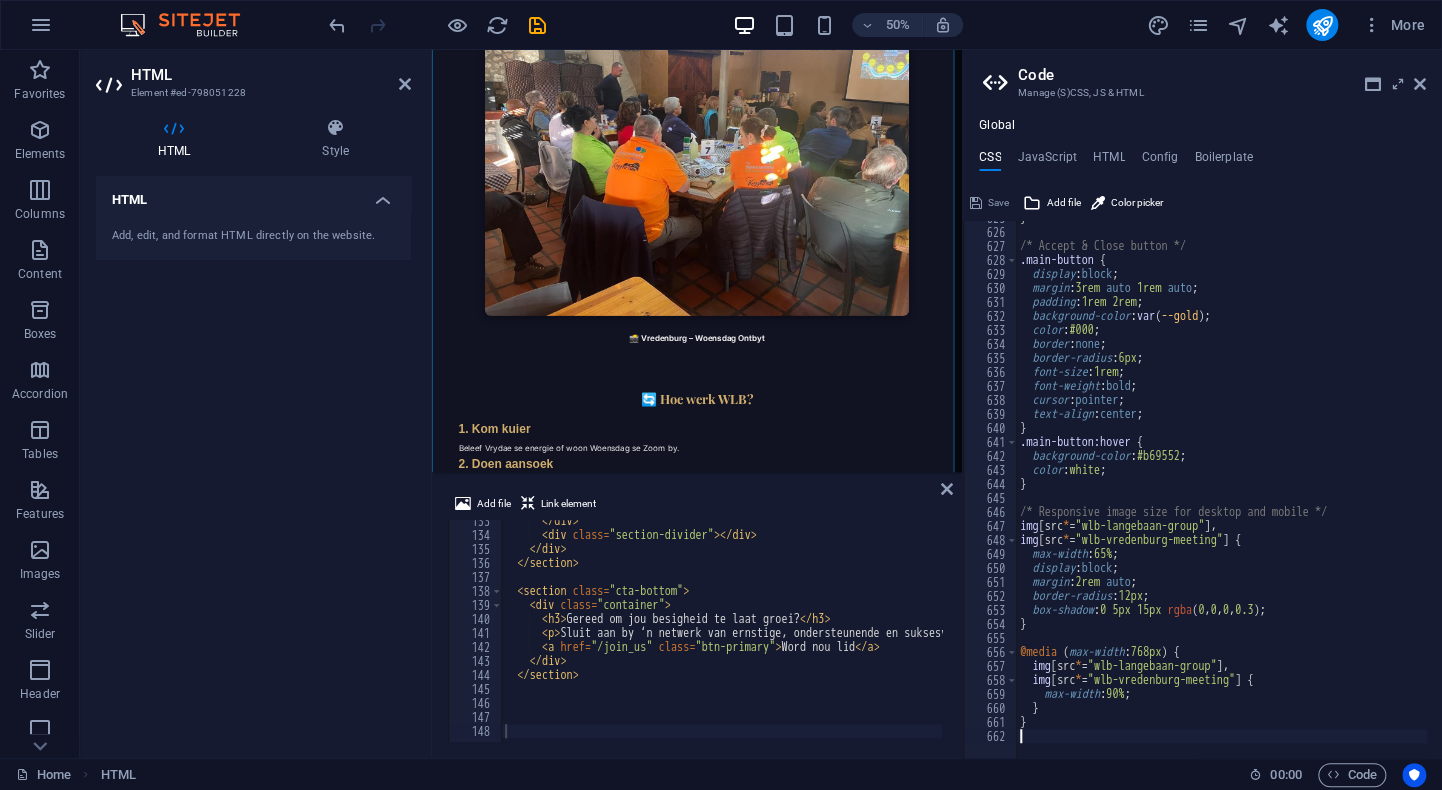 scroll, scrollTop: 8746, scrollLeft: 0, axis: vertical 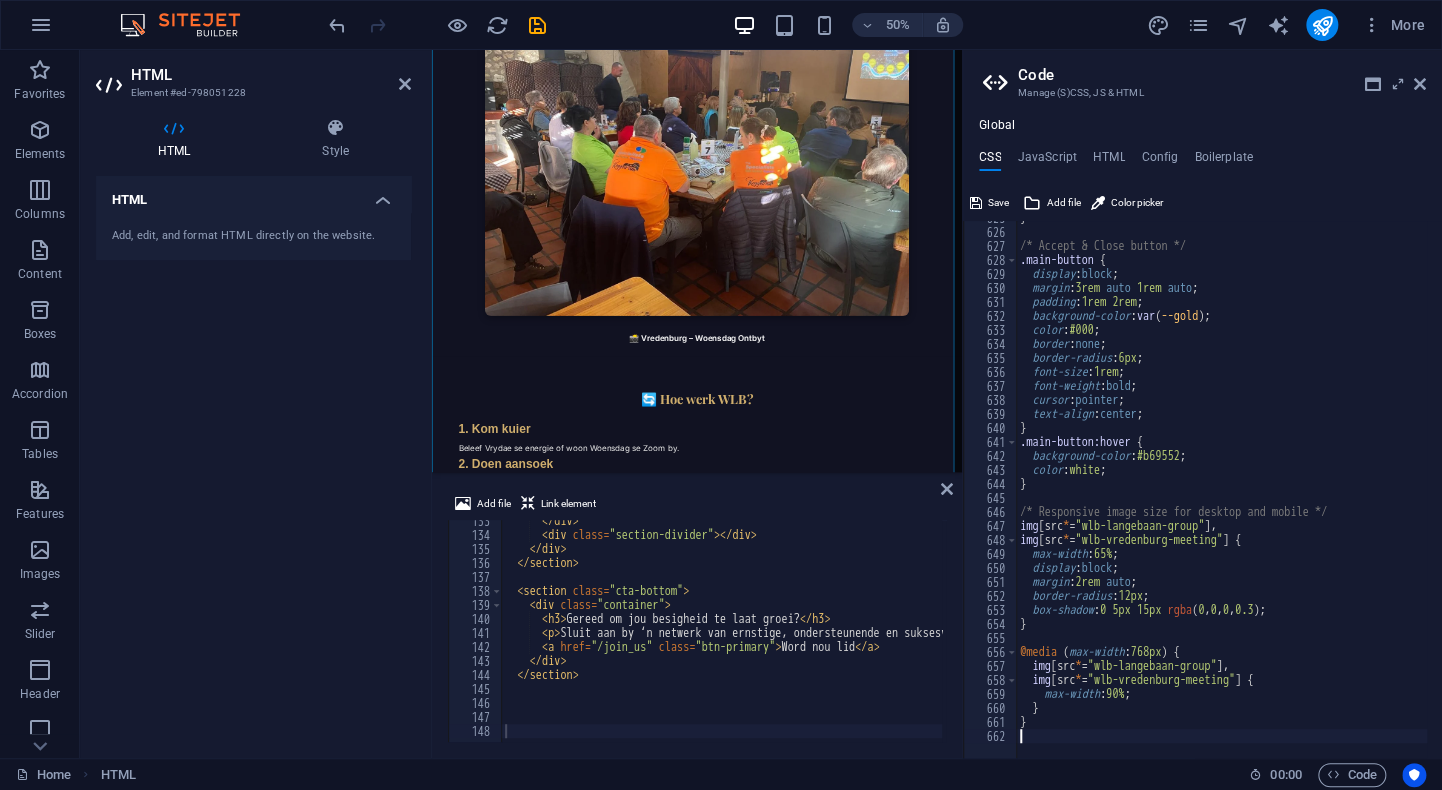 click on "50% More" at bounding box center (879, 25) 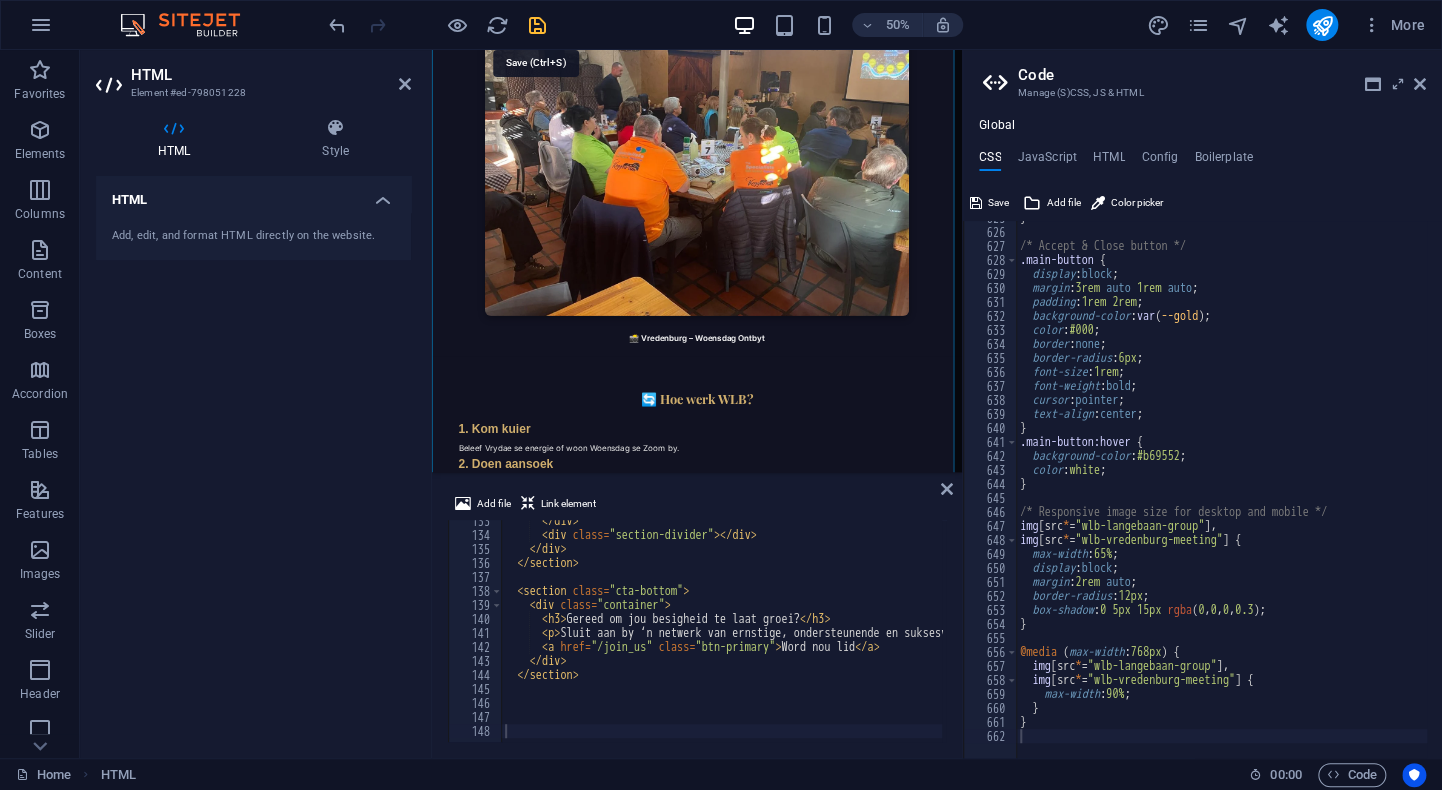 click at bounding box center [537, 25] 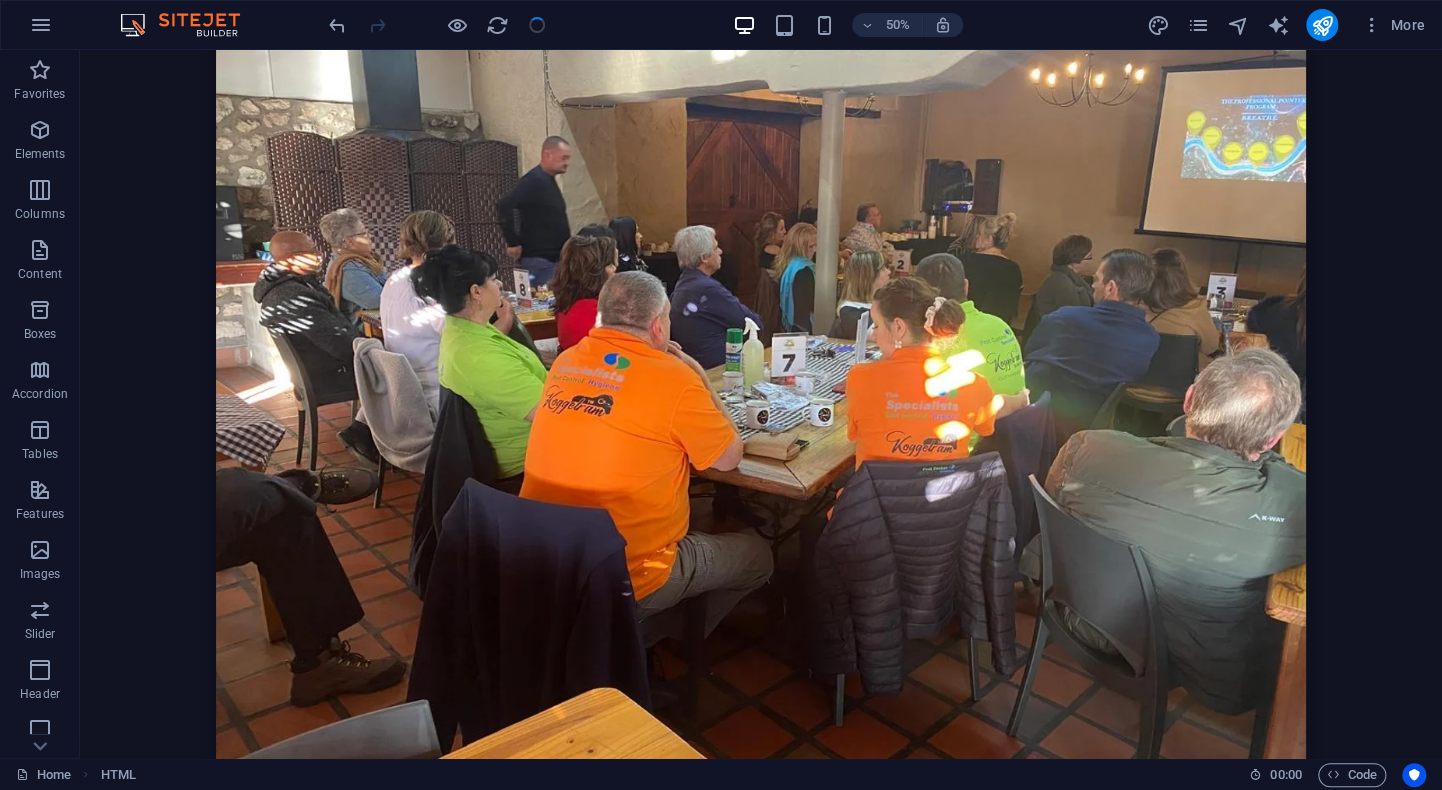 scroll, scrollTop: 2325, scrollLeft: 0, axis: vertical 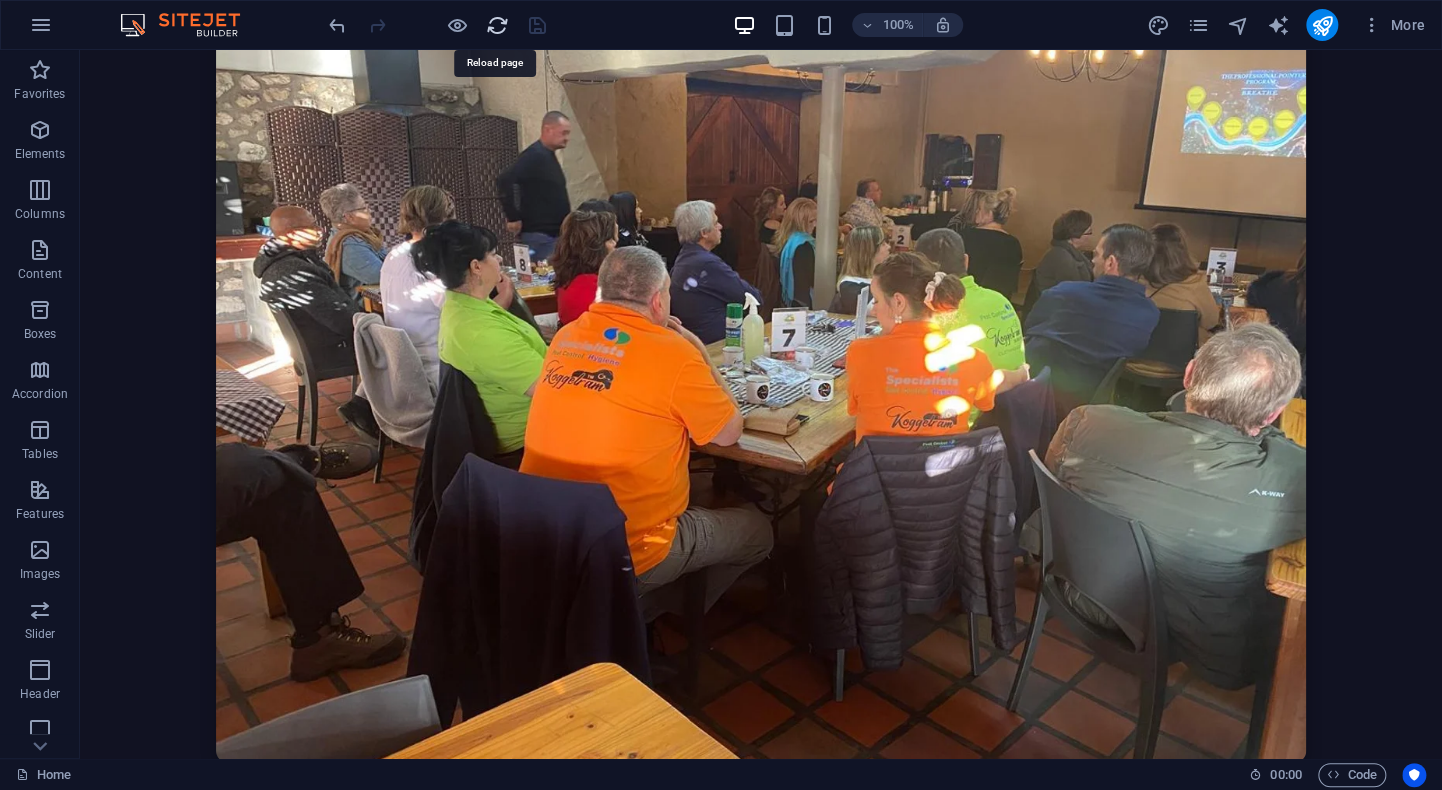 click at bounding box center (497, 25) 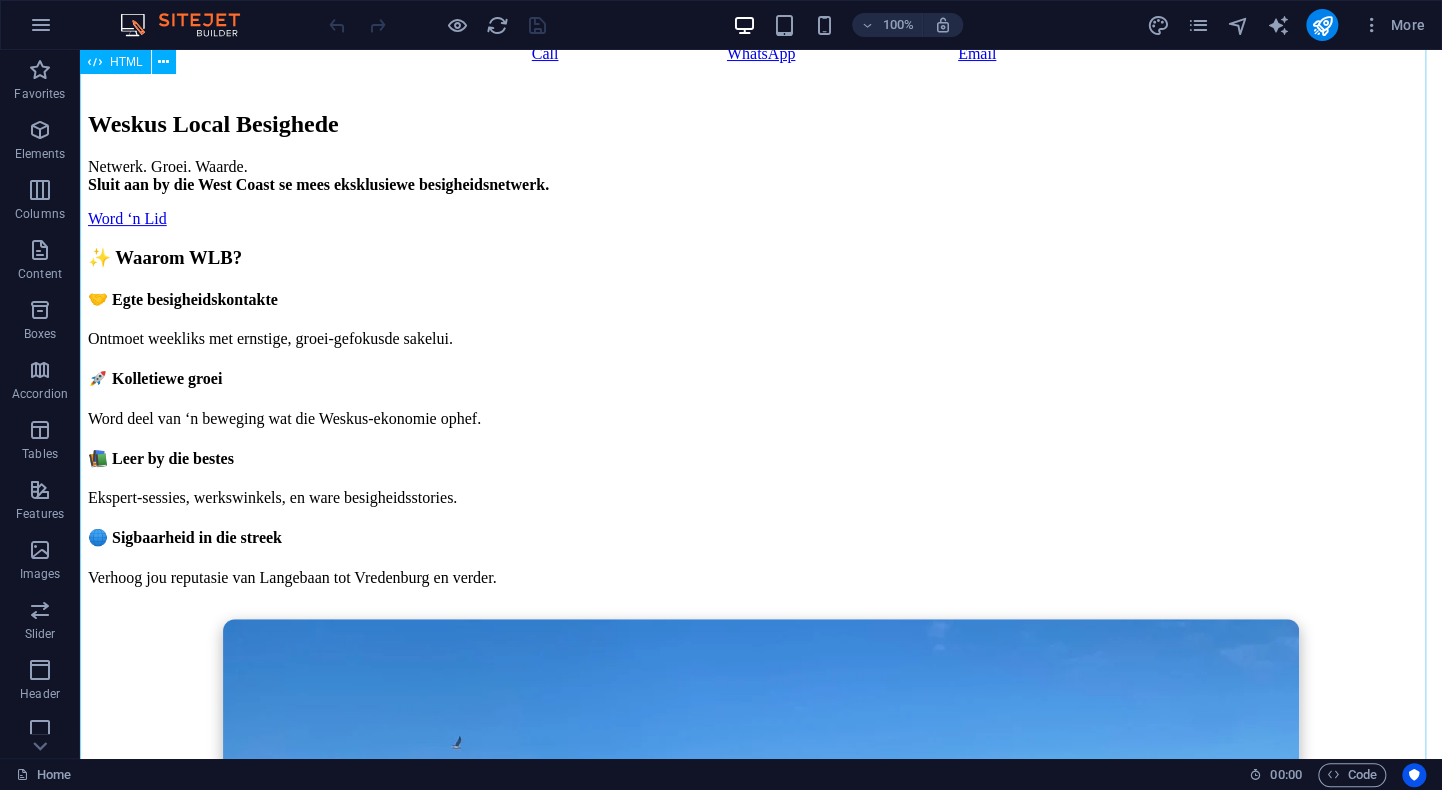 scroll, scrollTop: 0, scrollLeft: 0, axis: both 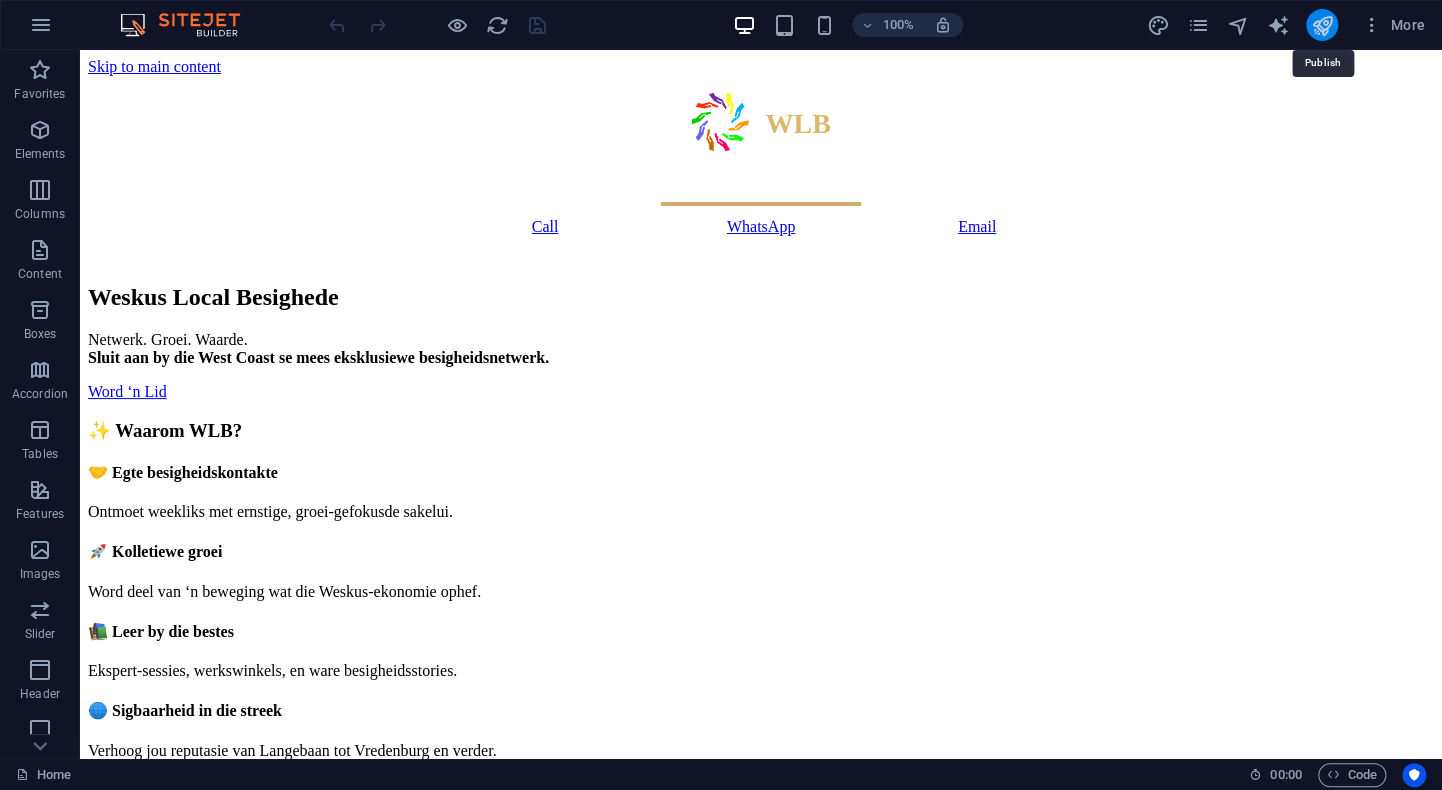 click at bounding box center (1321, 25) 